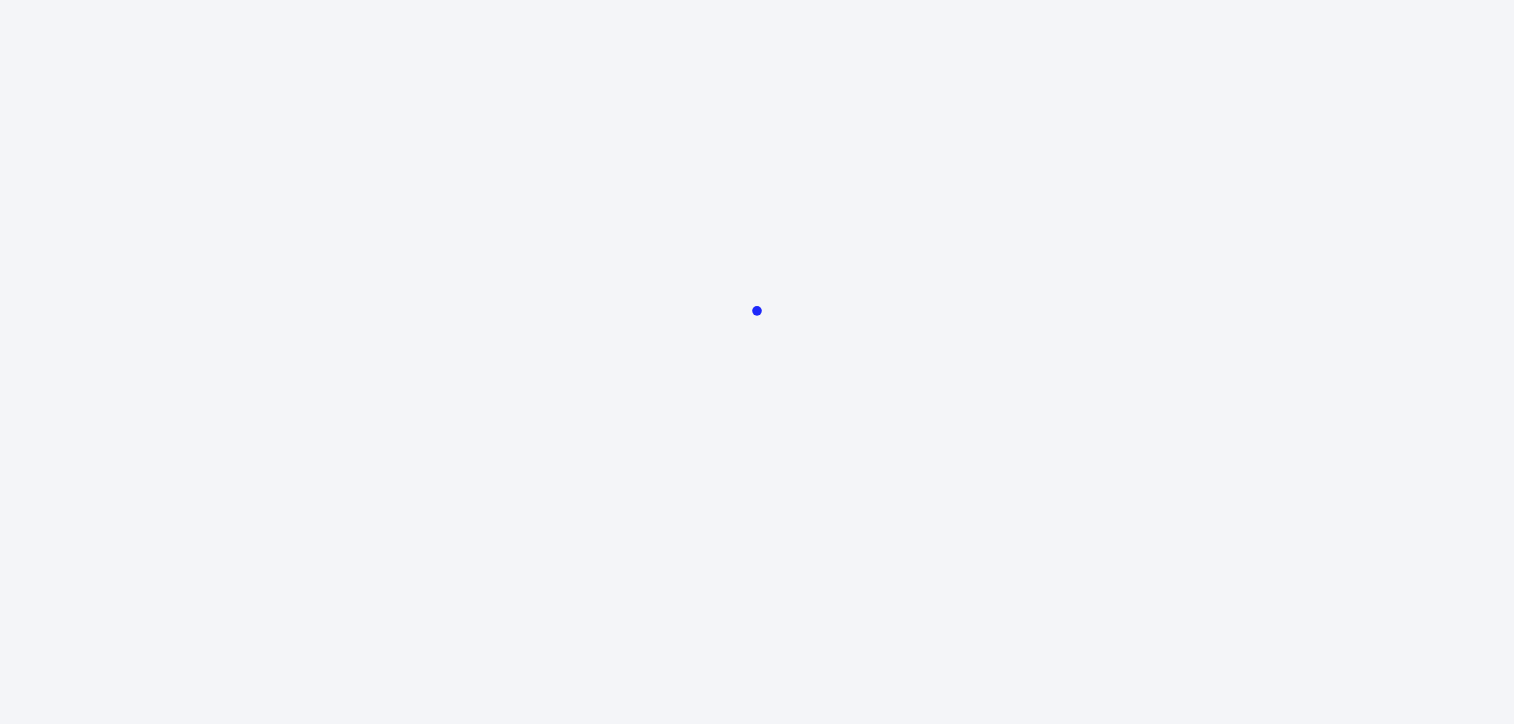 scroll, scrollTop: 0, scrollLeft: 0, axis: both 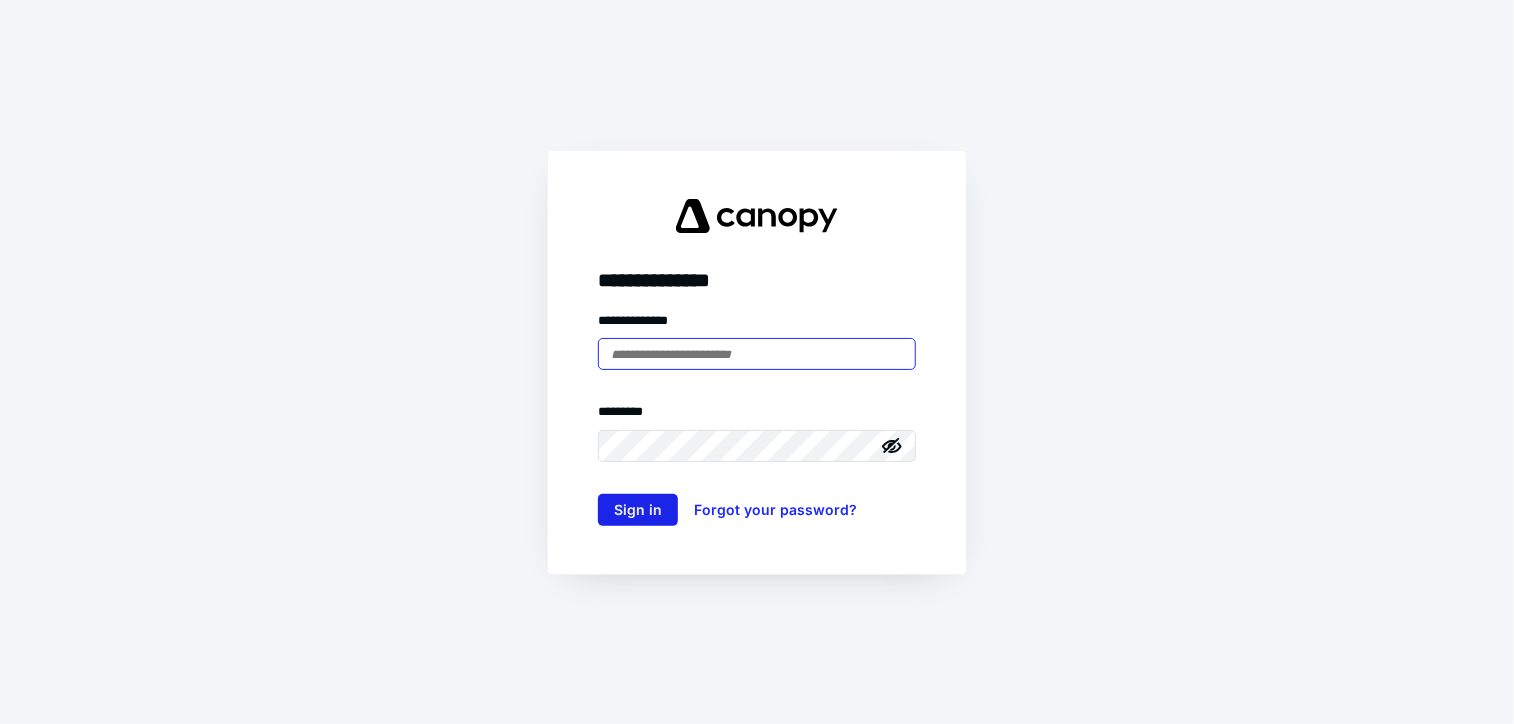type on "**********" 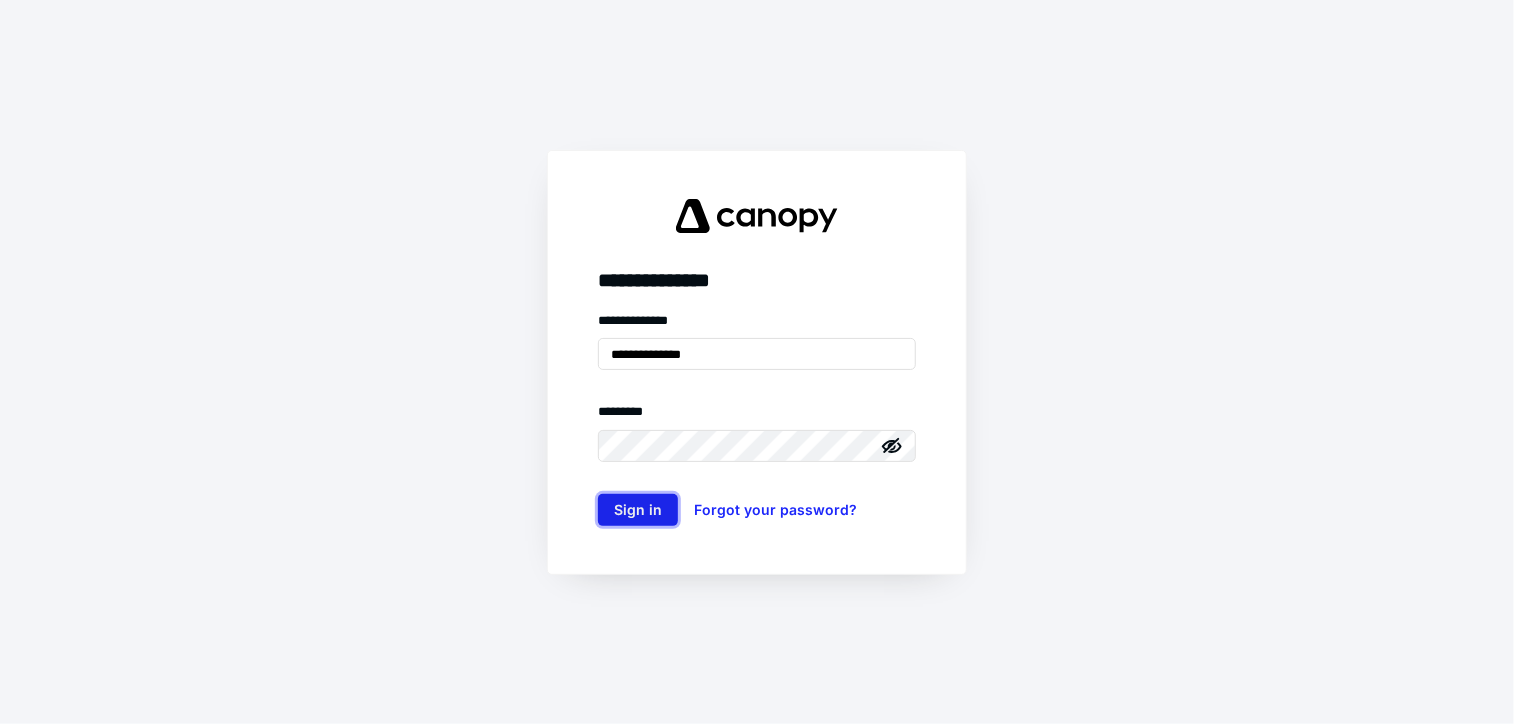 click on "Sign in" at bounding box center [638, 510] 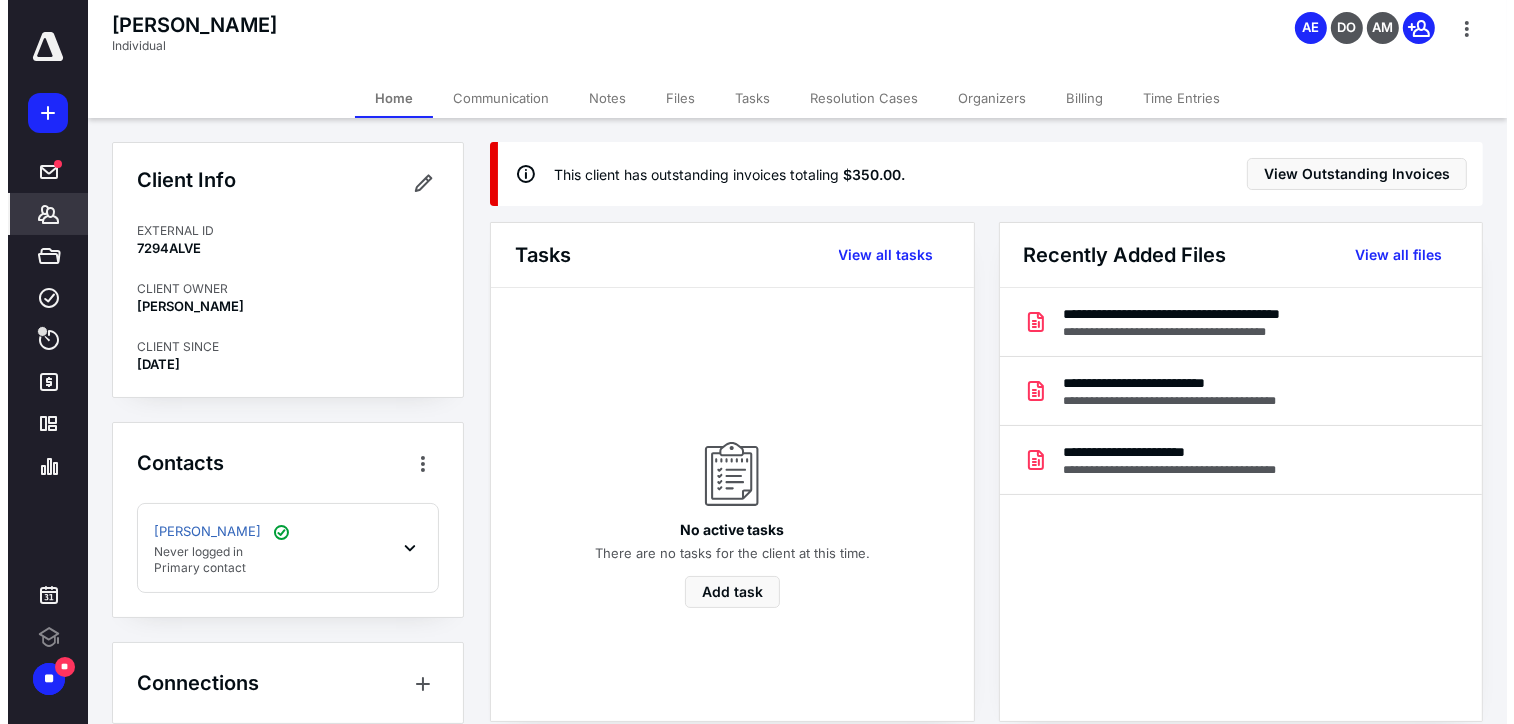 scroll, scrollTop: 0, scrollLeft: 0, axis: both 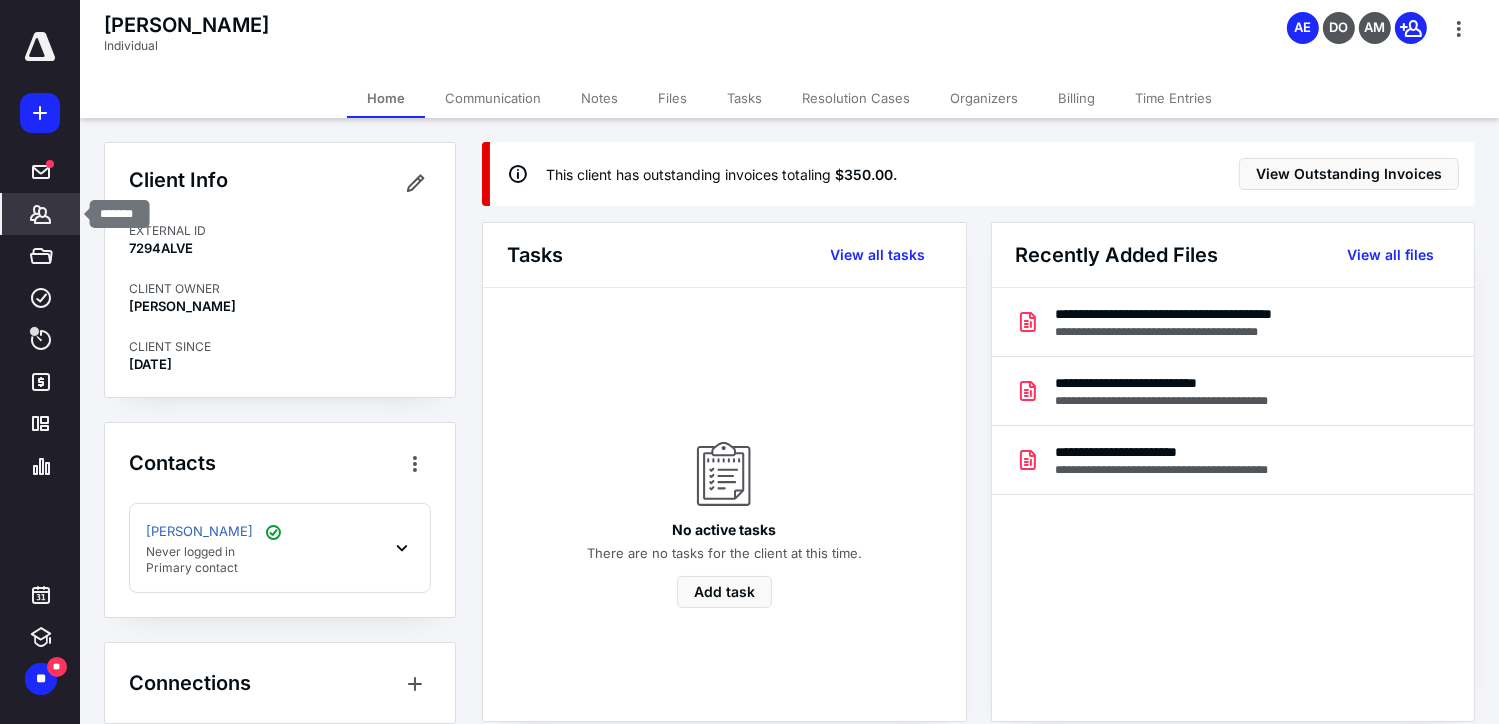 click on "*******" at bounding box center [41, 214] 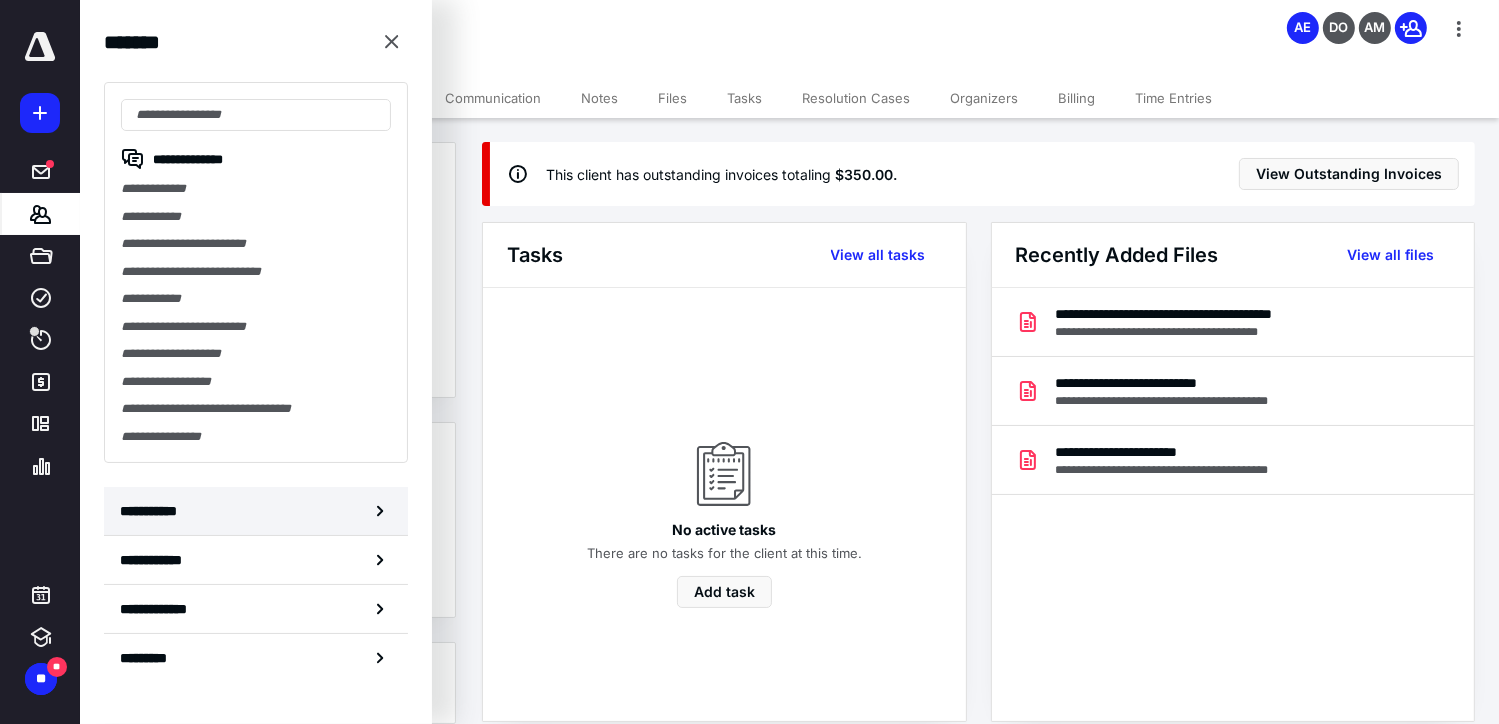 click on "**********" at bounding box center [256, 511] 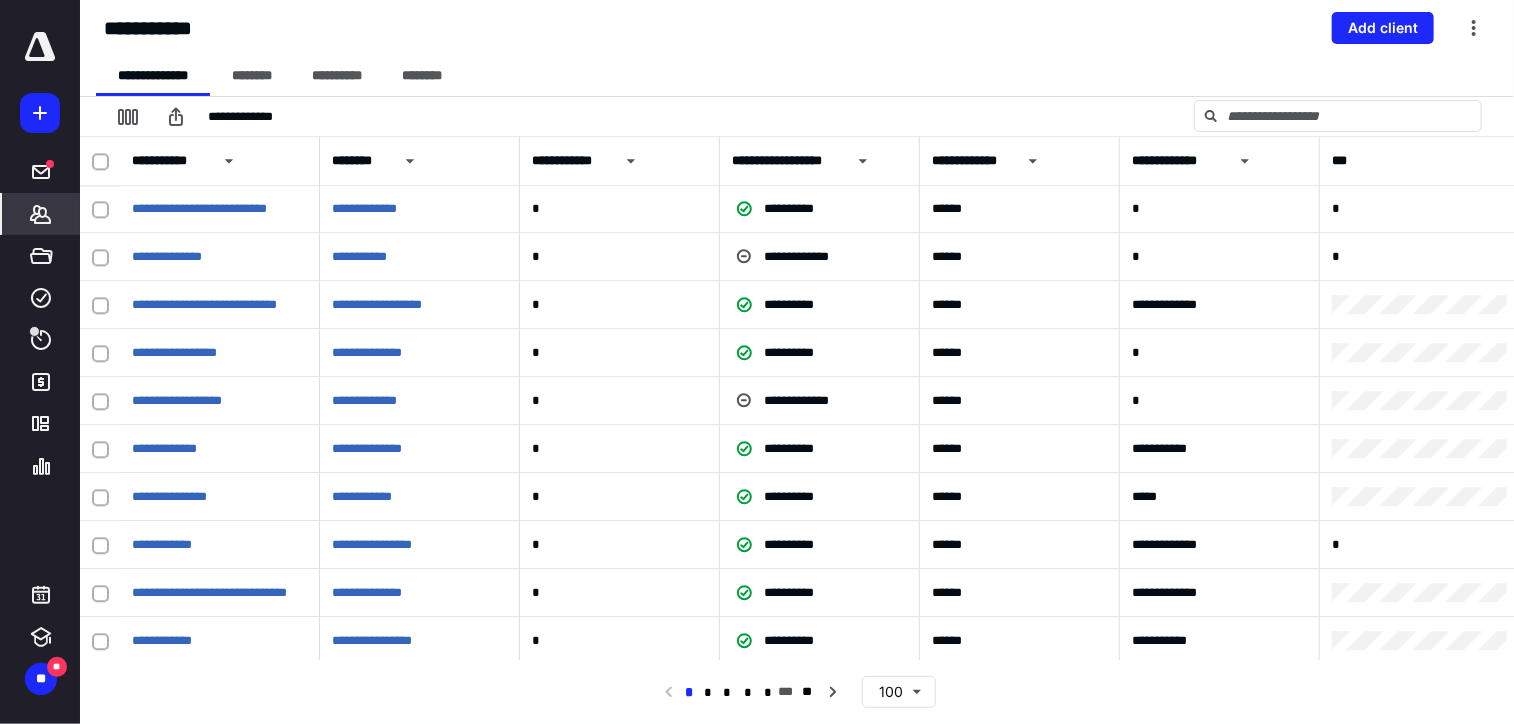 scroll, scrollTop: 2800, scrollLeft: 0, axis: vertical 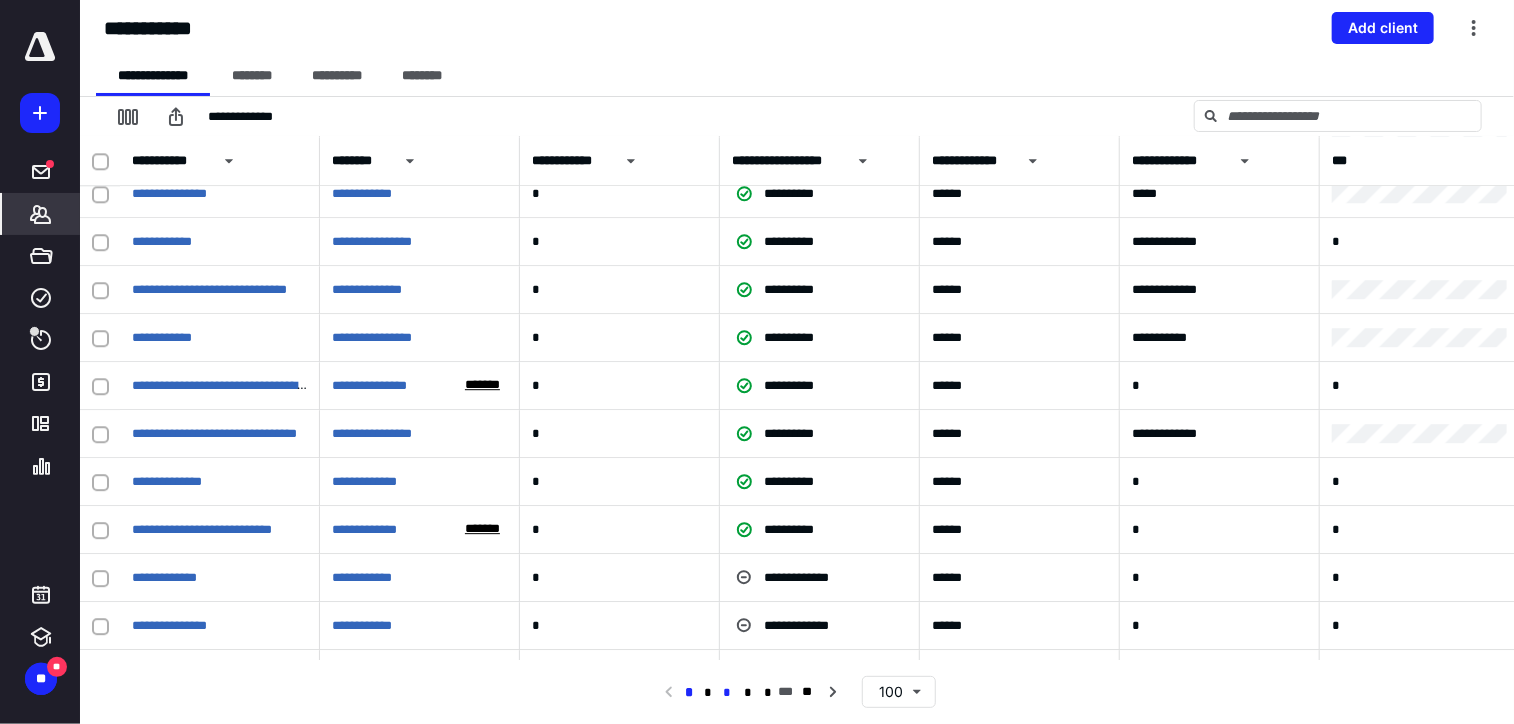 click on "*" at bounding box center (728, 693) 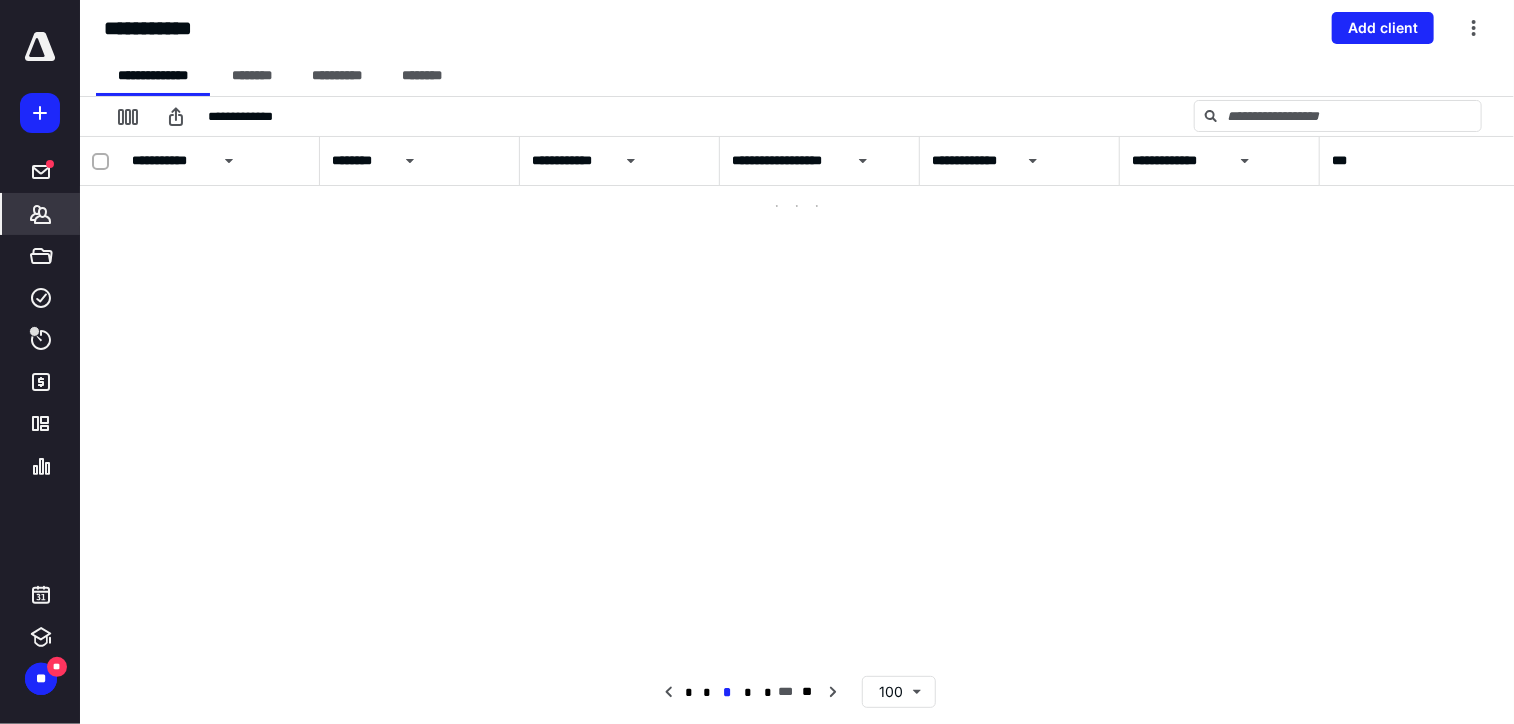 scroll, scrollTop: 0, scrollLeft: 0, axis: both 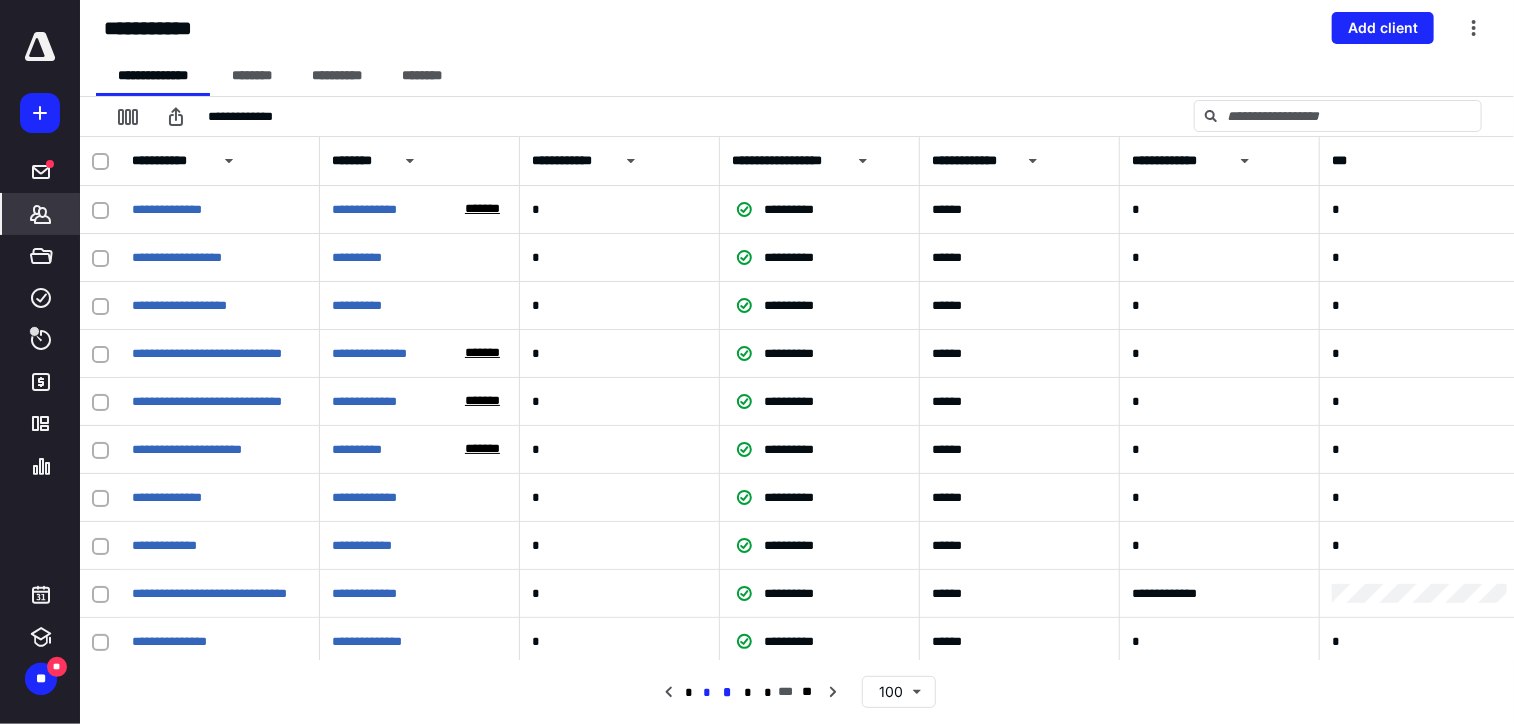click on "*" at bounding box center [707, 693] 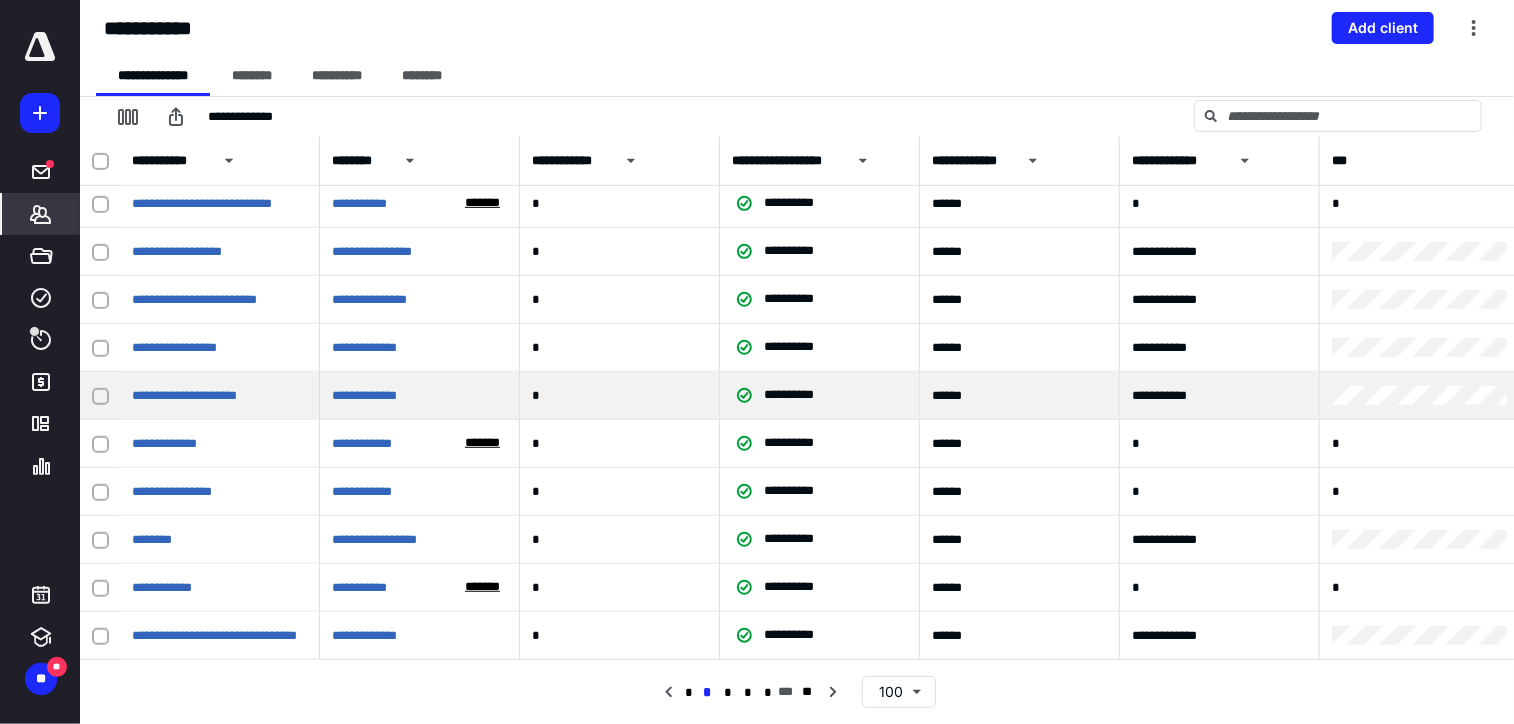 scroll, scrollTop: 4340, scrollLeft: 0, axis: vertical 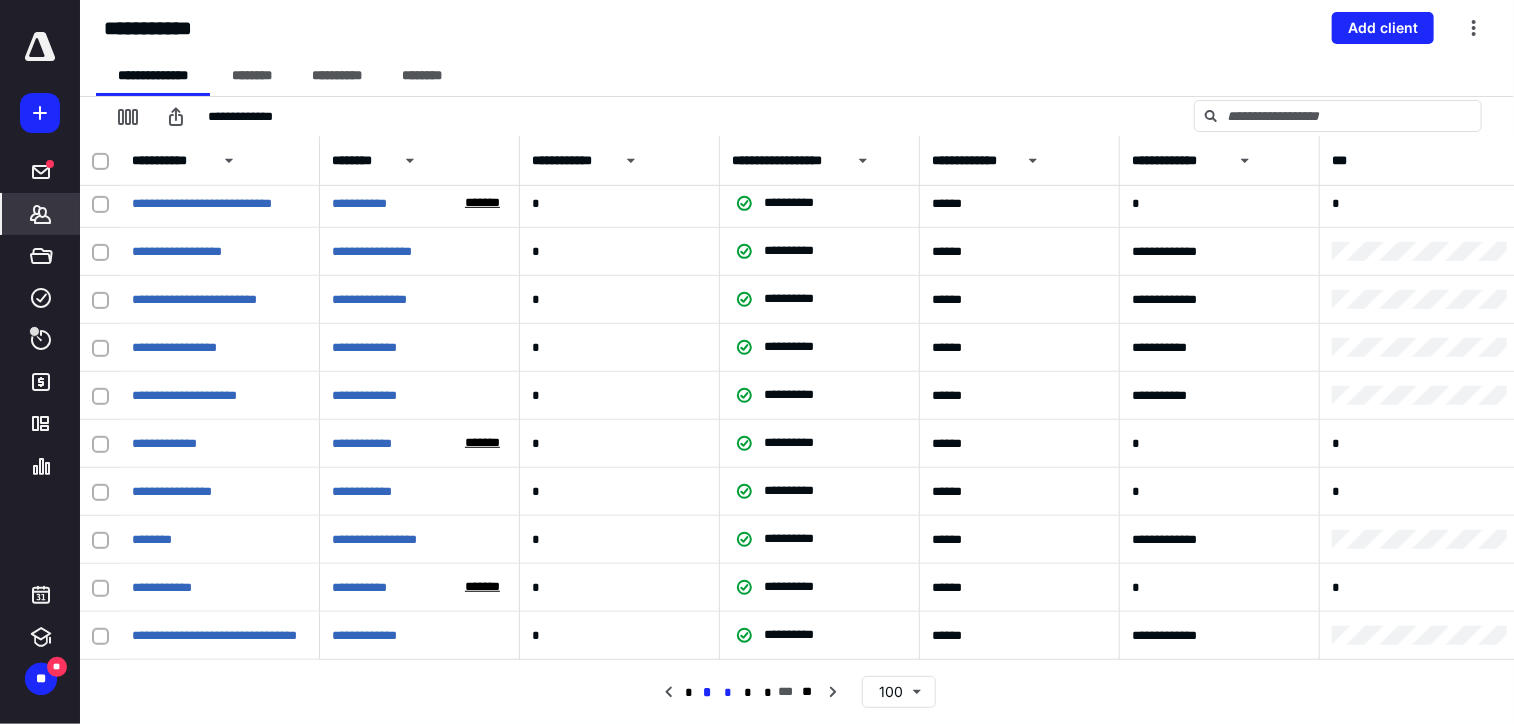 click on "*" at bounding box center [728, 693] 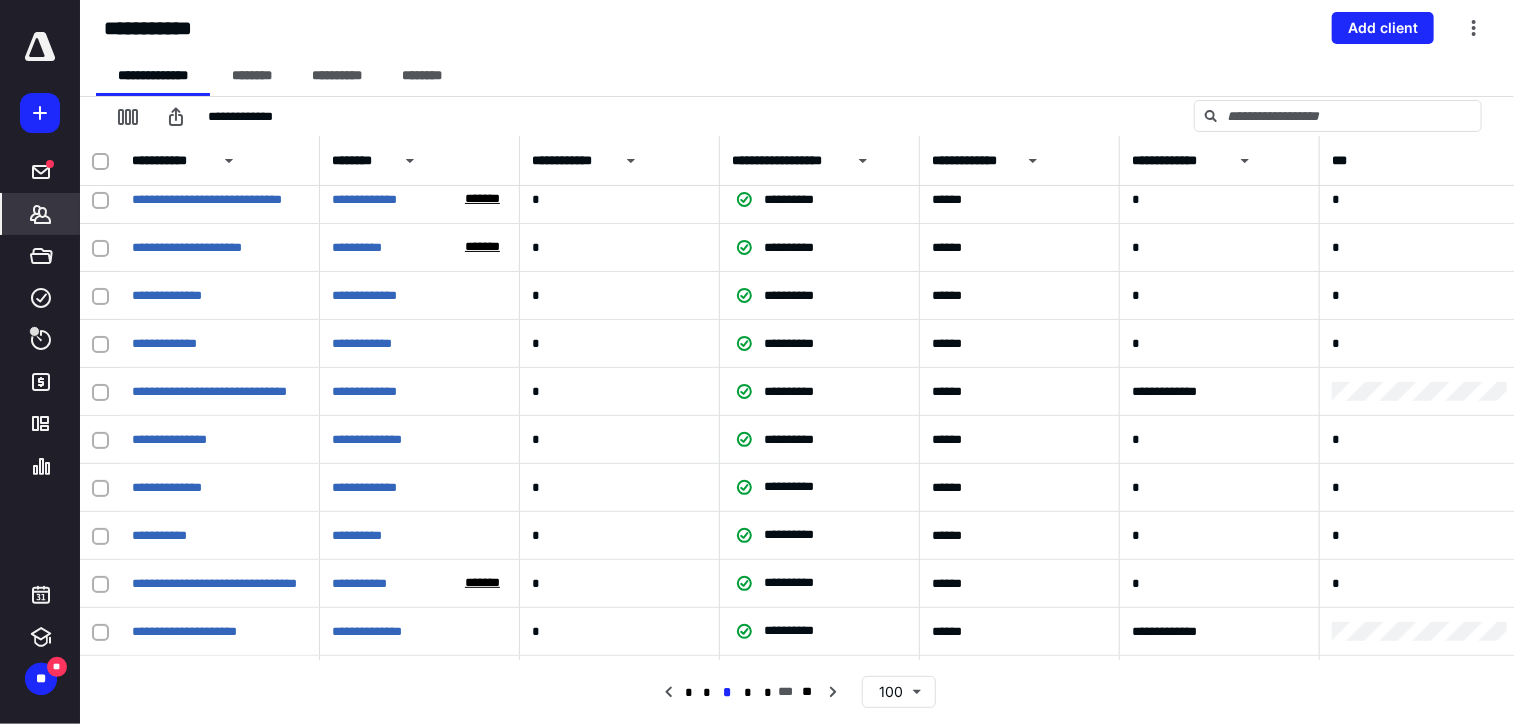 scroll, scrollTop: 0, scrollLeft: 0, axis: both 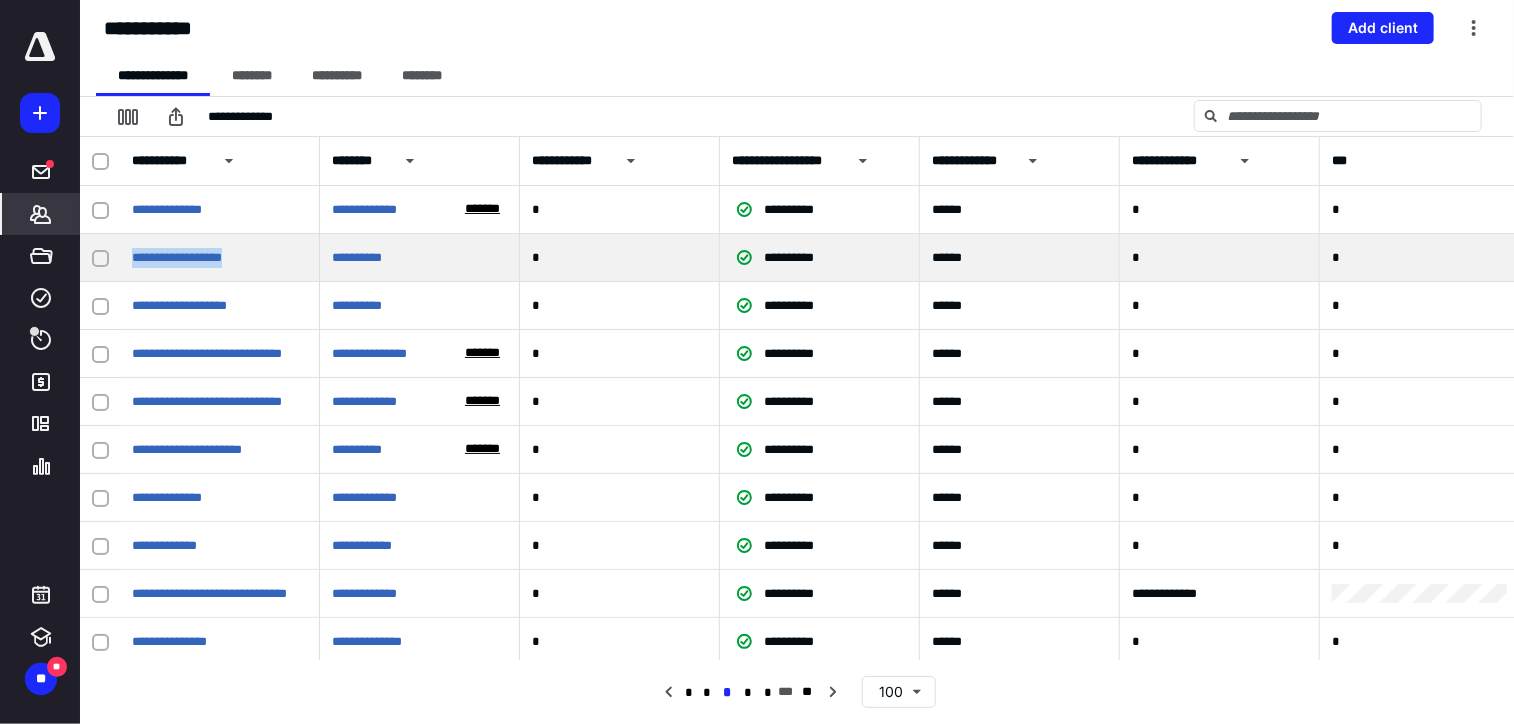 drag, startPoint x: 273, startPoint y: 248, endPoint x: 124, endPoint y: 266, distance: 150.08331 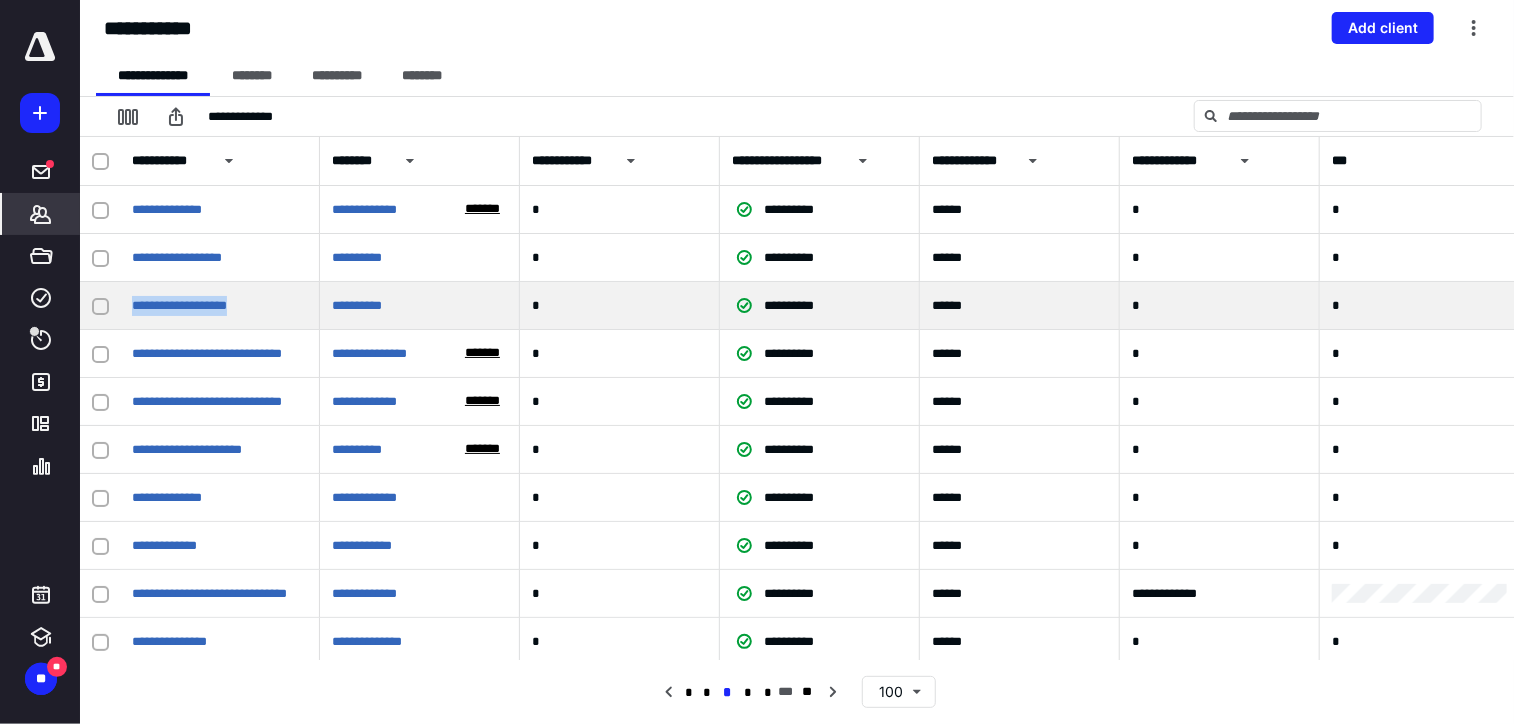 drag, startPoint x: 273, startPoint y: 299, endPoint x: 110, endPoint y: 313, distance: 163.60013 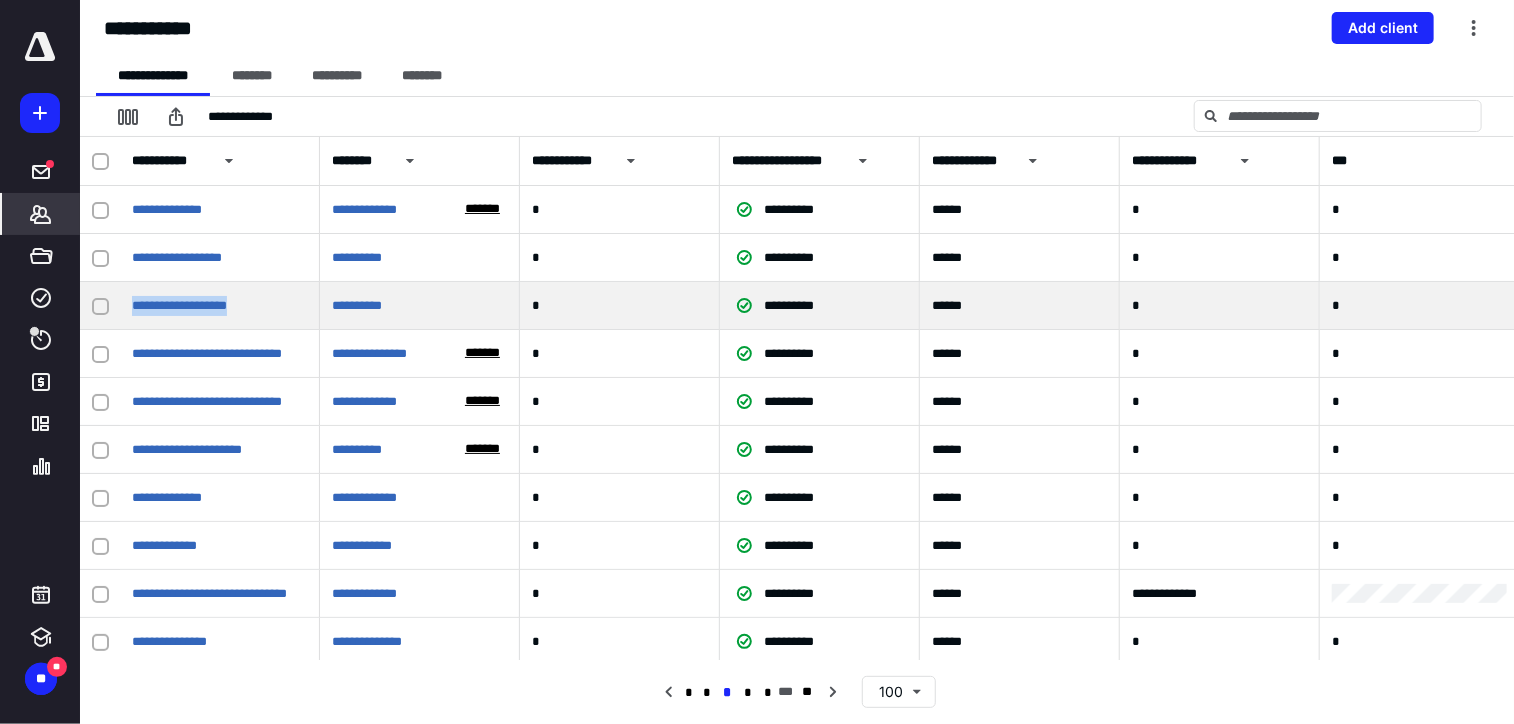 copy on "**********" 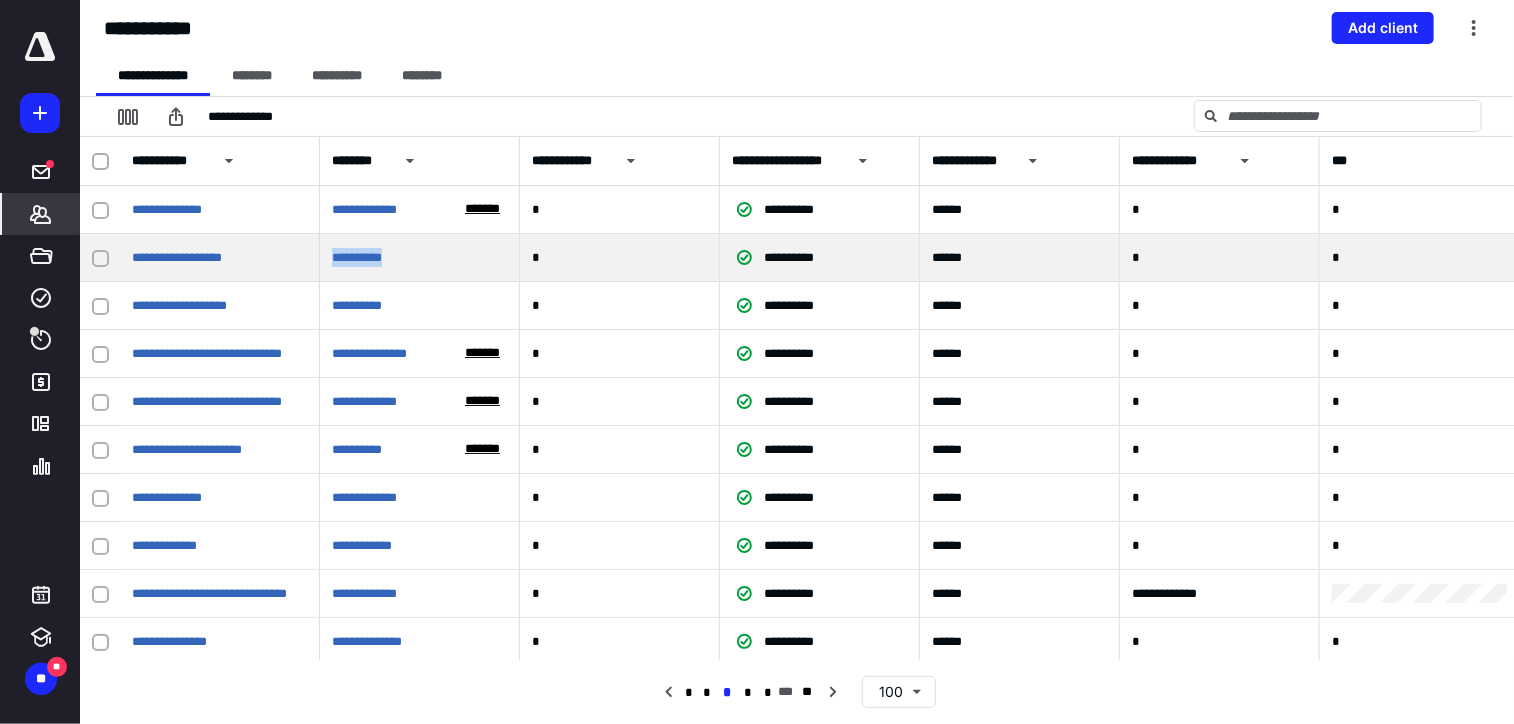 drag, startPoint x: 420, startPoint y: 250, endPoint x: 324, endPoint y: 265, distance: 97.16481 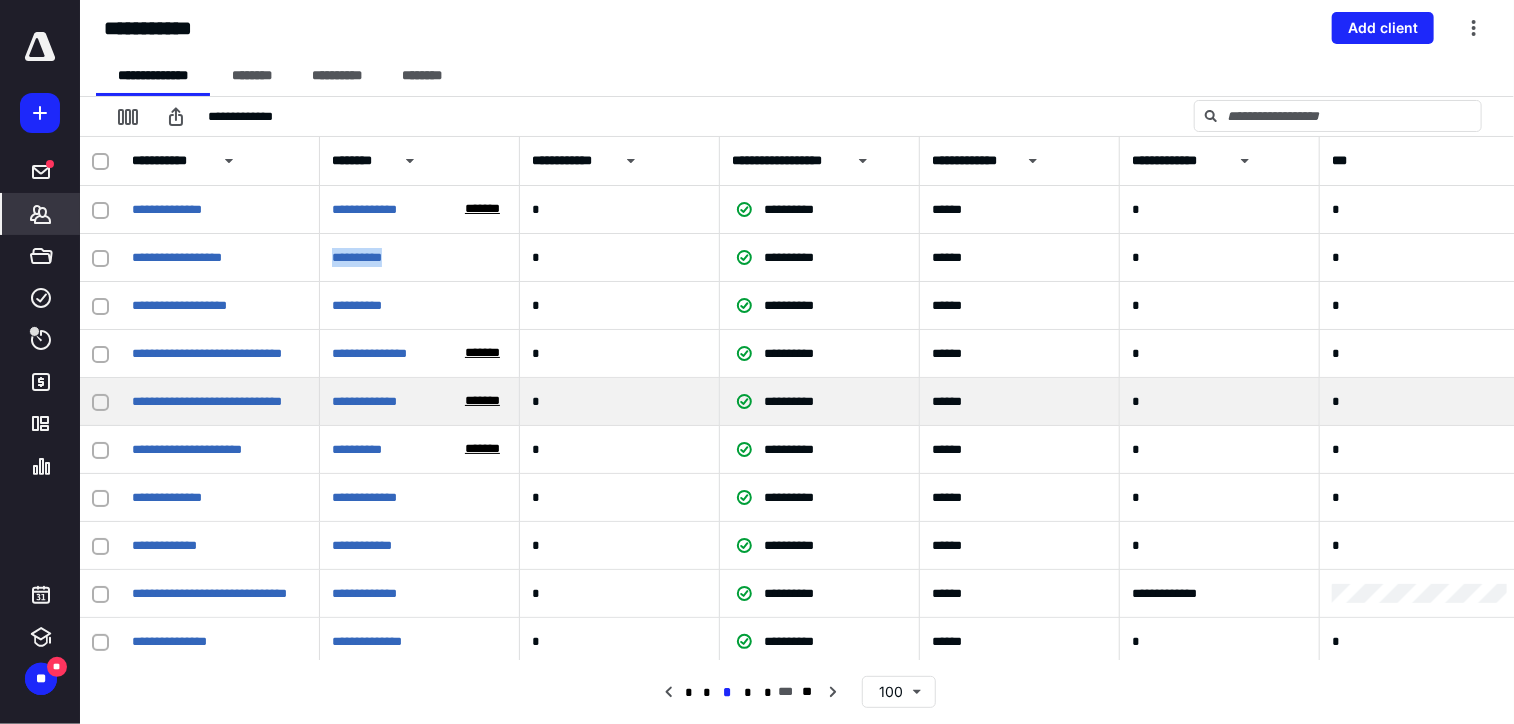 click 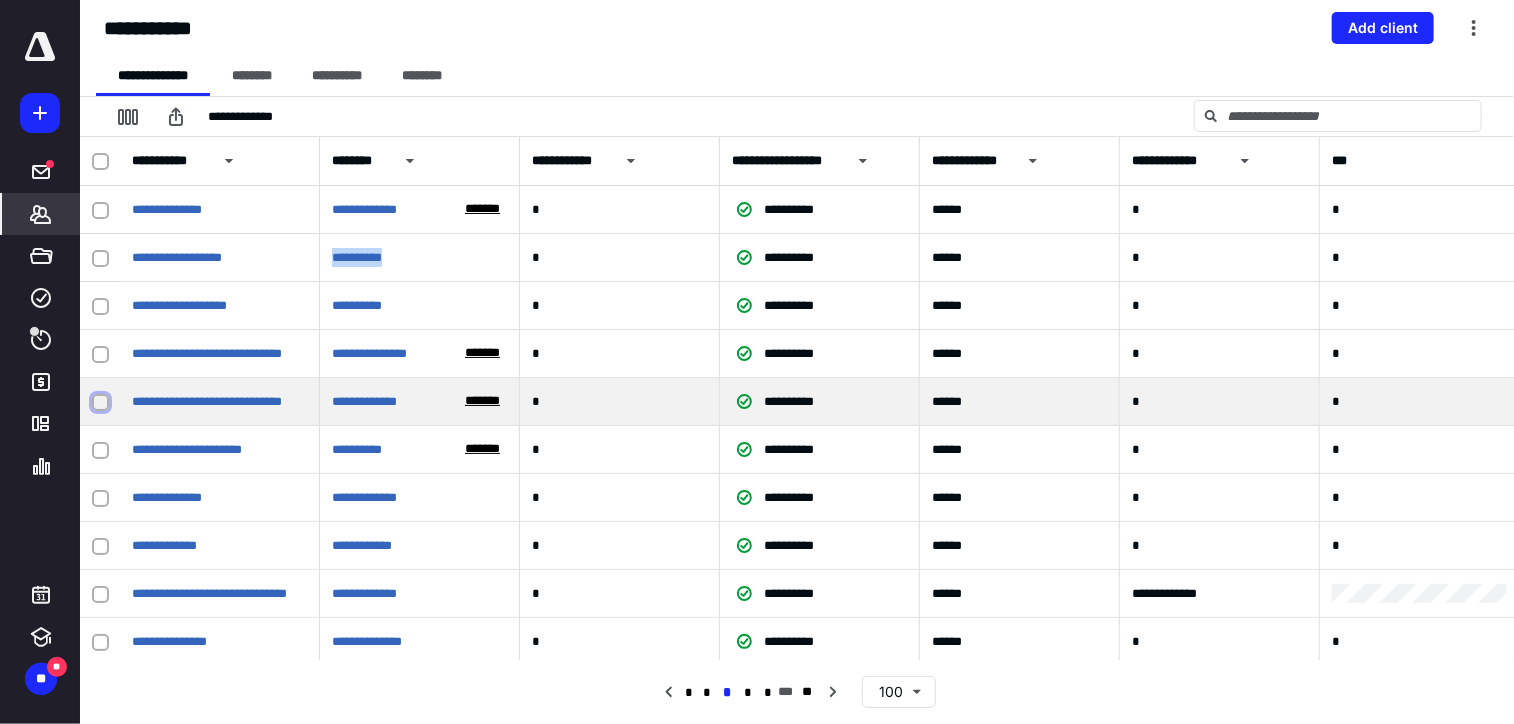click at bounding box center (100, 402) 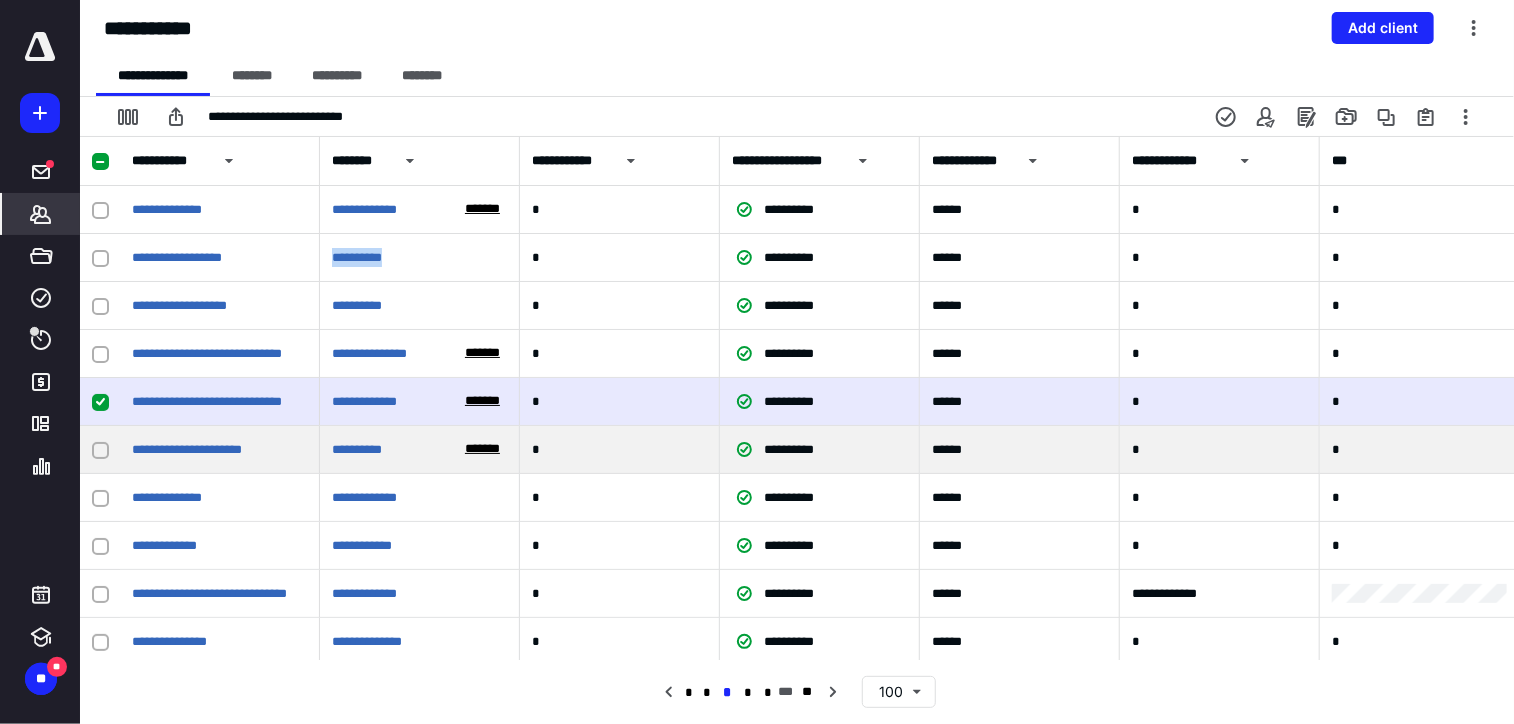 click at bounding box center (100, 449) 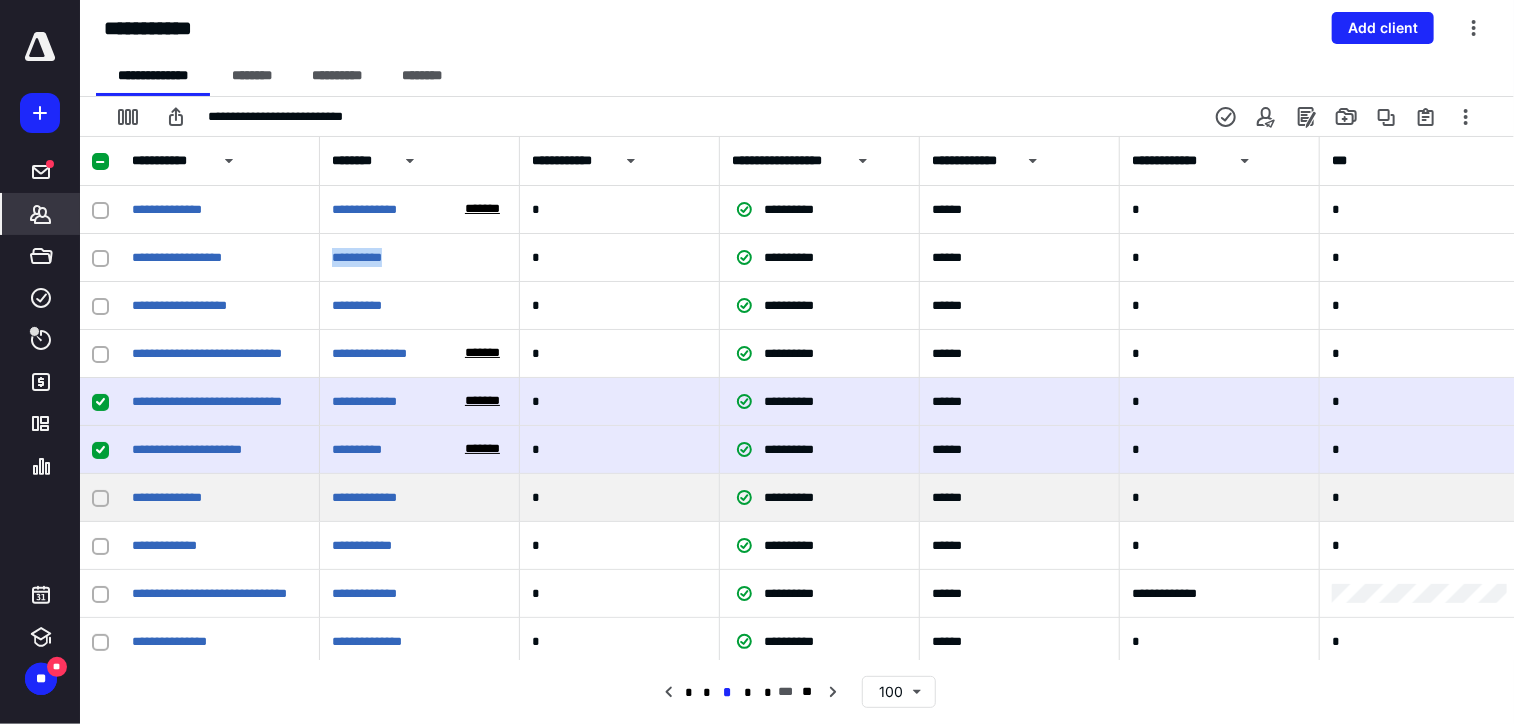click at bounding box center (100, 498) 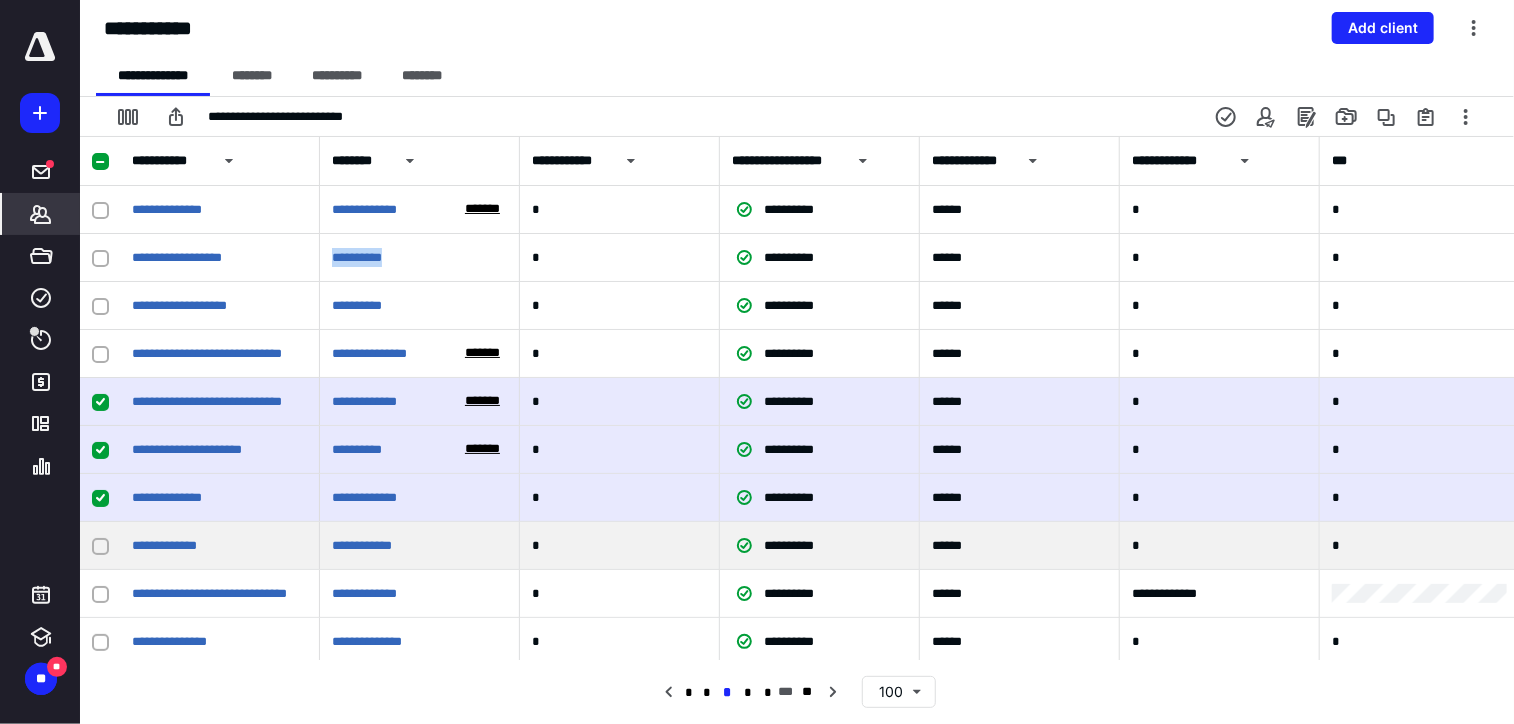 click at bounding box center (100, 545) 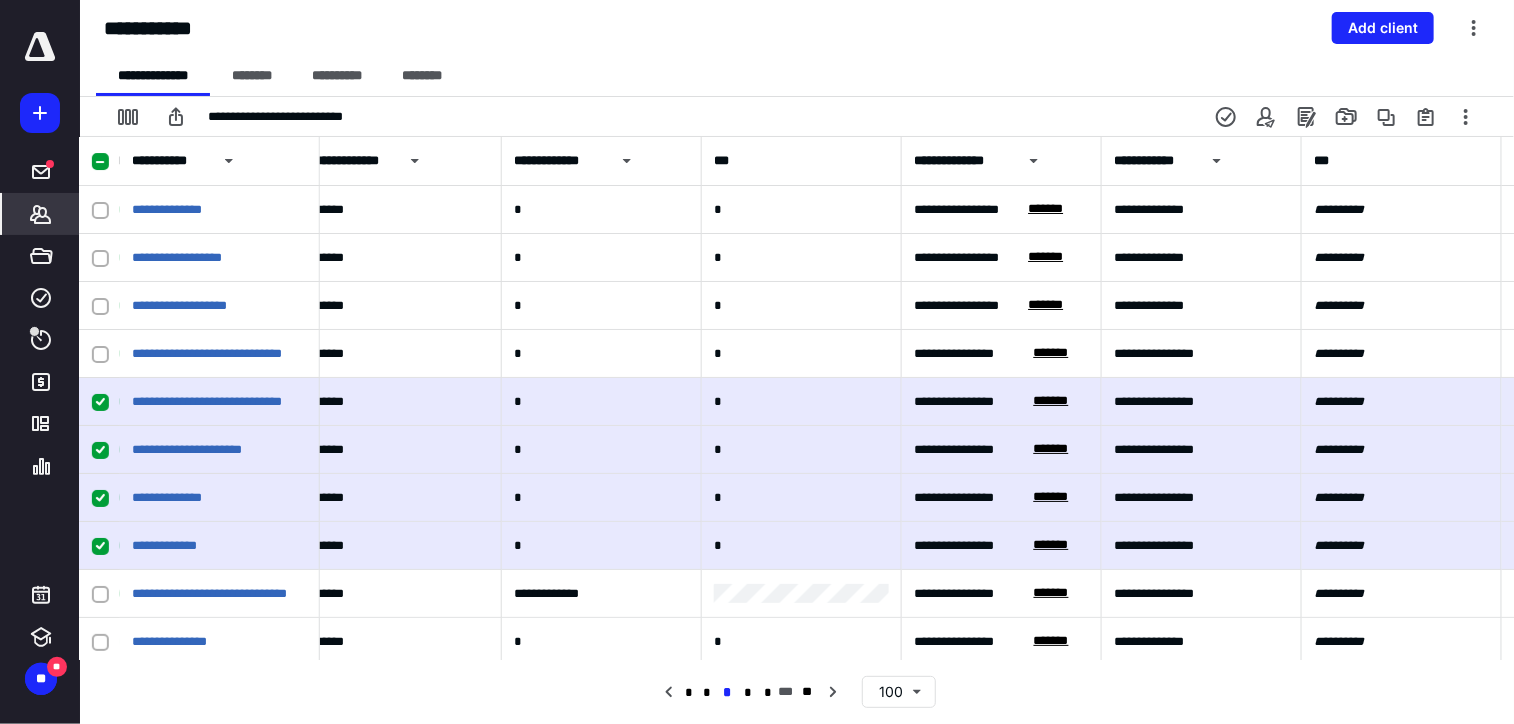 scroll, scrollTop: 0, scrollLeft: 0, axis: both 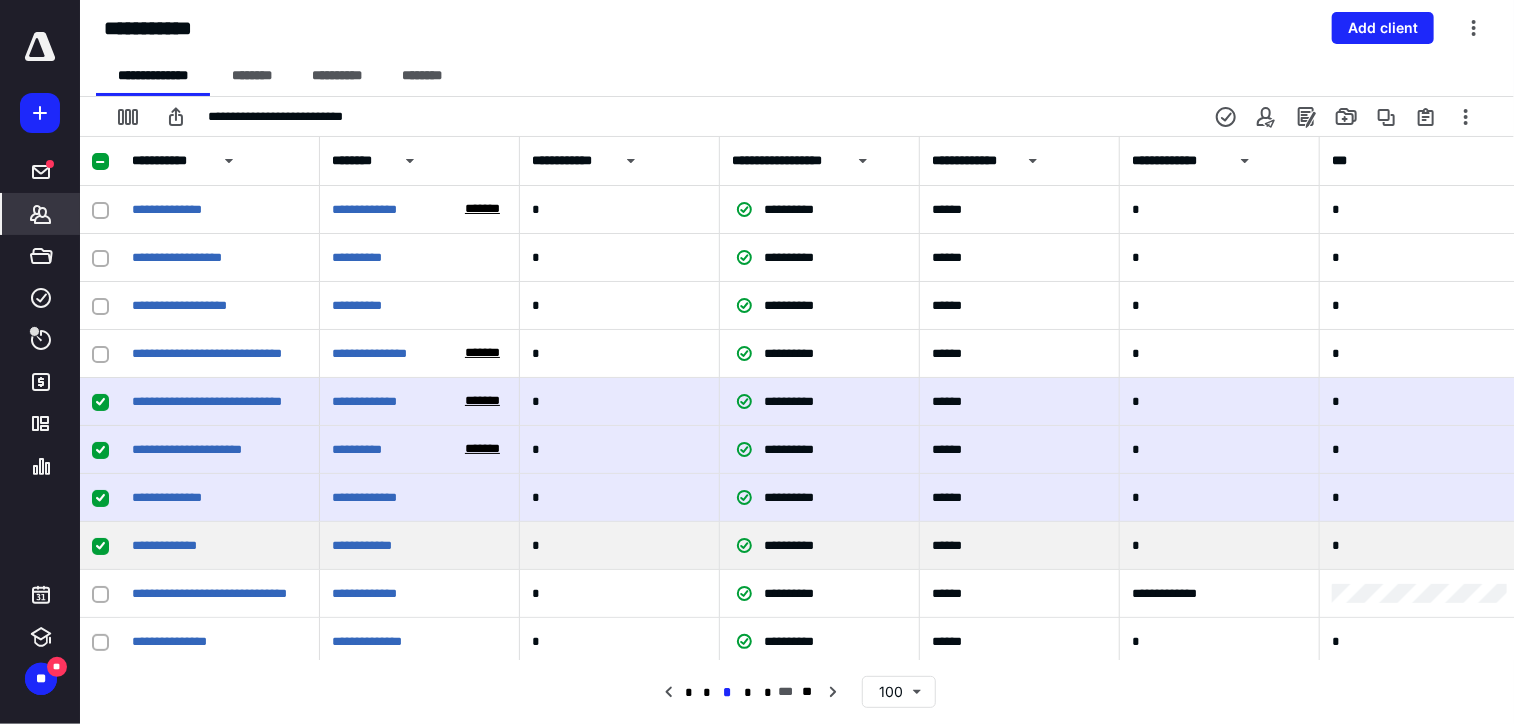 click at bounding box center [100, 546] 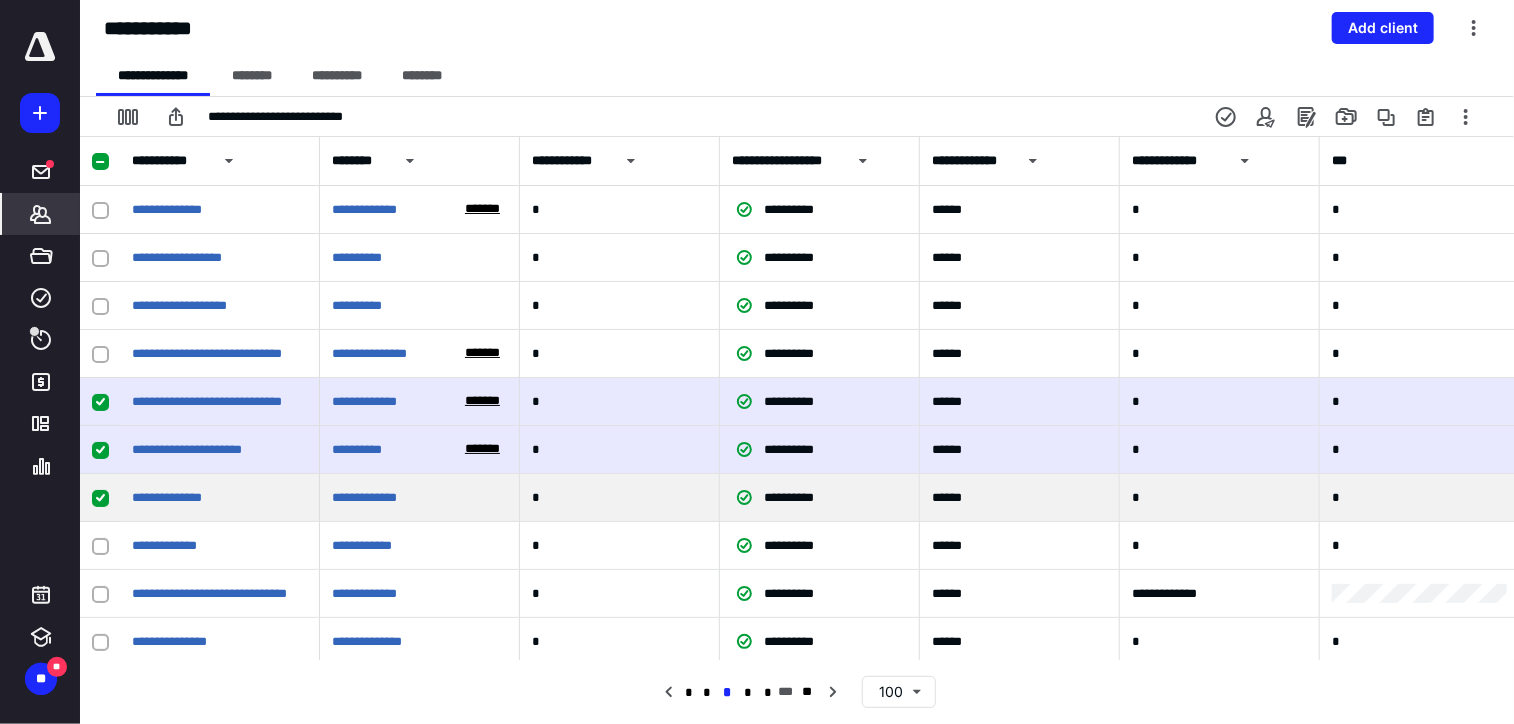click 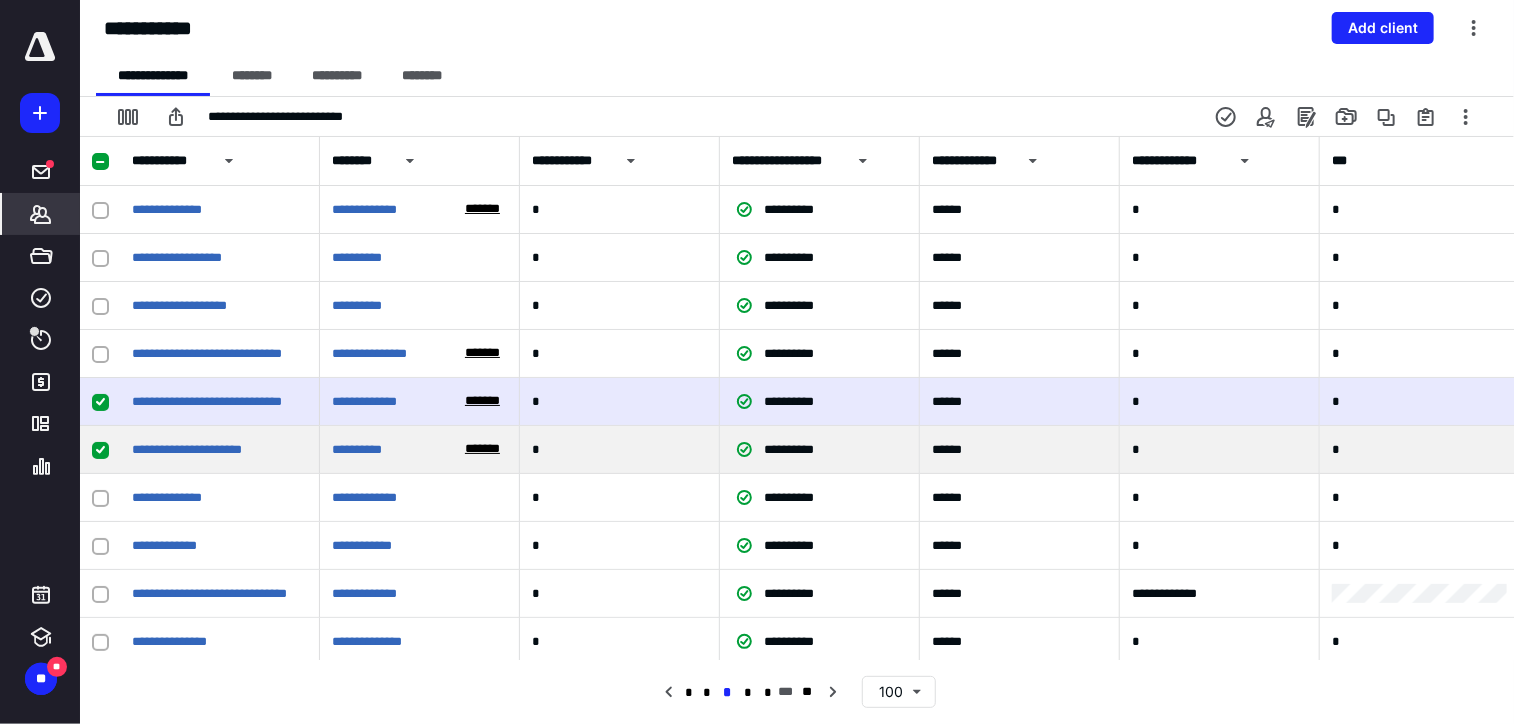 click 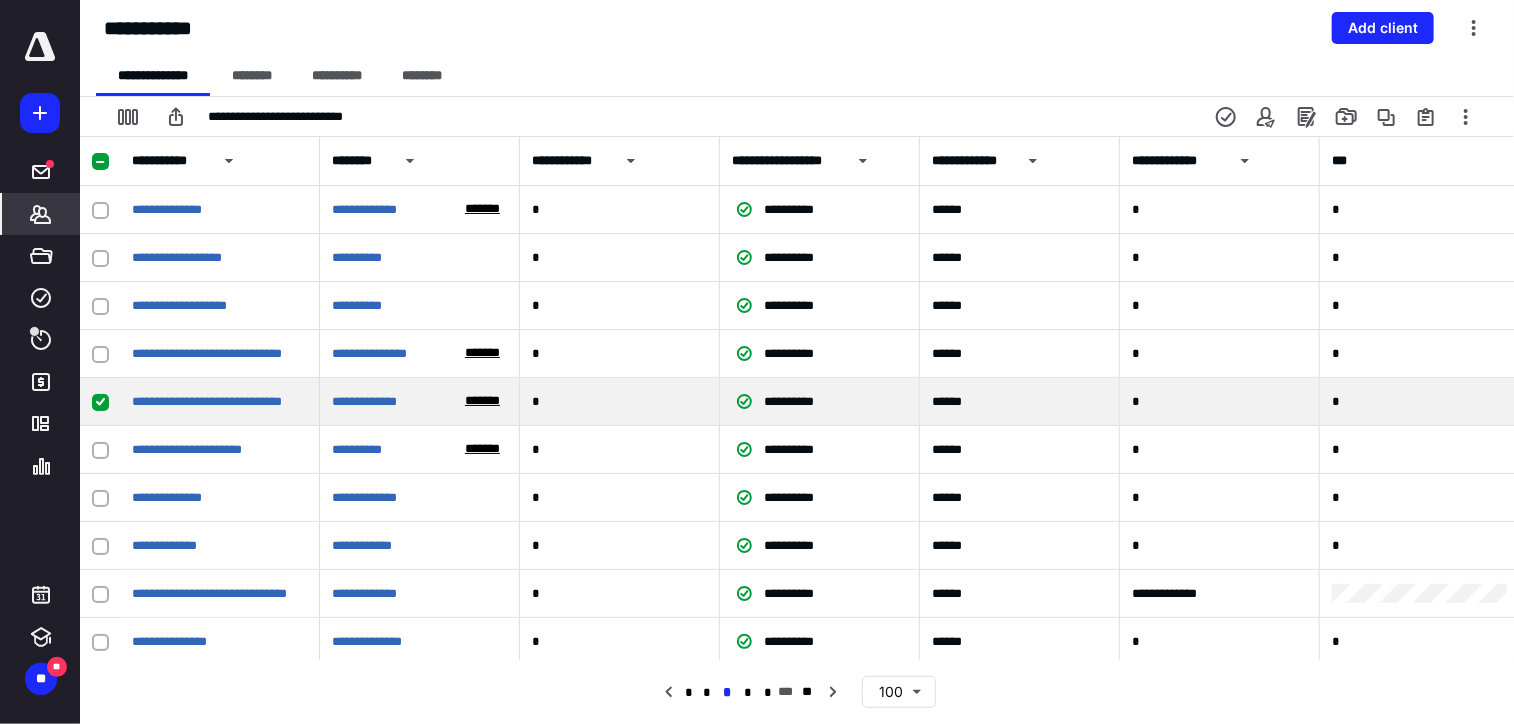 click at bounding box center (100, 401) 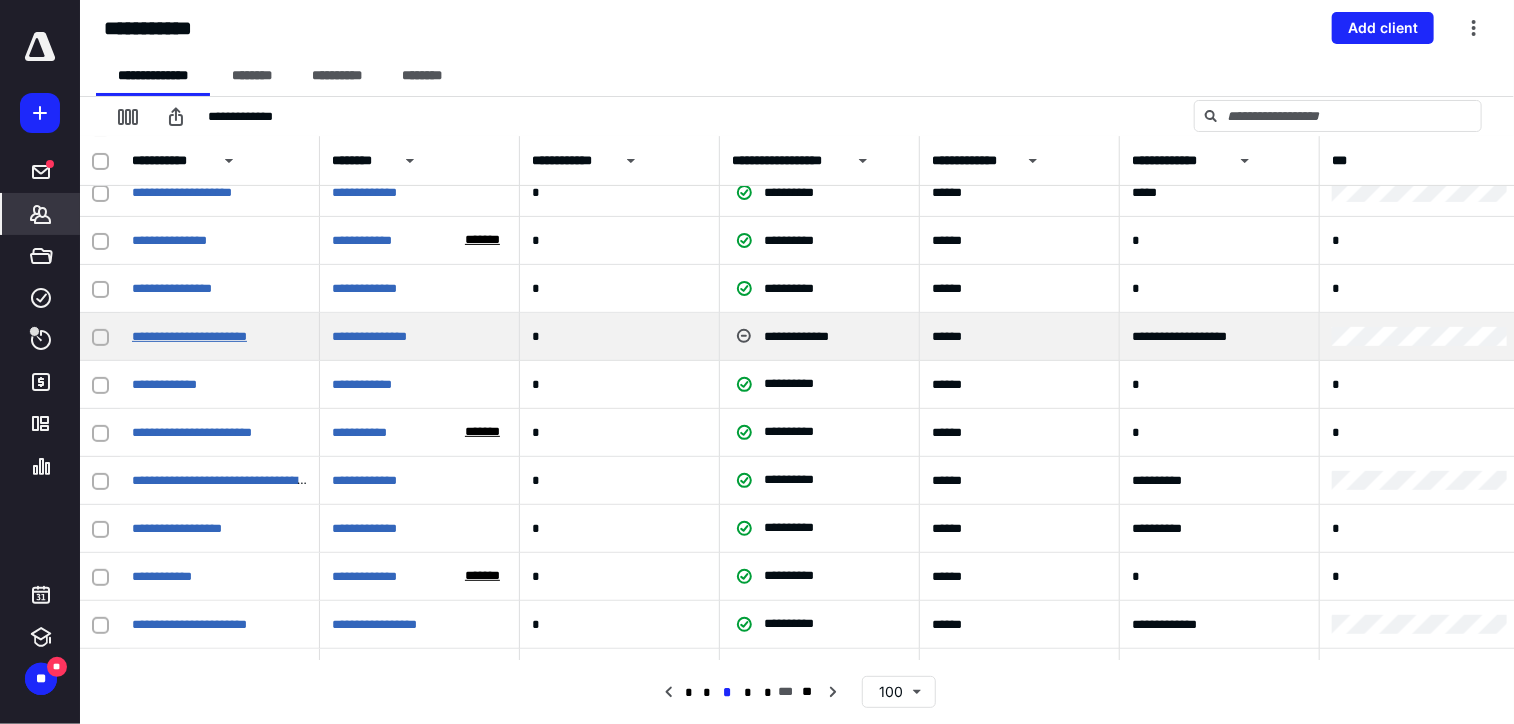 scroll, scrollTop: 4100, scrollLeft: 0, axis: vertical 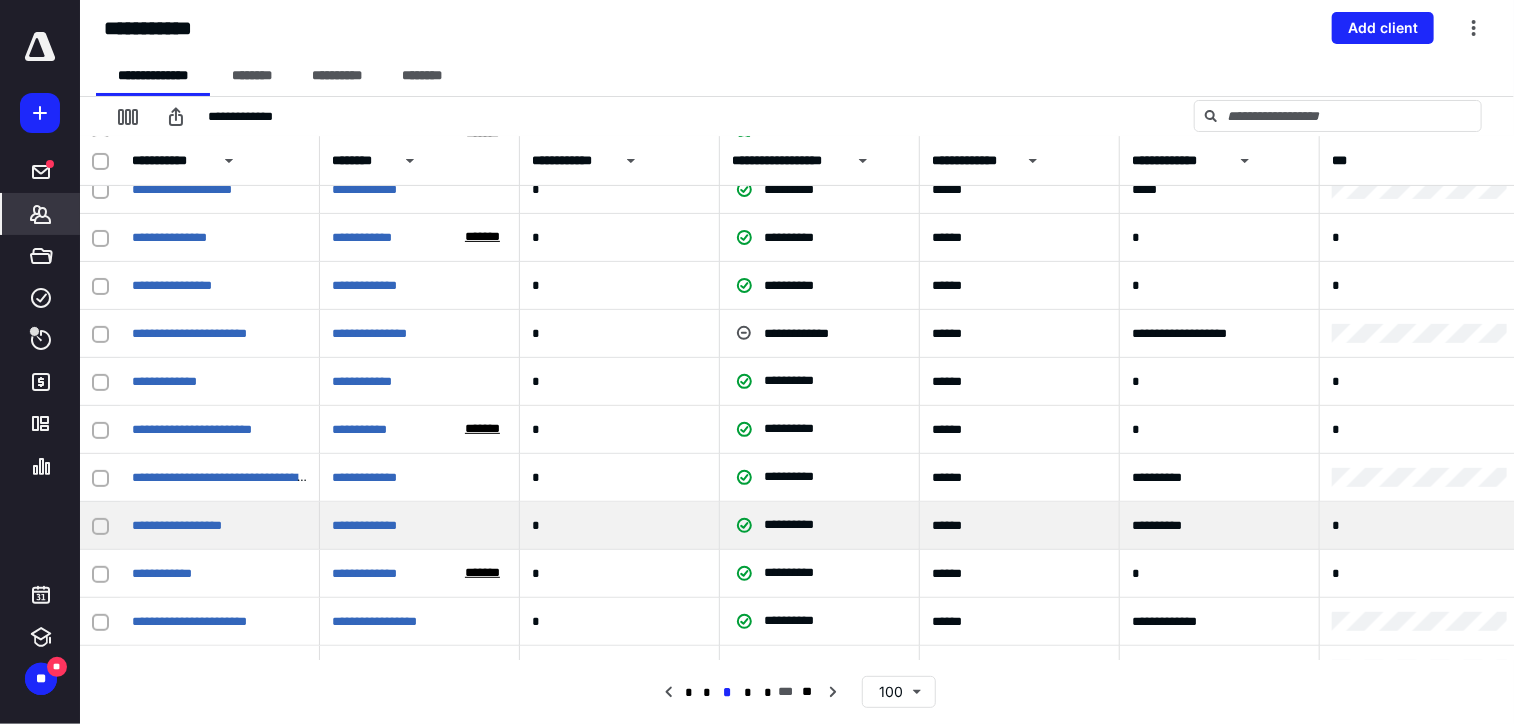 click 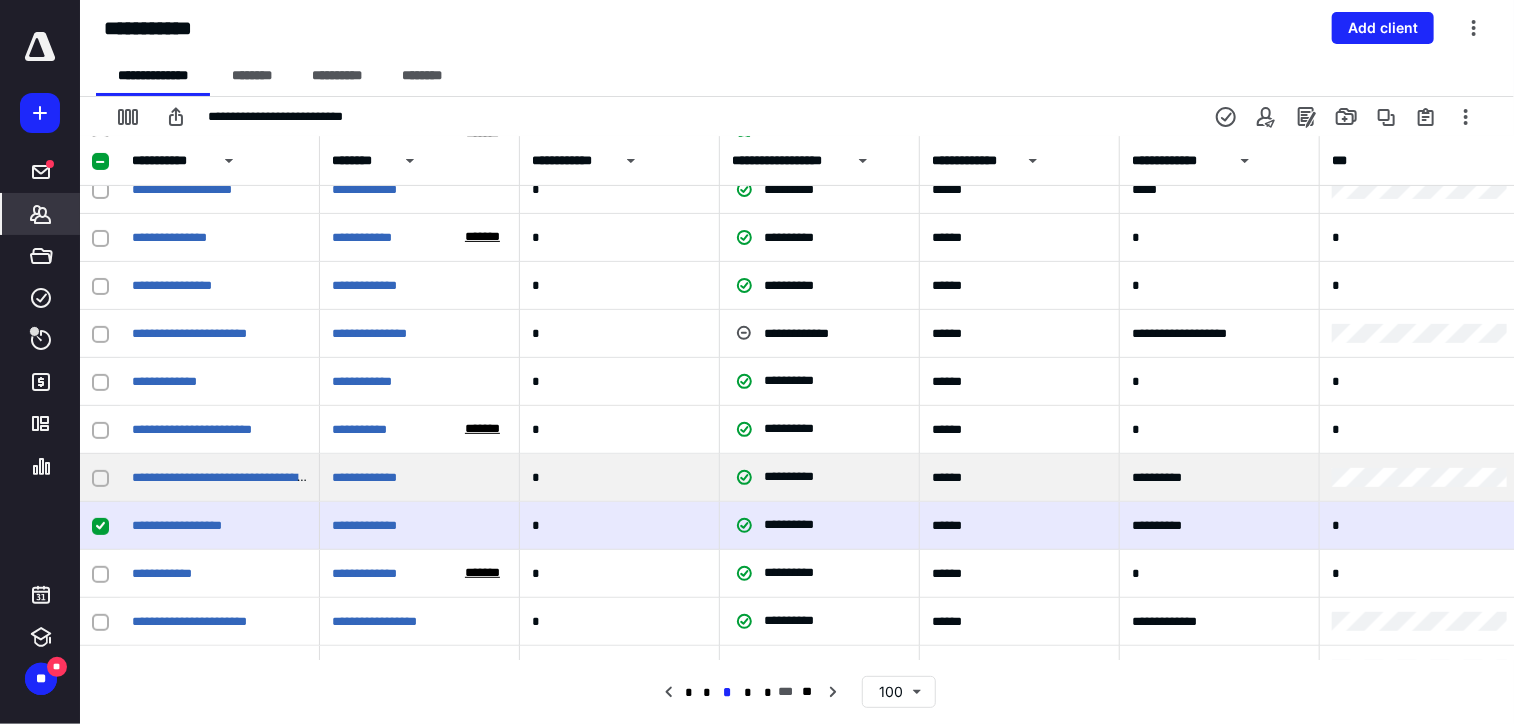 click 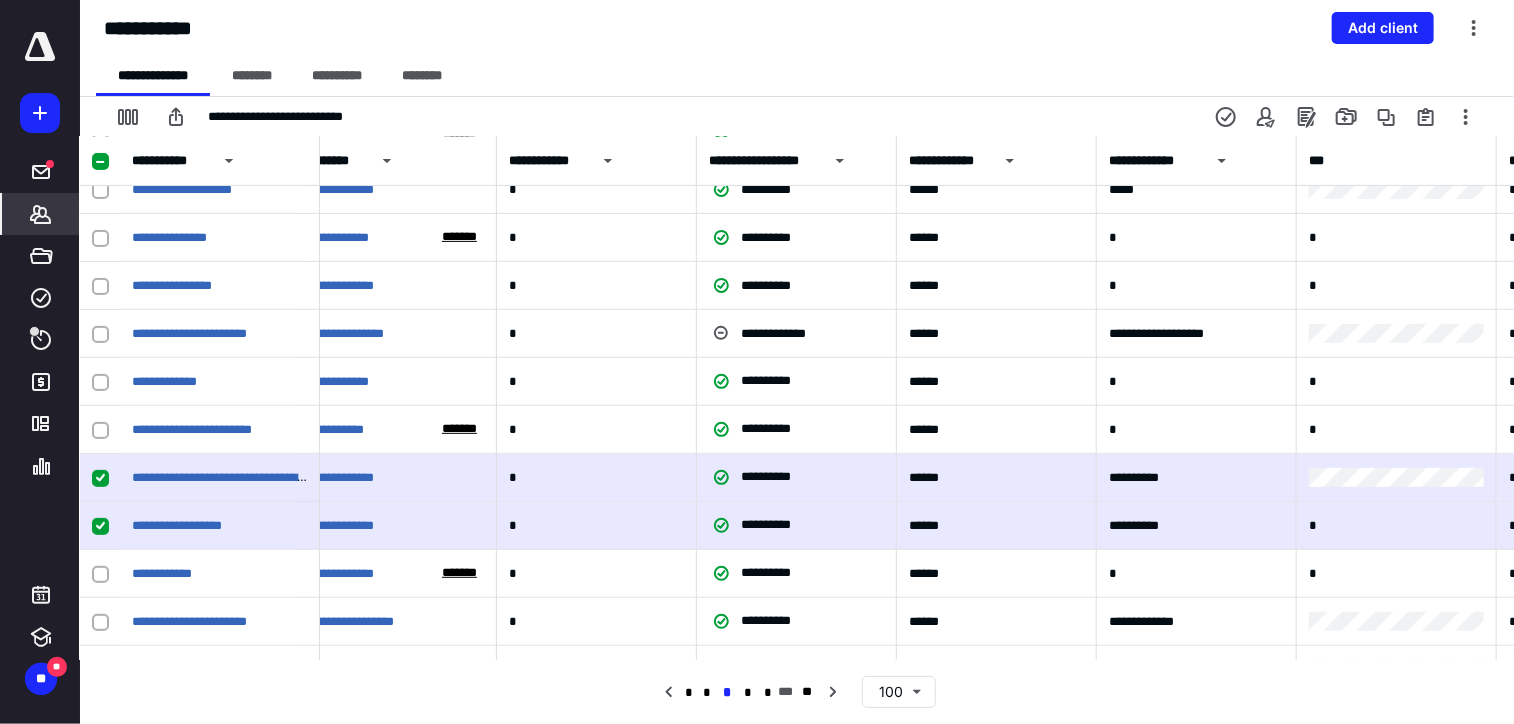 scroll, scrollTop: 4100, scrollLeft: 0, axis: vertical 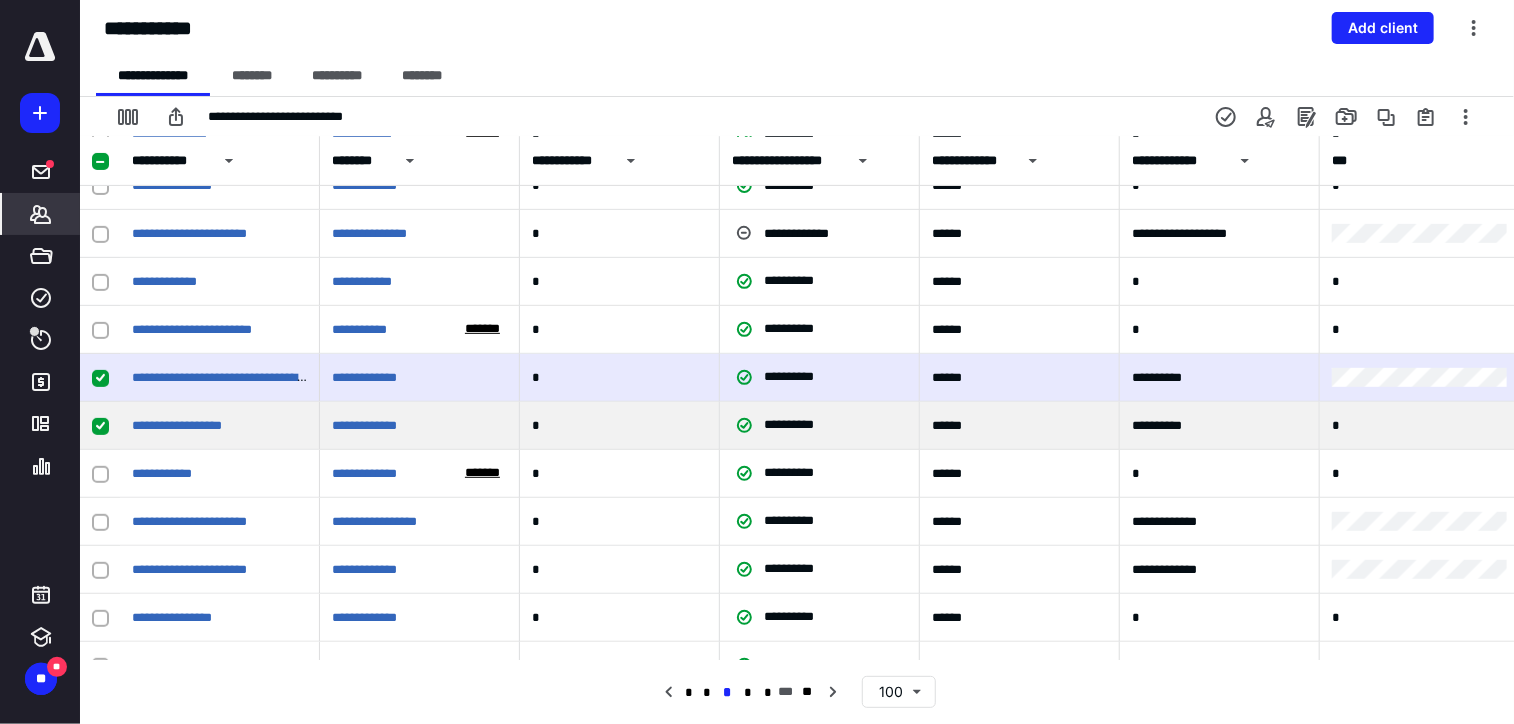 click 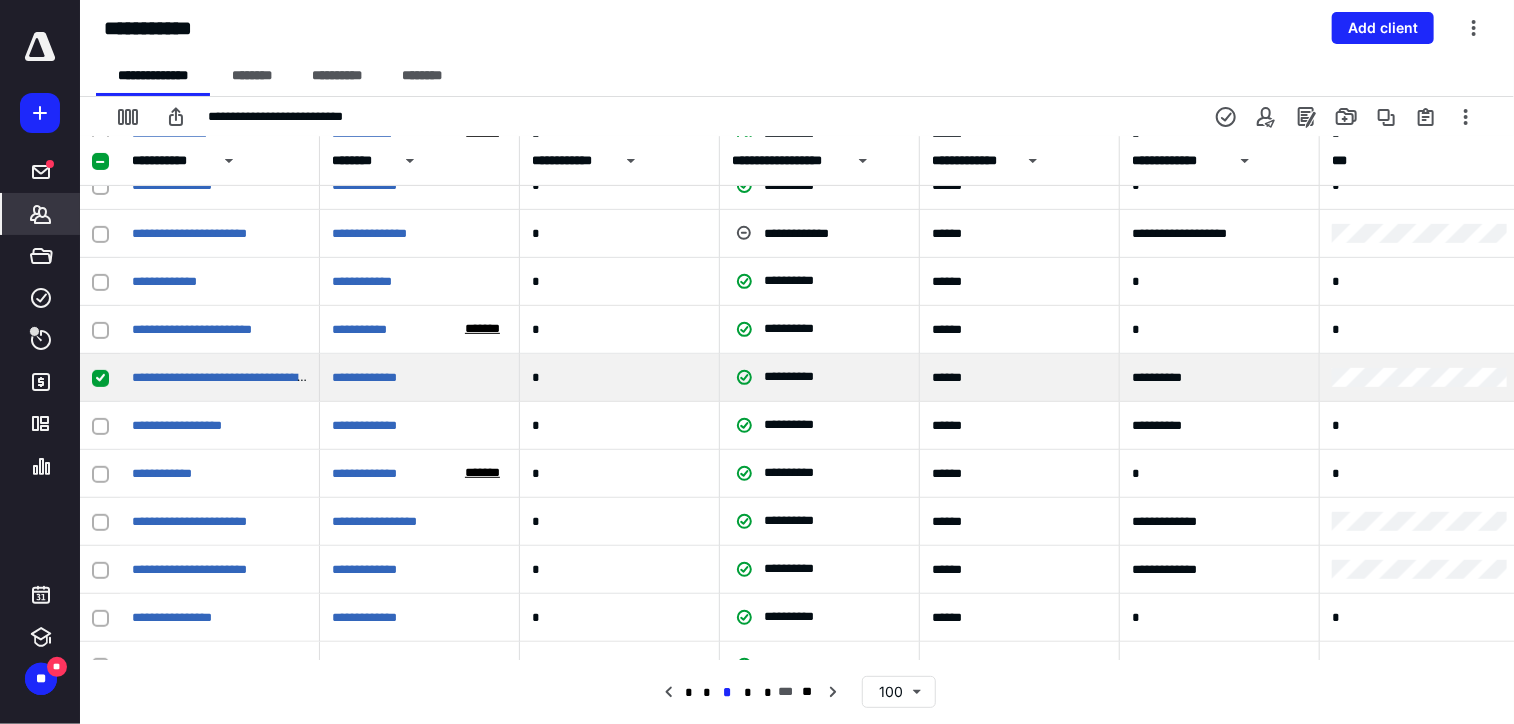 click 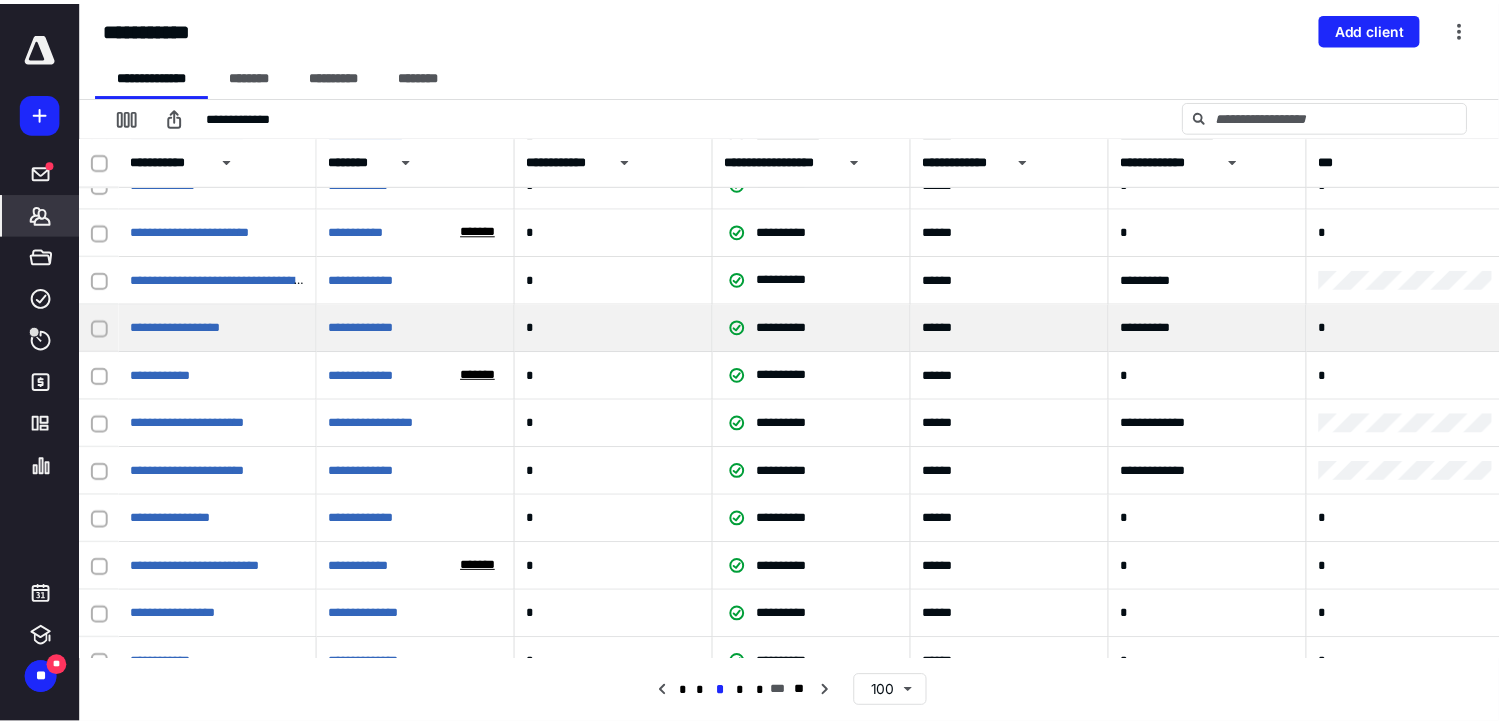 scroll, scrollTop: 4300, scrollLeft: 0, axis: vertical 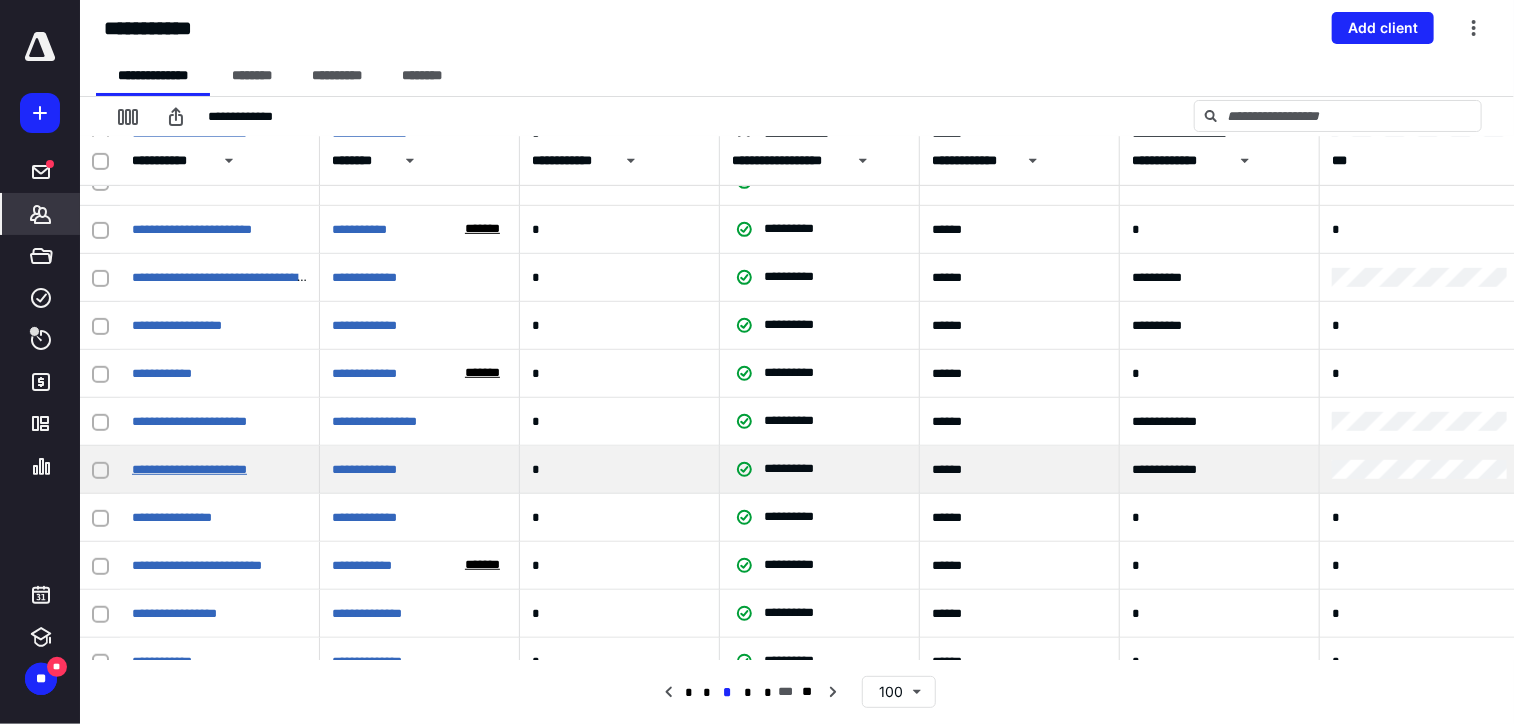click on "**********" at bounding box center (189, 469) 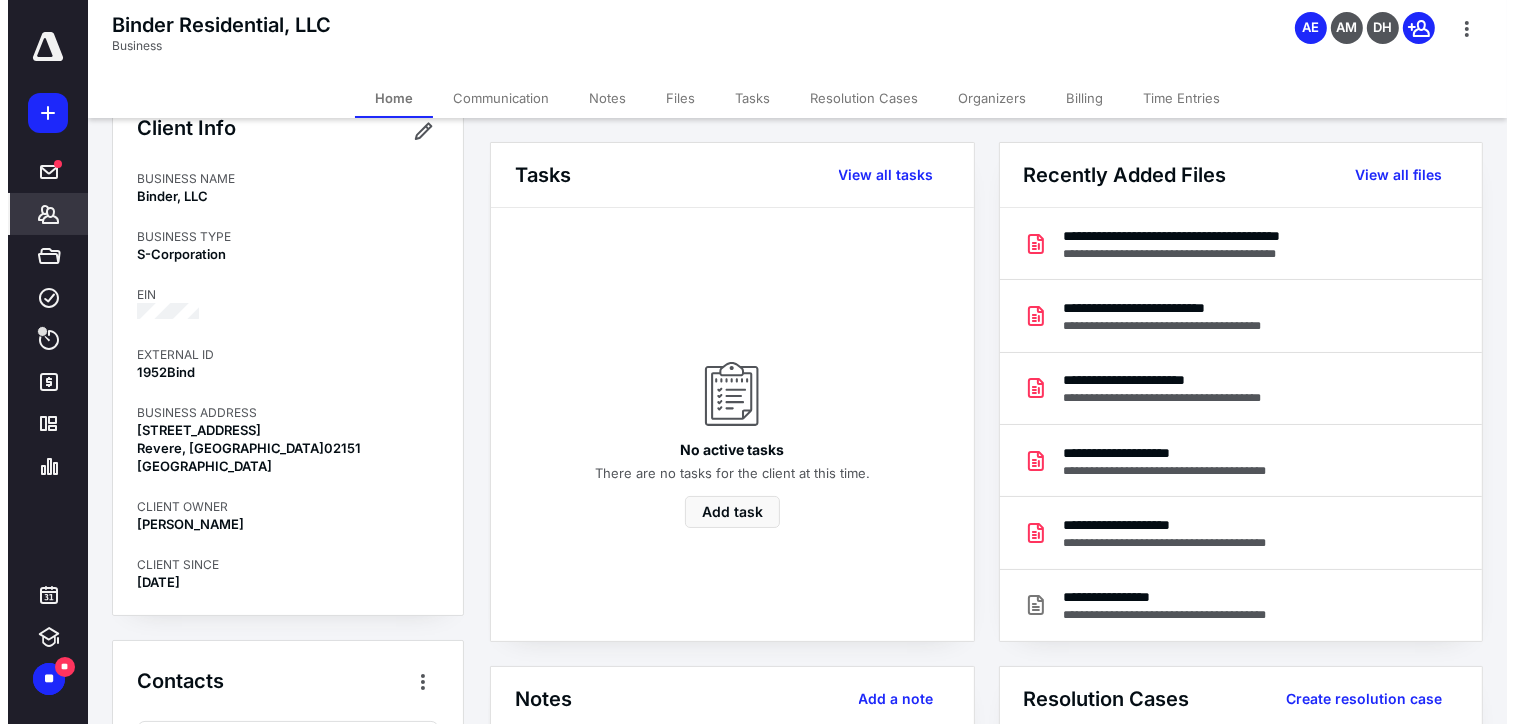 scroll, scrollTop: 0, scrollLeft: 0, axis: both 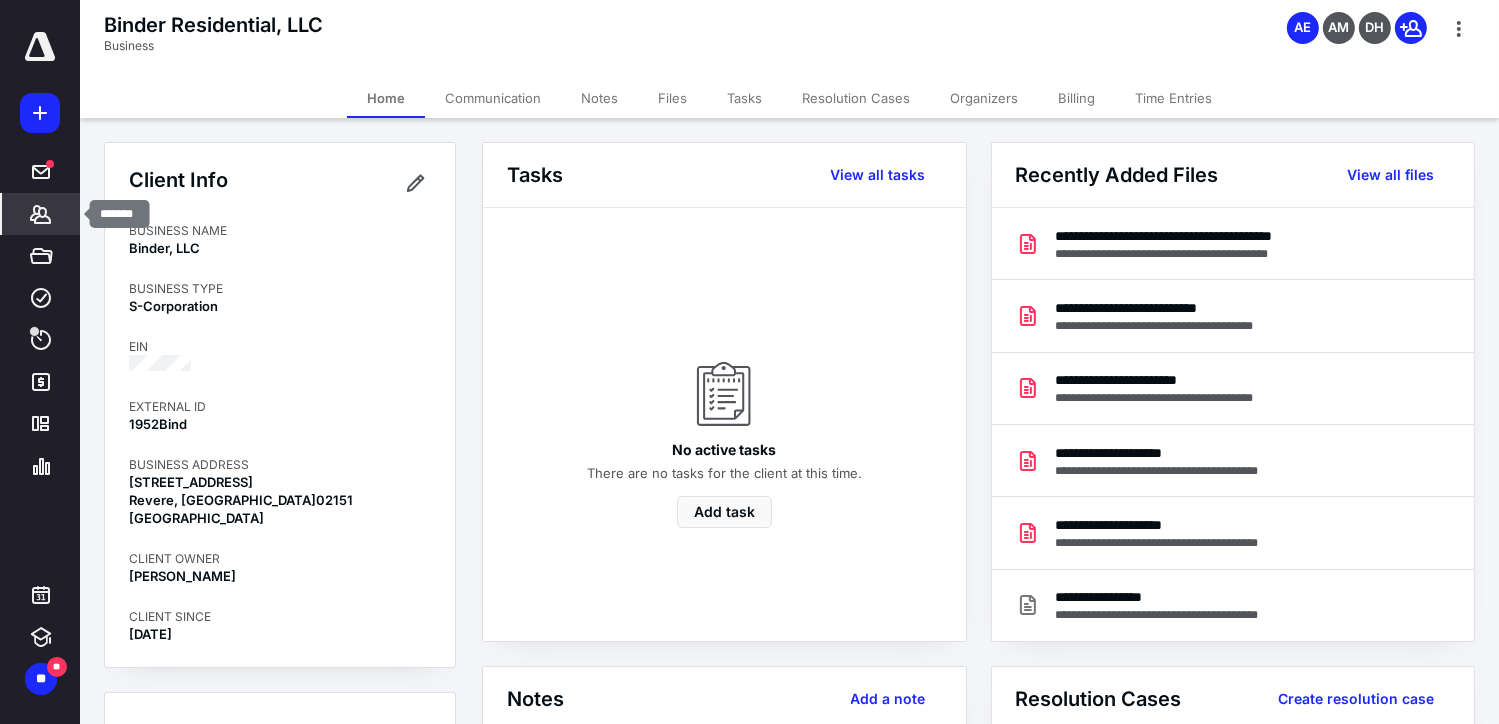 click 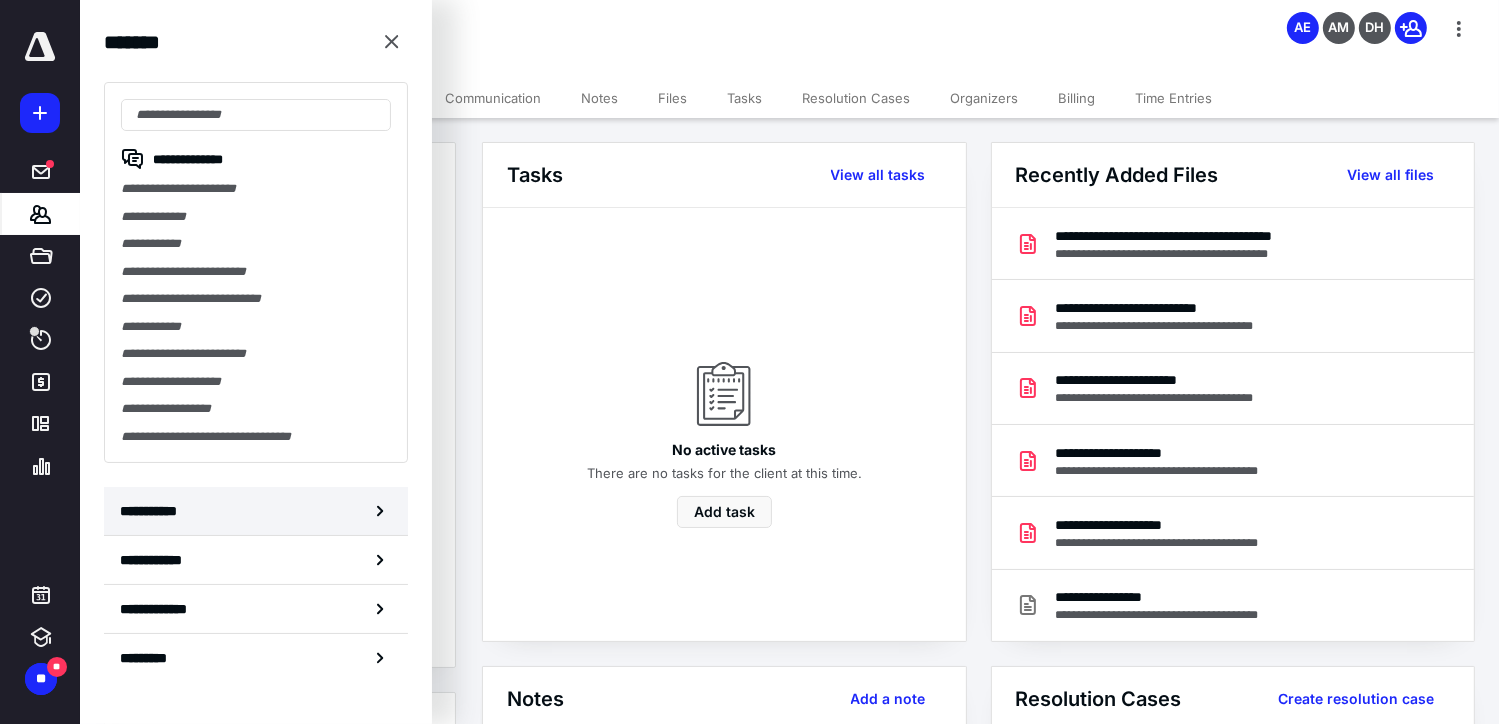 click on "**********" at bounding box center (256, 511) 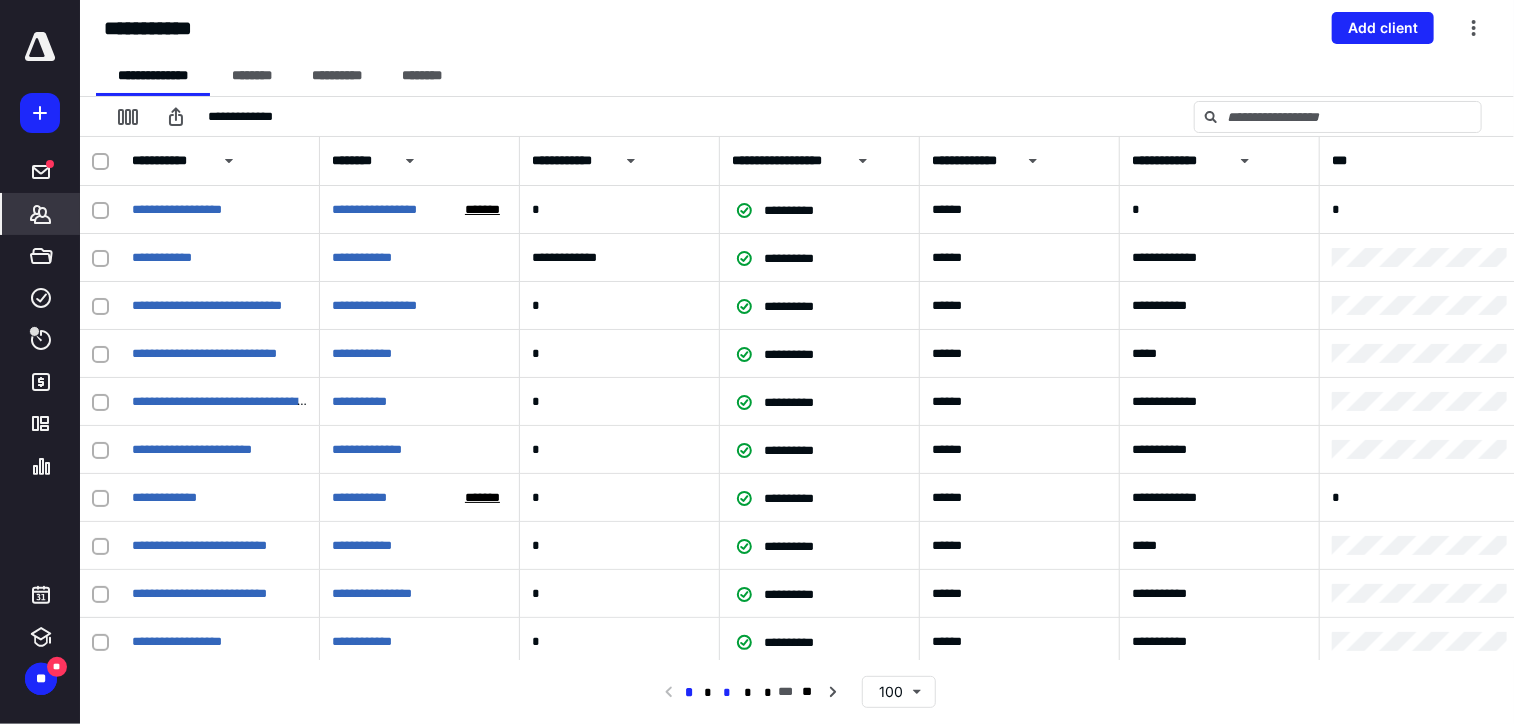 click on "*" at bounding box center (728, 693) 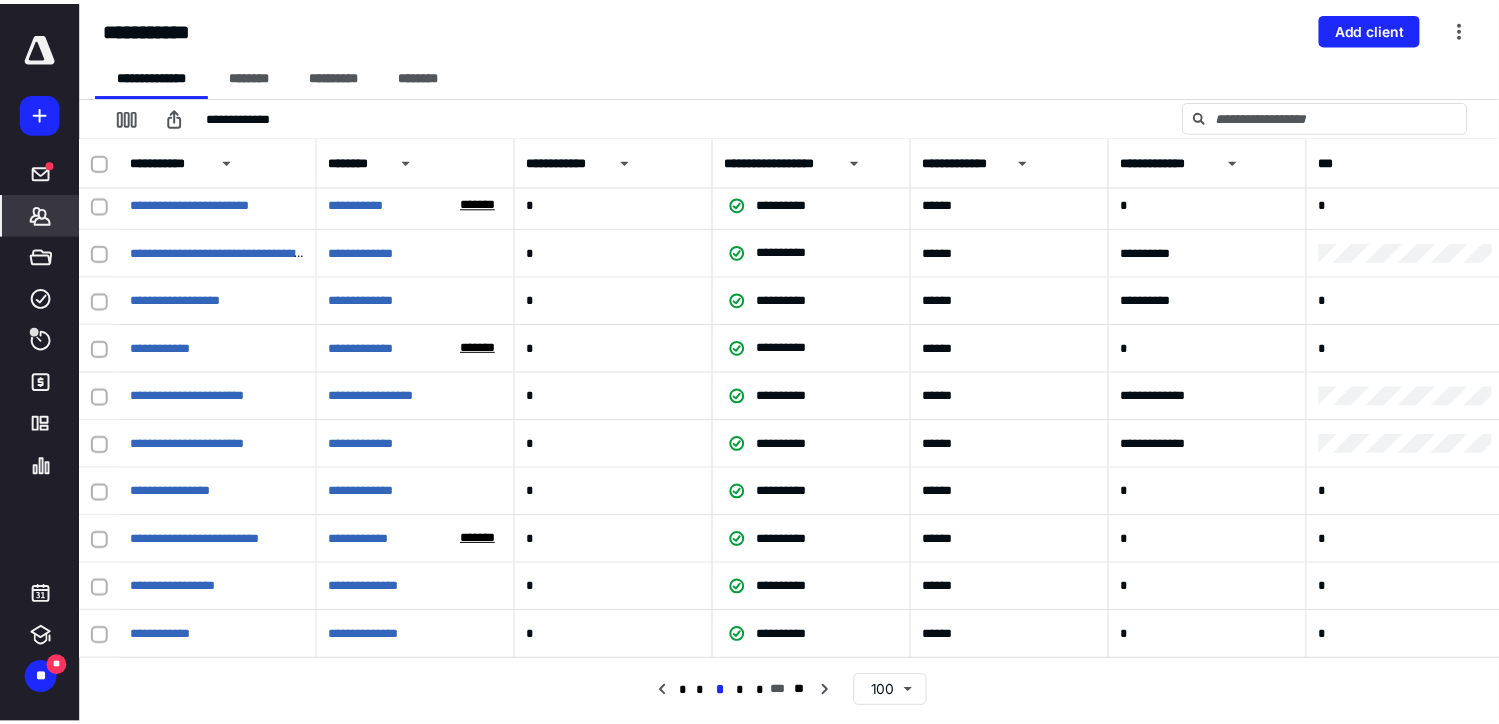 scroll, scrollTop: 4340, scrollLeft: 0, axis: vertical 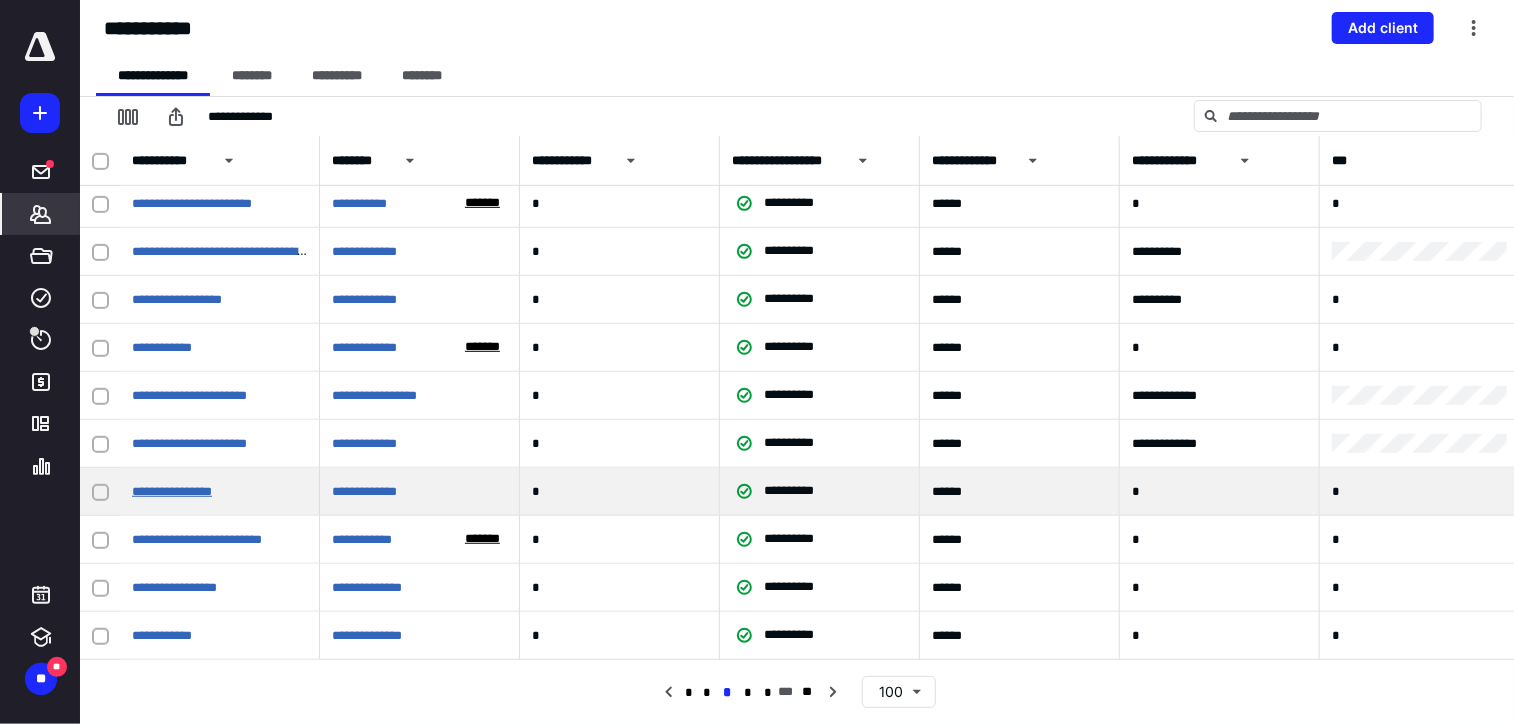 click on "**********" at bounding box center [172, 491] 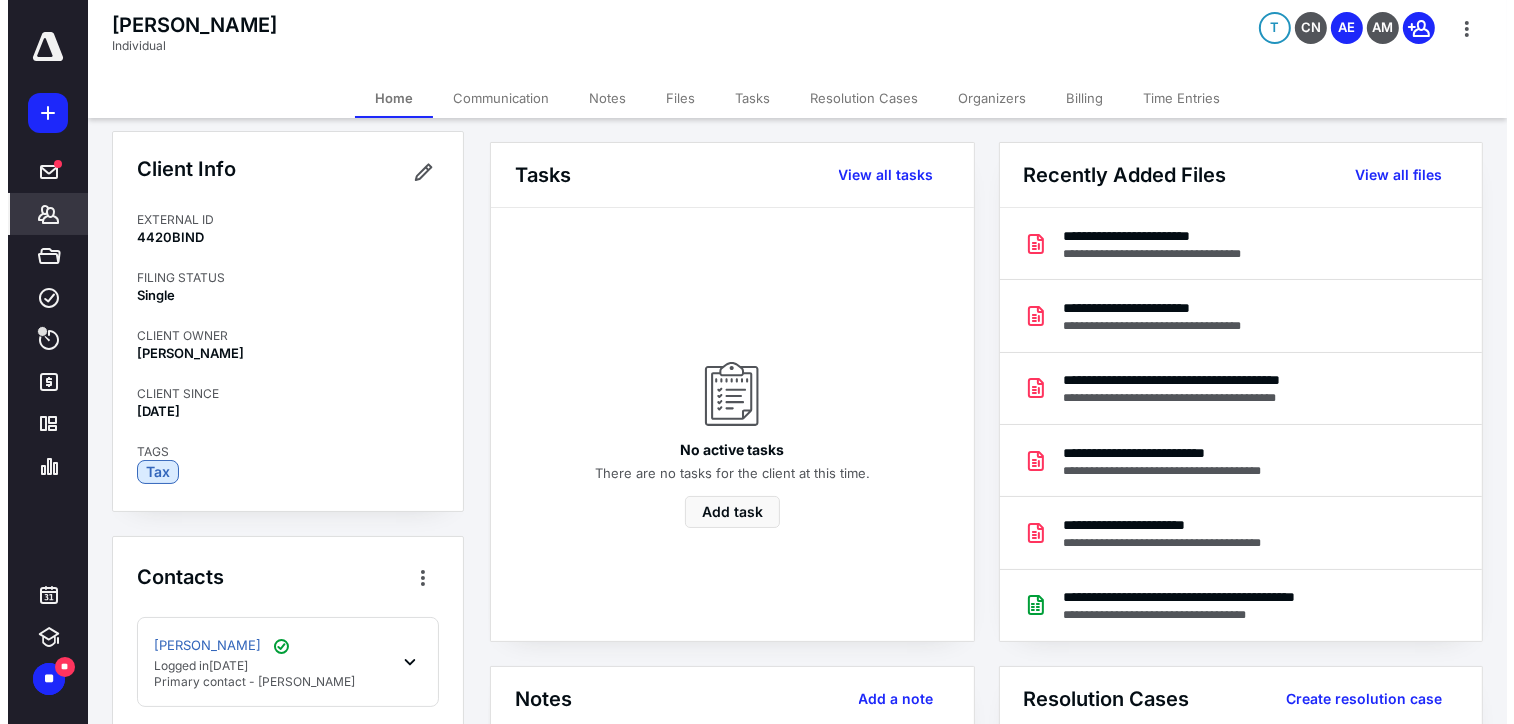 scroll, scrollTop: 0, scrollLeft: 0, axis: both 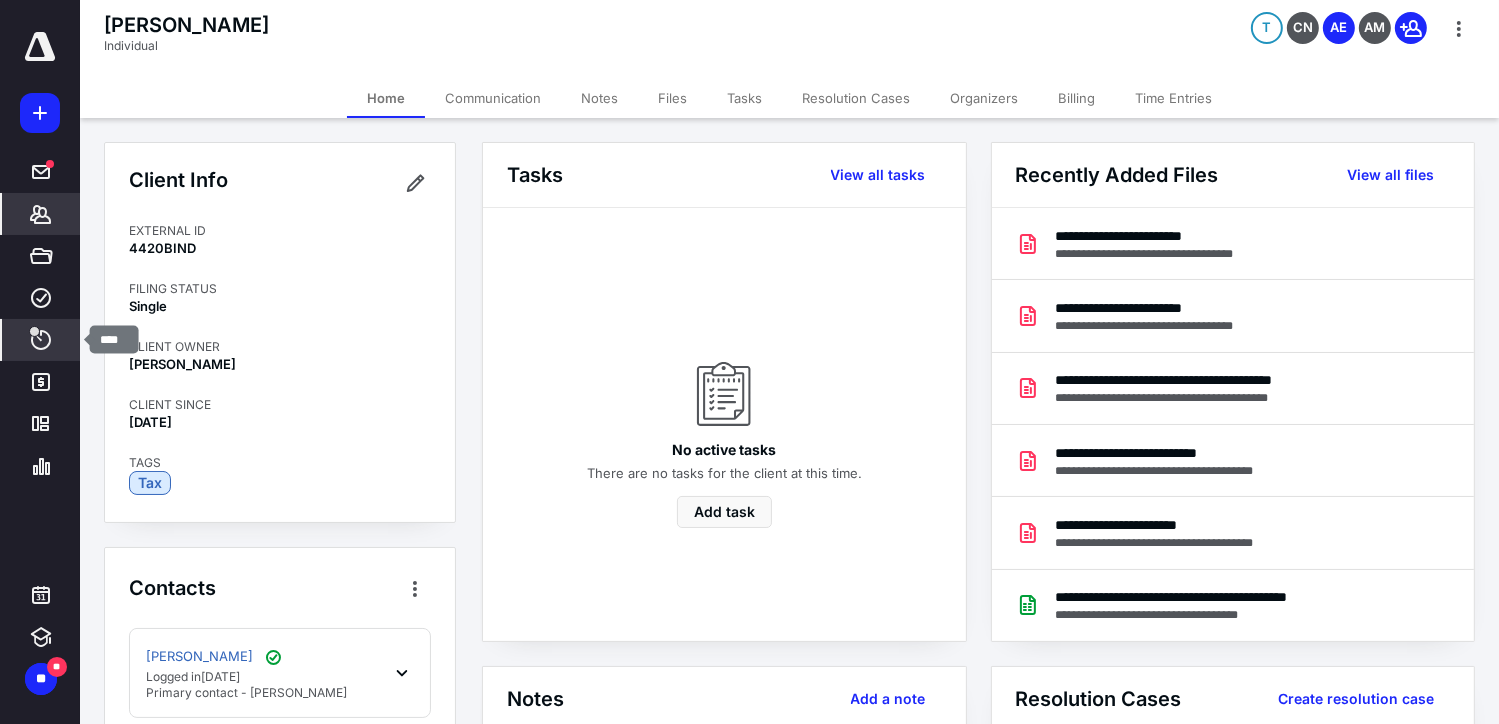 click 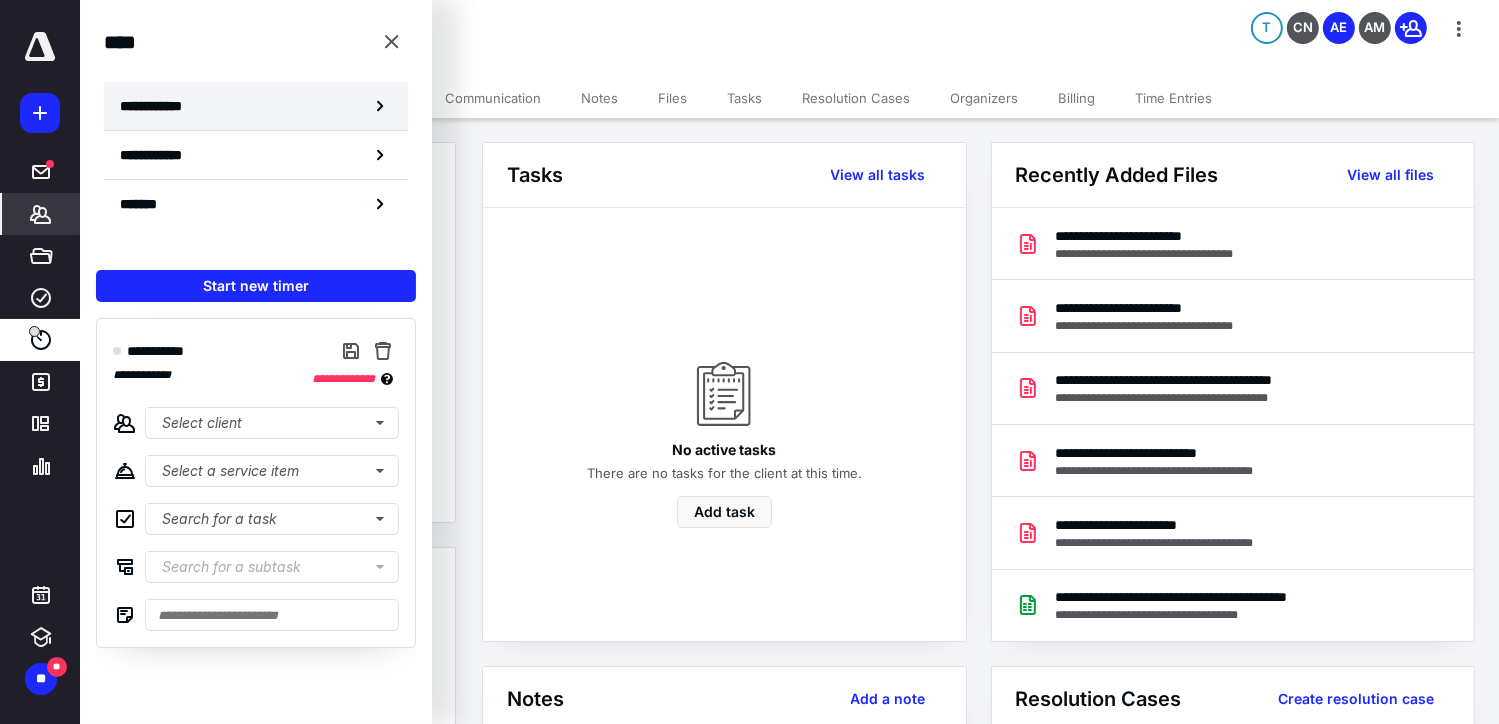 click on "**********" at bounding box center [256, 106] 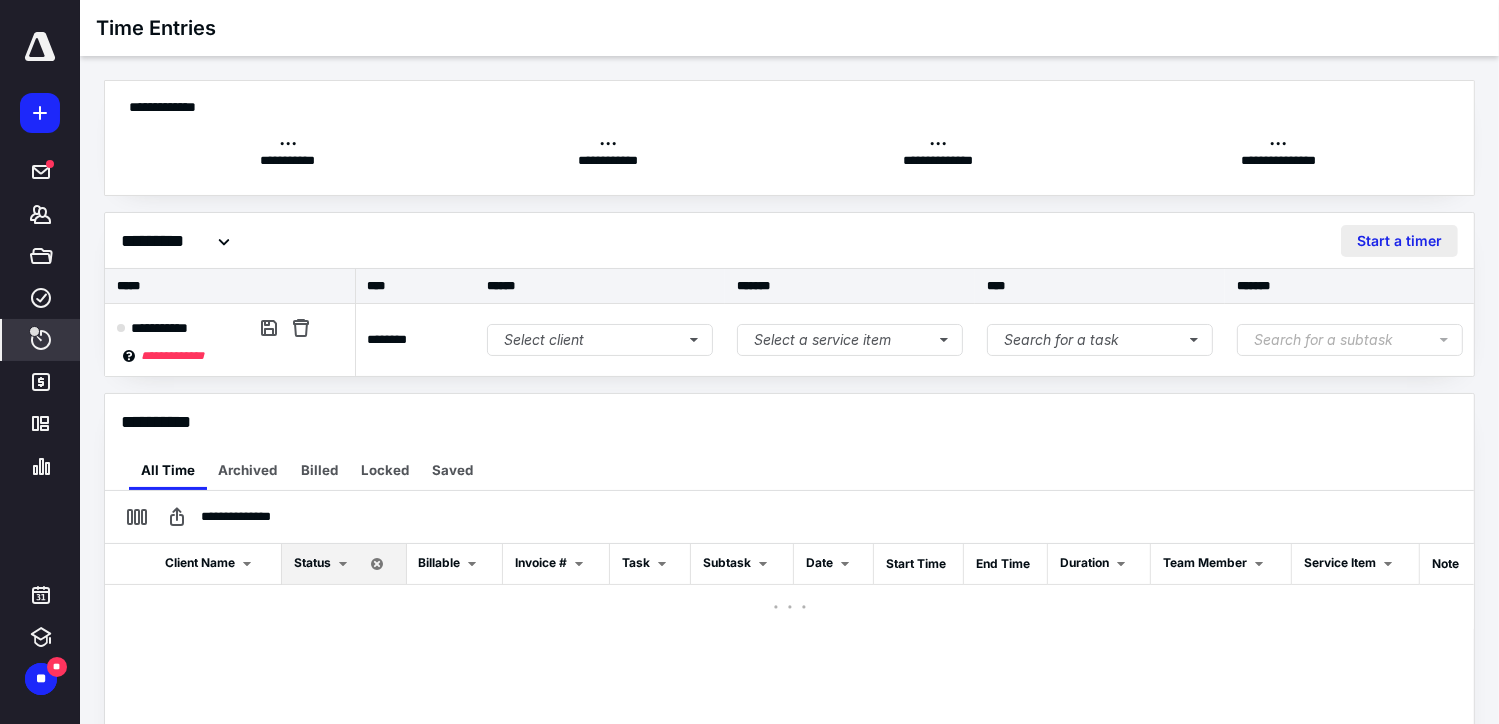 click on "Start a timer" at bounding box center (1399, 241) 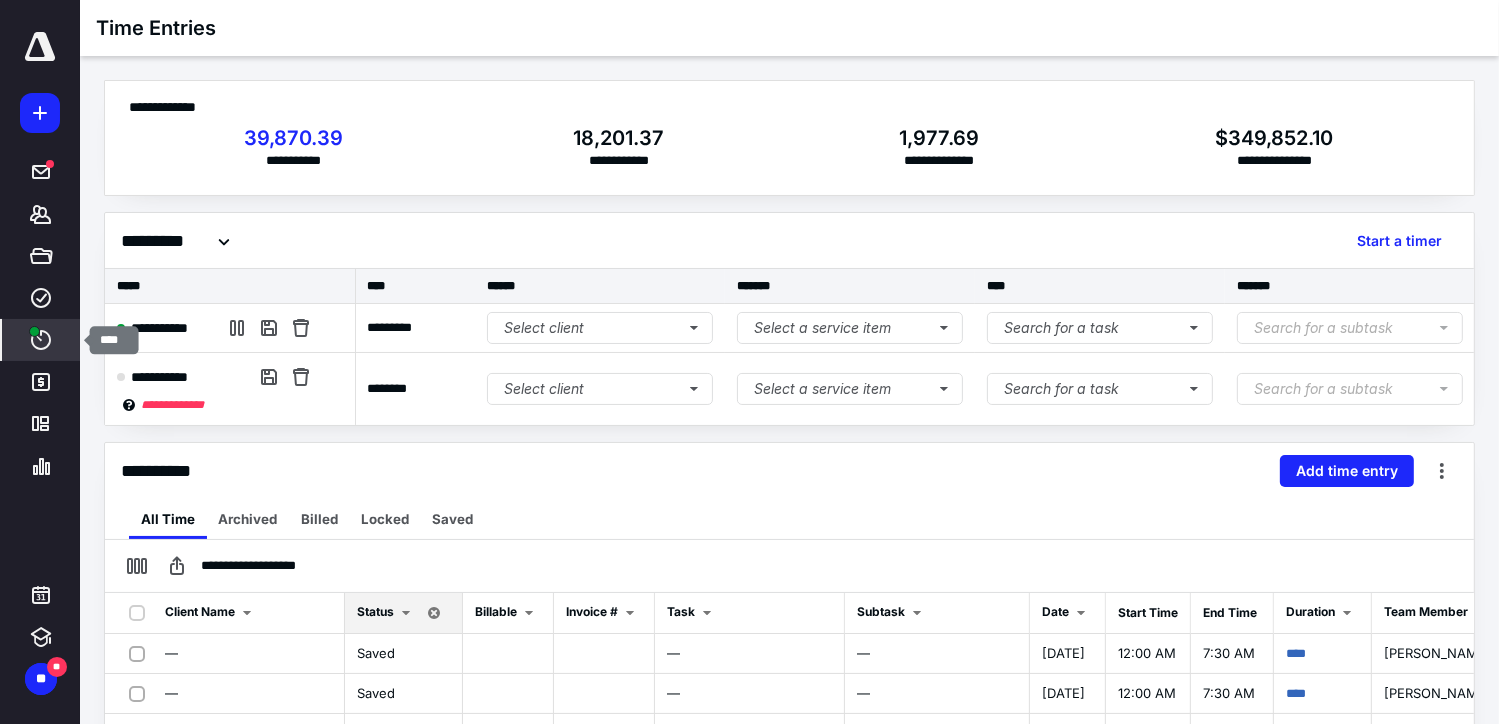 click 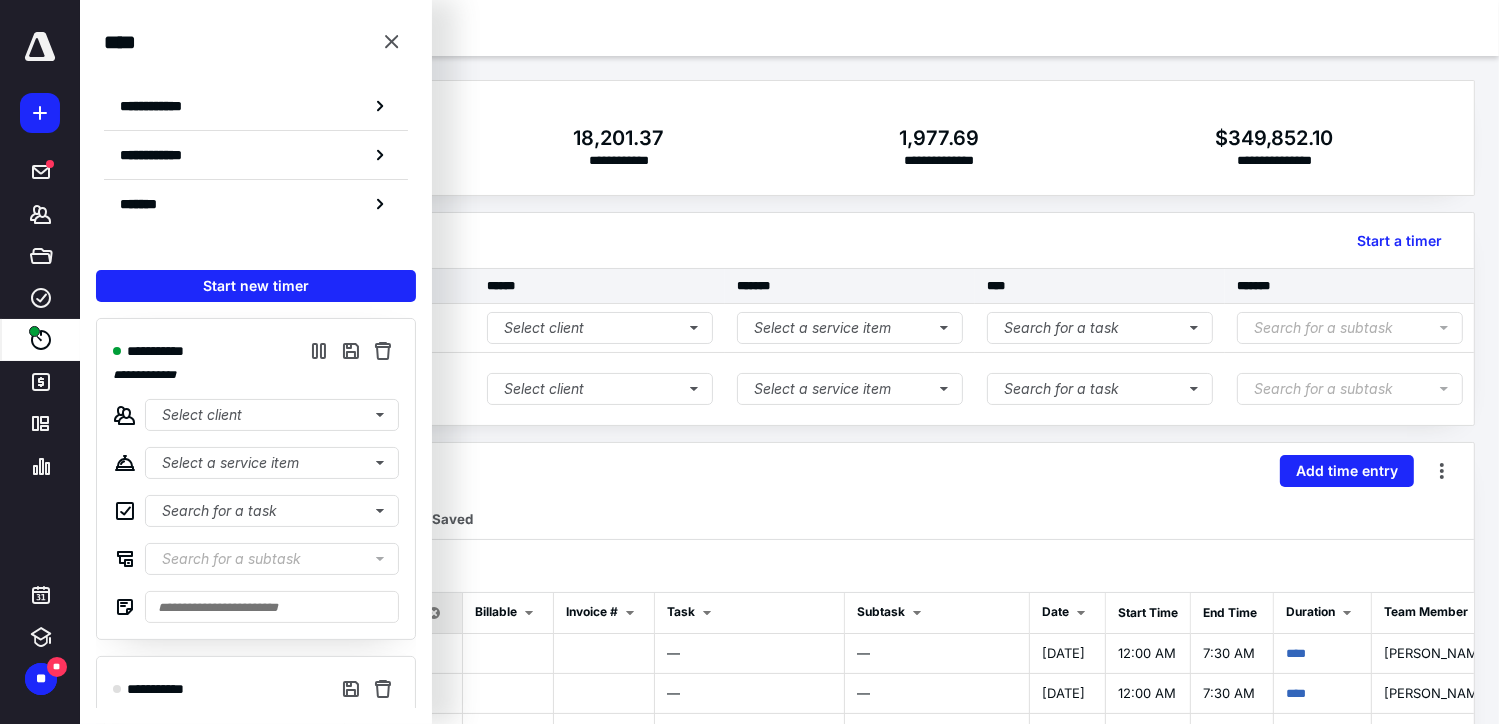 click on "**********" at bounding box center [256, 106] 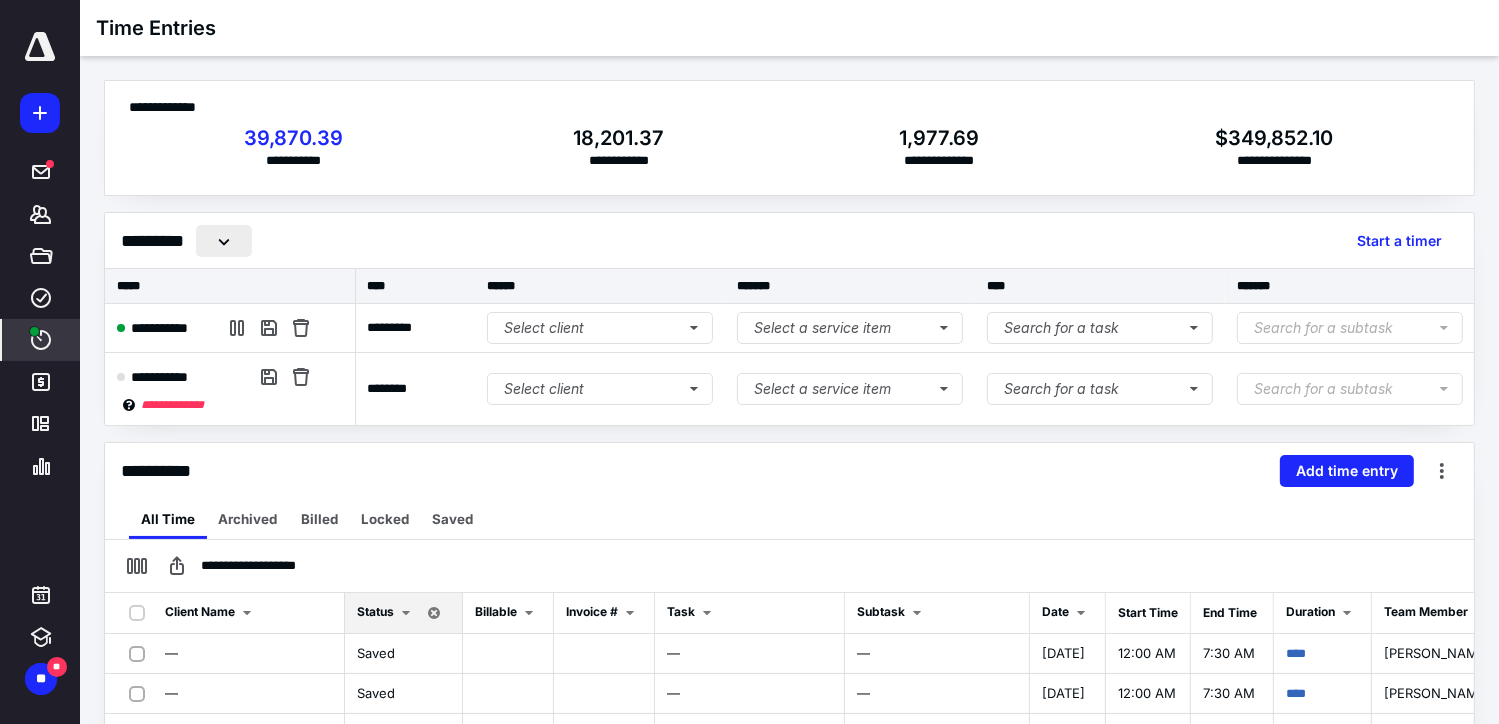 click at bounding box center (224, 241) 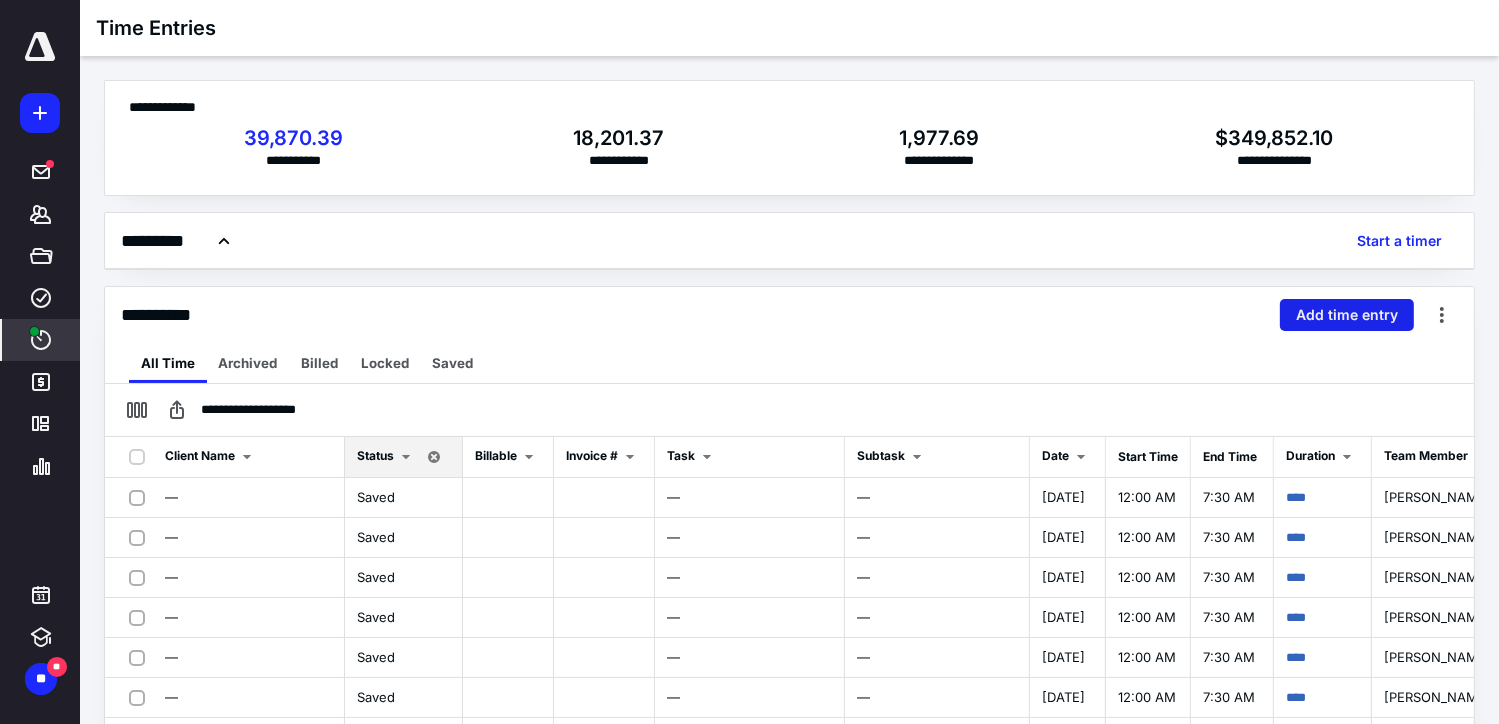 click on "Add time entry" at bounding box center (1347, 315) 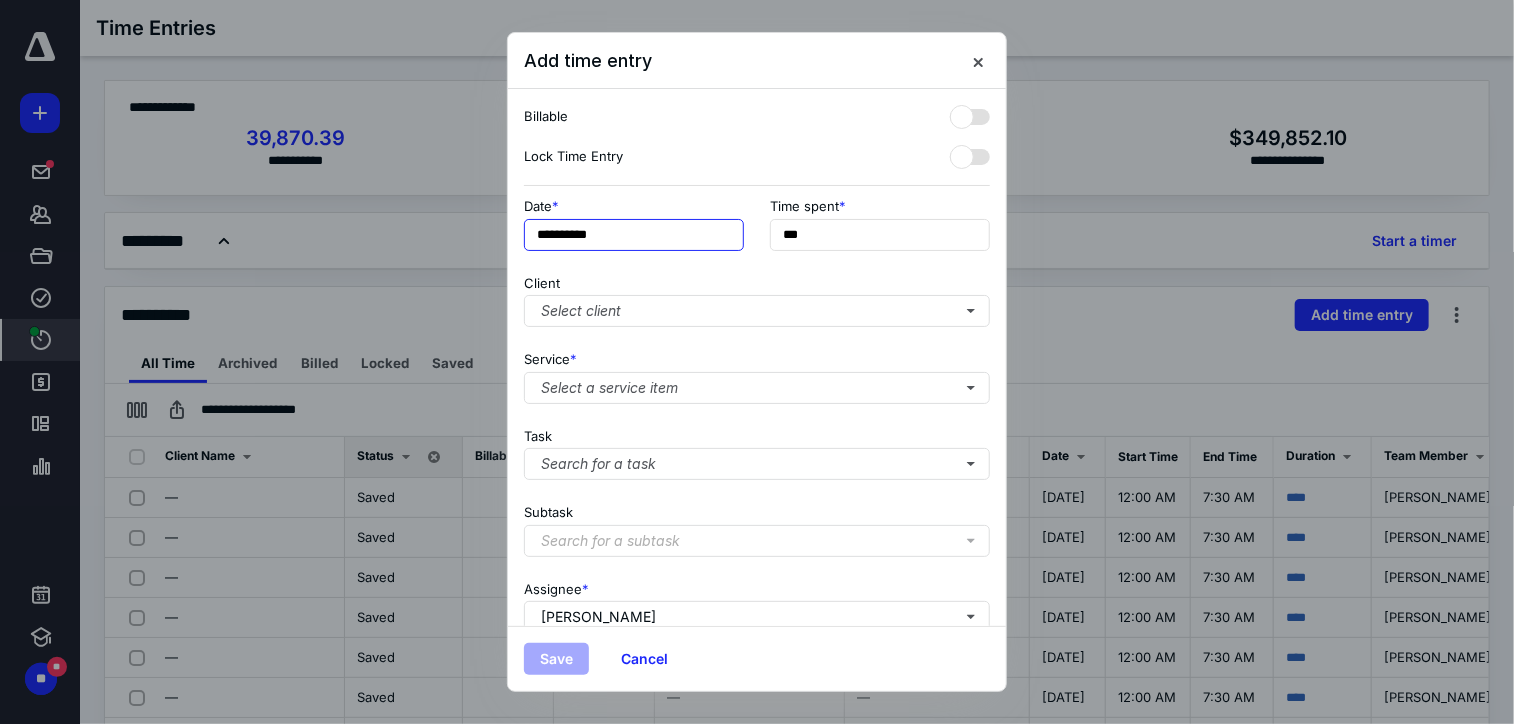click on "**********" at bounding box center [634, 235] 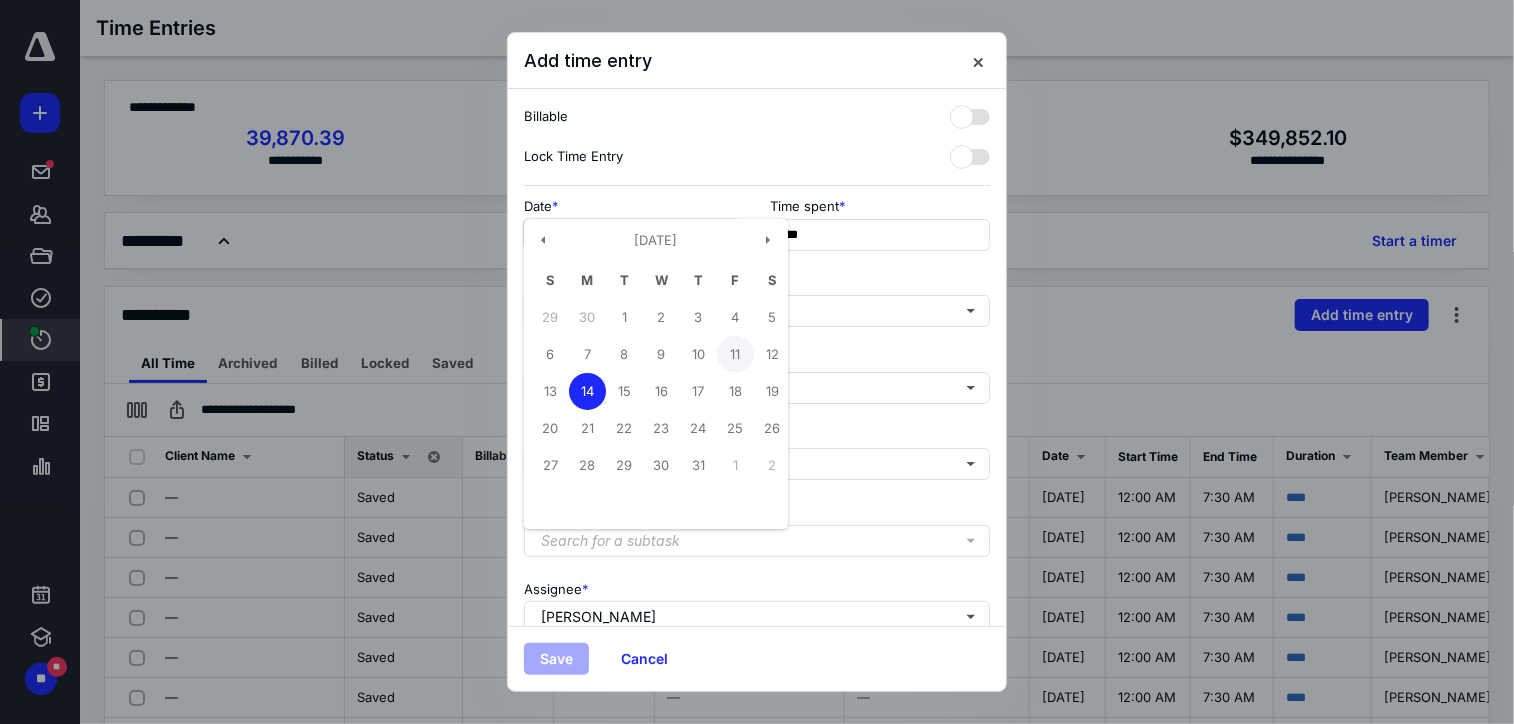 click on "11" at bounding box center (735, 354) 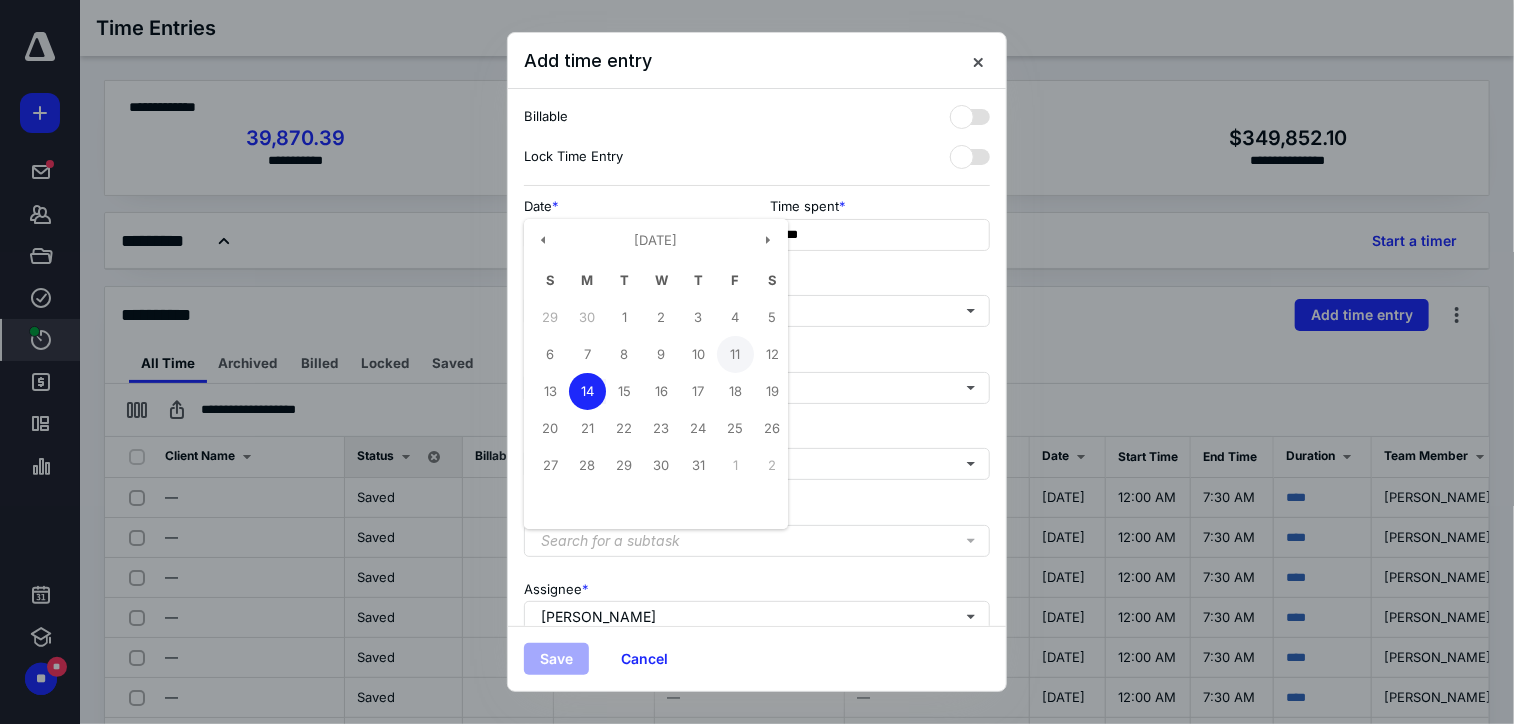 type on "**********" 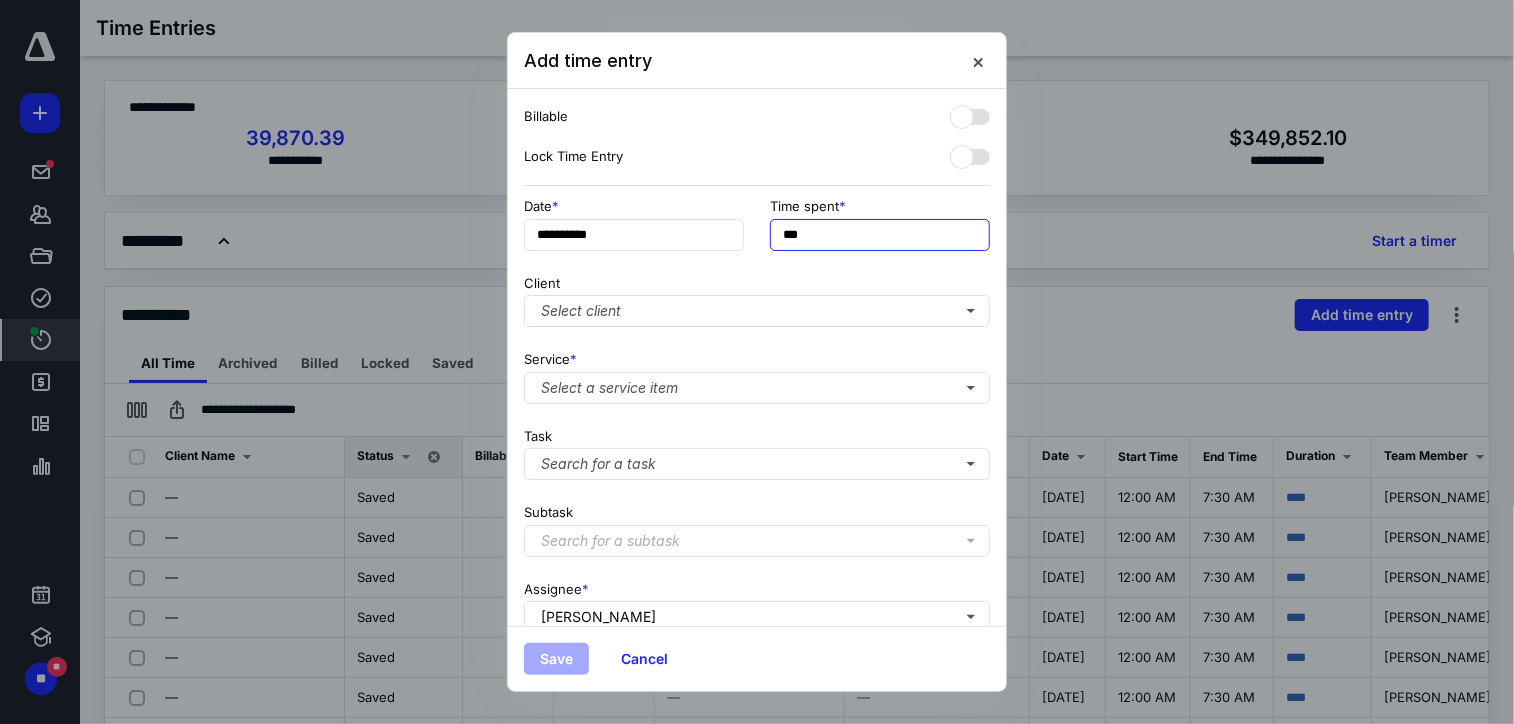drag, startPoint x: 817, startPoint y: 236, endPoint x: 752, endPoint y: 243, distance: 65.37584 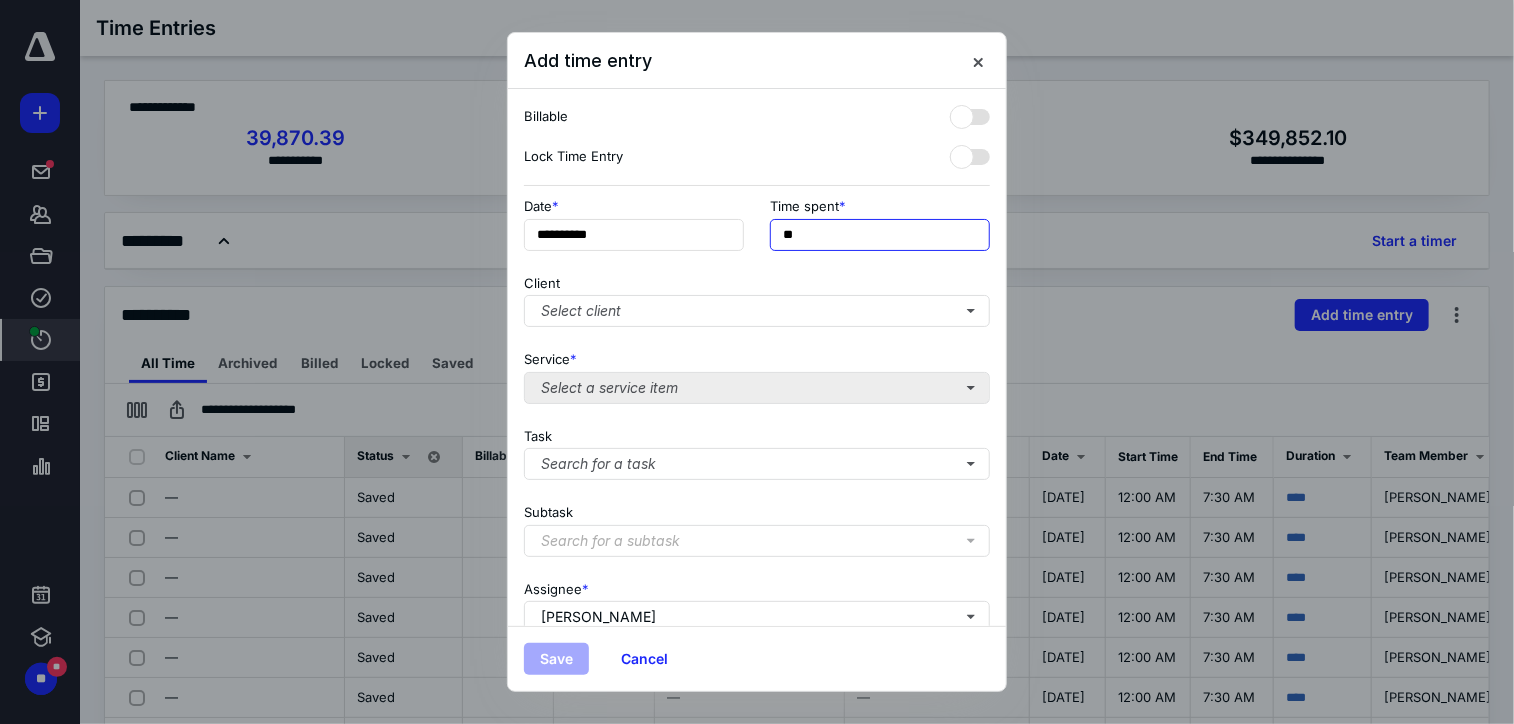 type on "**" 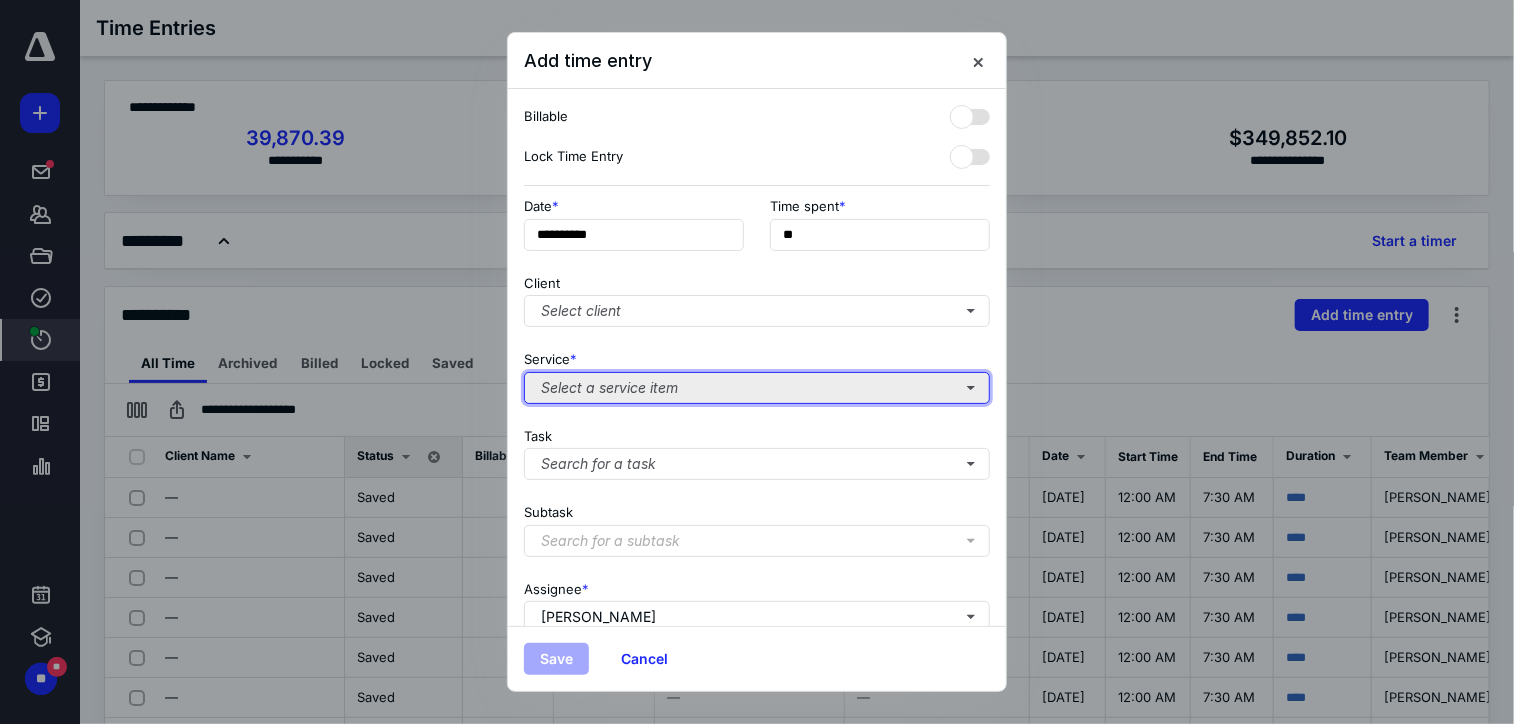 click on "Select a service item" at bounding box center [757, 388] 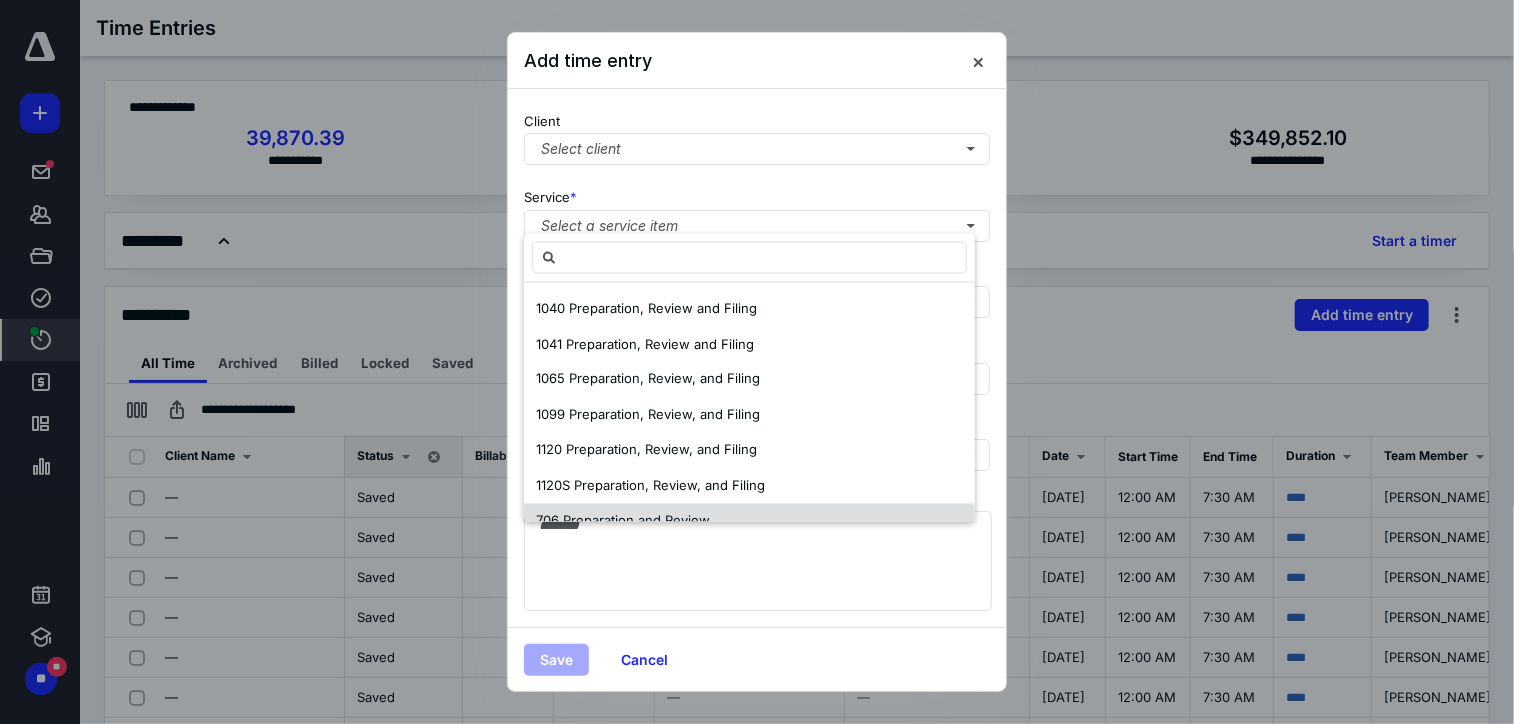 scroll, scrollTop: 176, scrollLeft: 0, axis: vertical 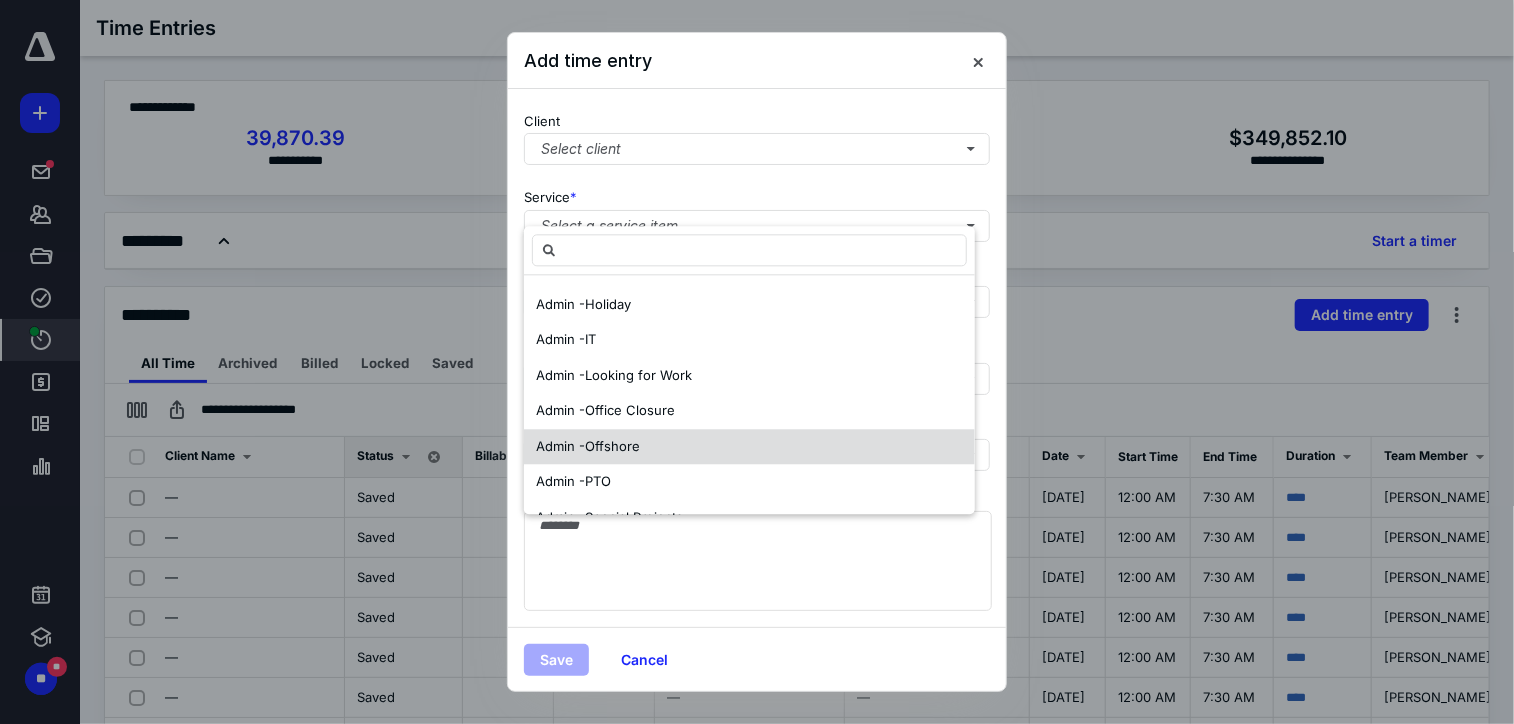 click on "Admin -Offshore" at bounding box center (749, 447) 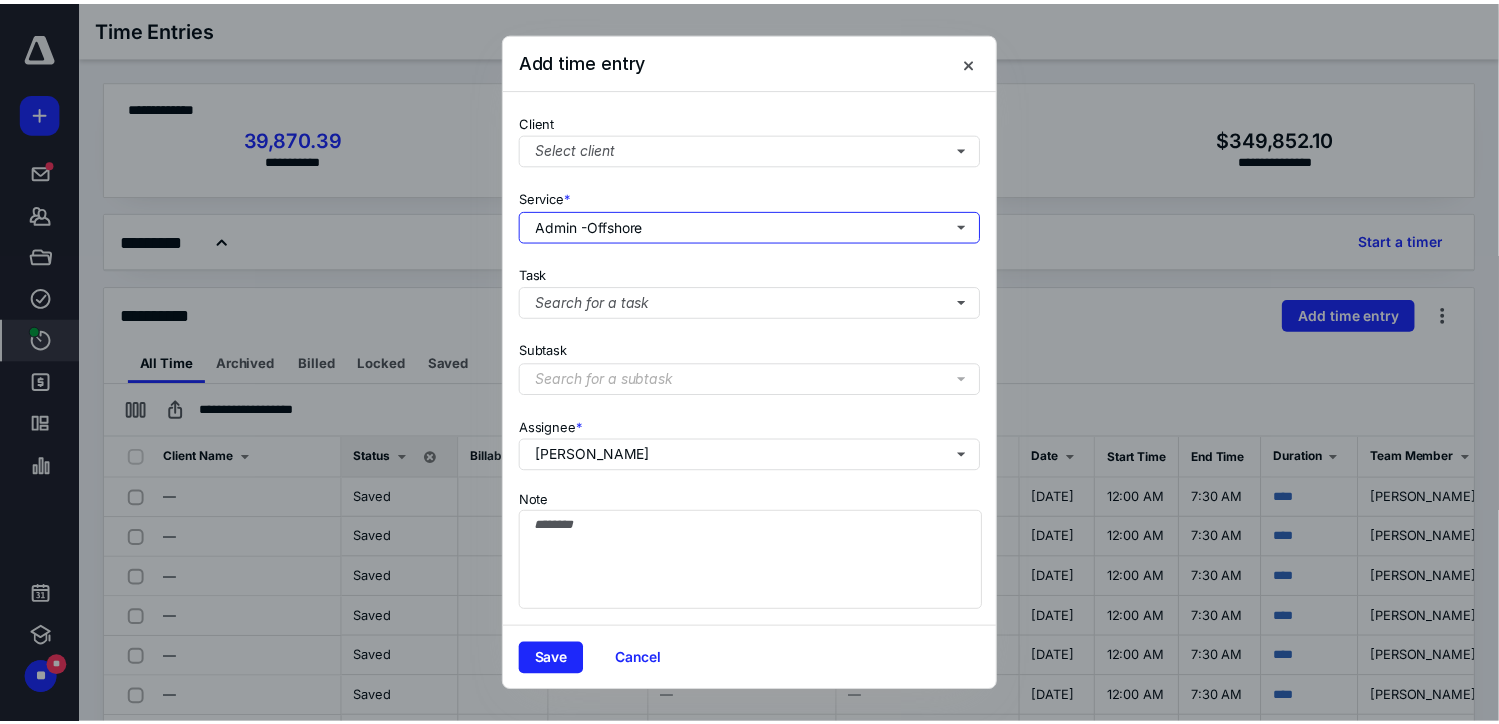 scroll, scrollTop: 0, scrollLeft: 0, axis: both 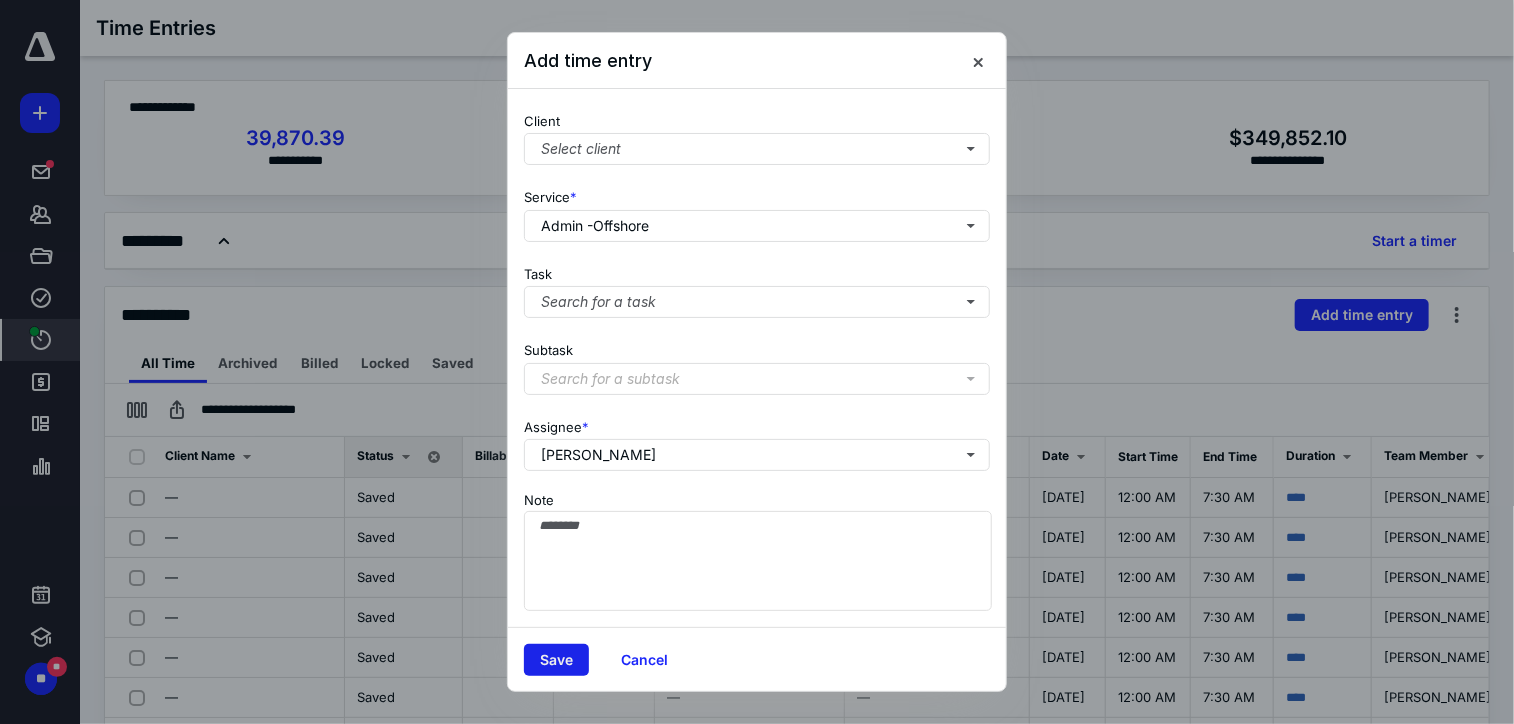 click on "Save" at bounding box center (556, 660) 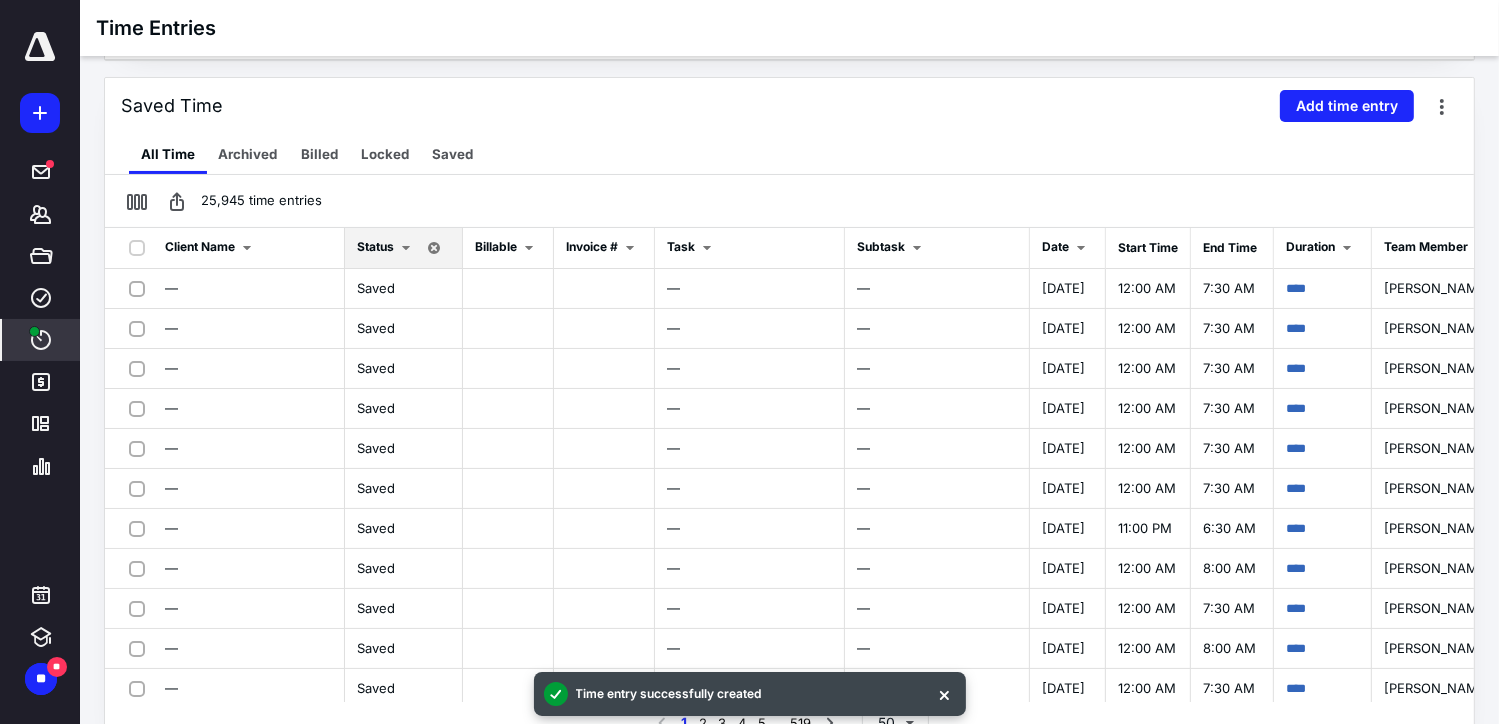 scroll, scrollTop: 228, scrollLeft: 0, axis: vertical 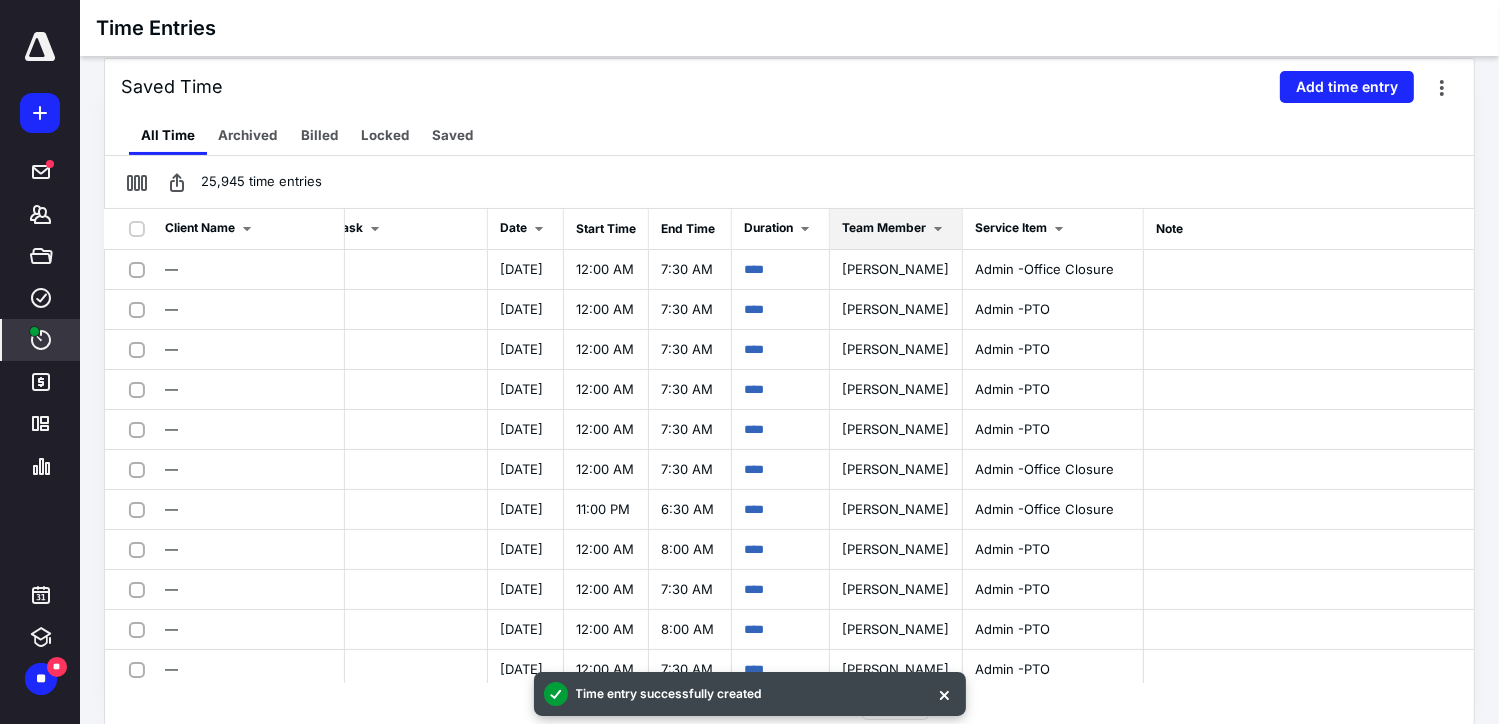 click at bounding box center [938, 229] 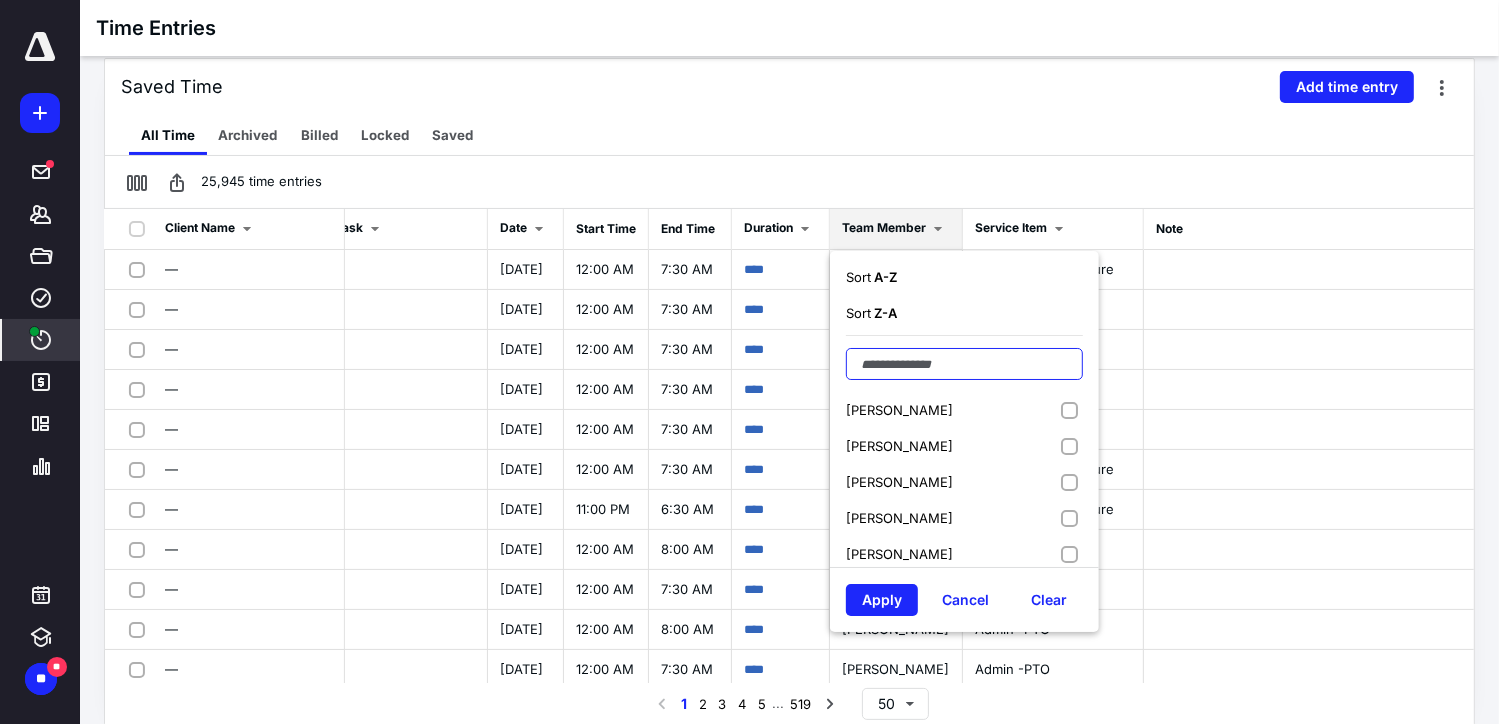 click at bounding box center (964, 364) 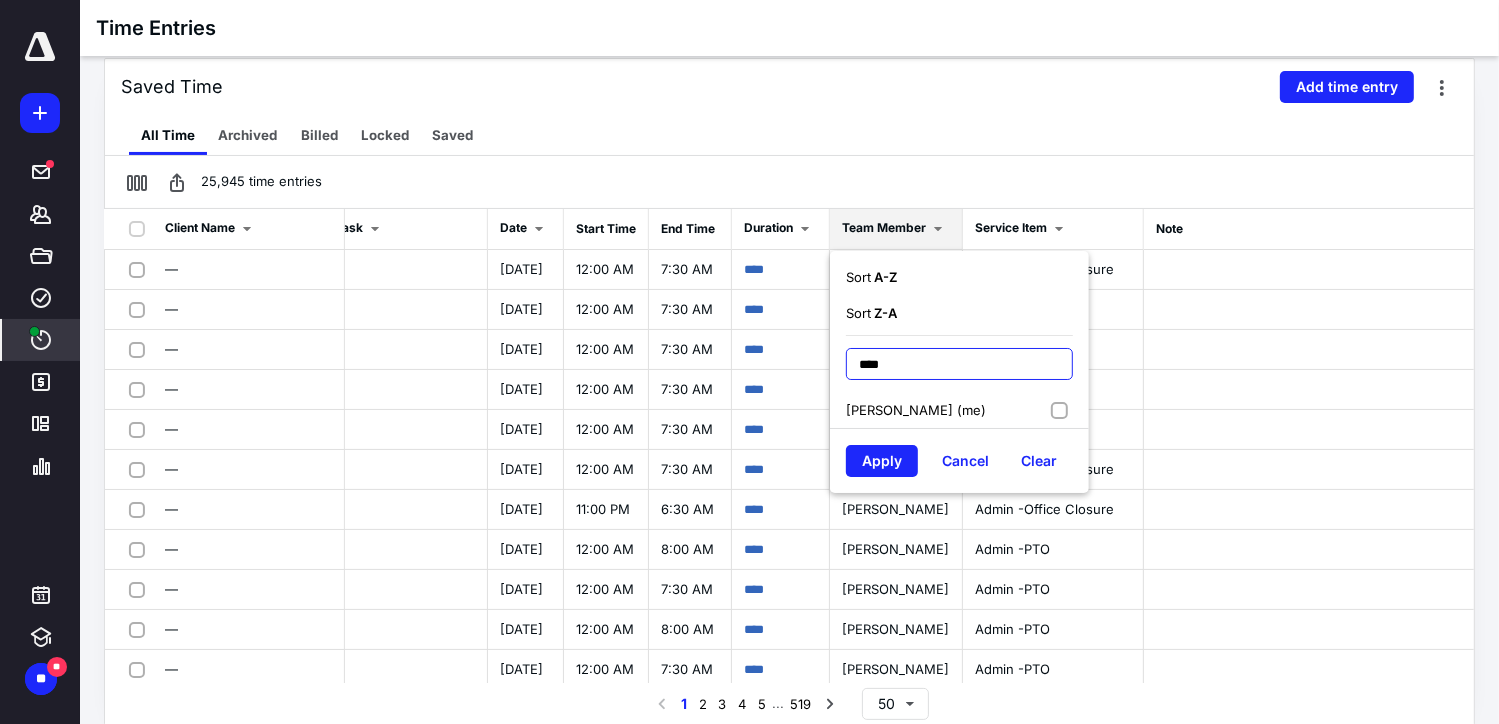 type on "****" 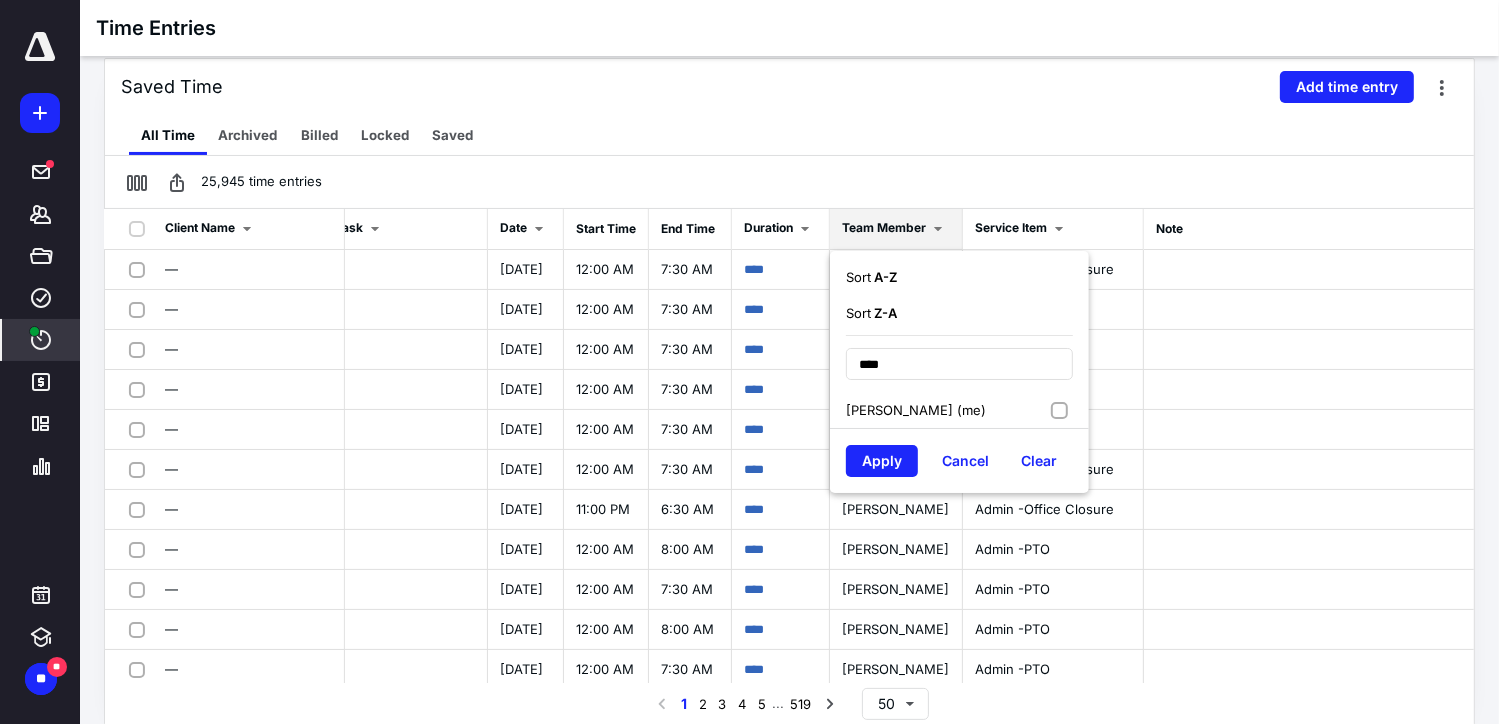 click on "amel Eissa (me)" at bounding box center [959, 410] 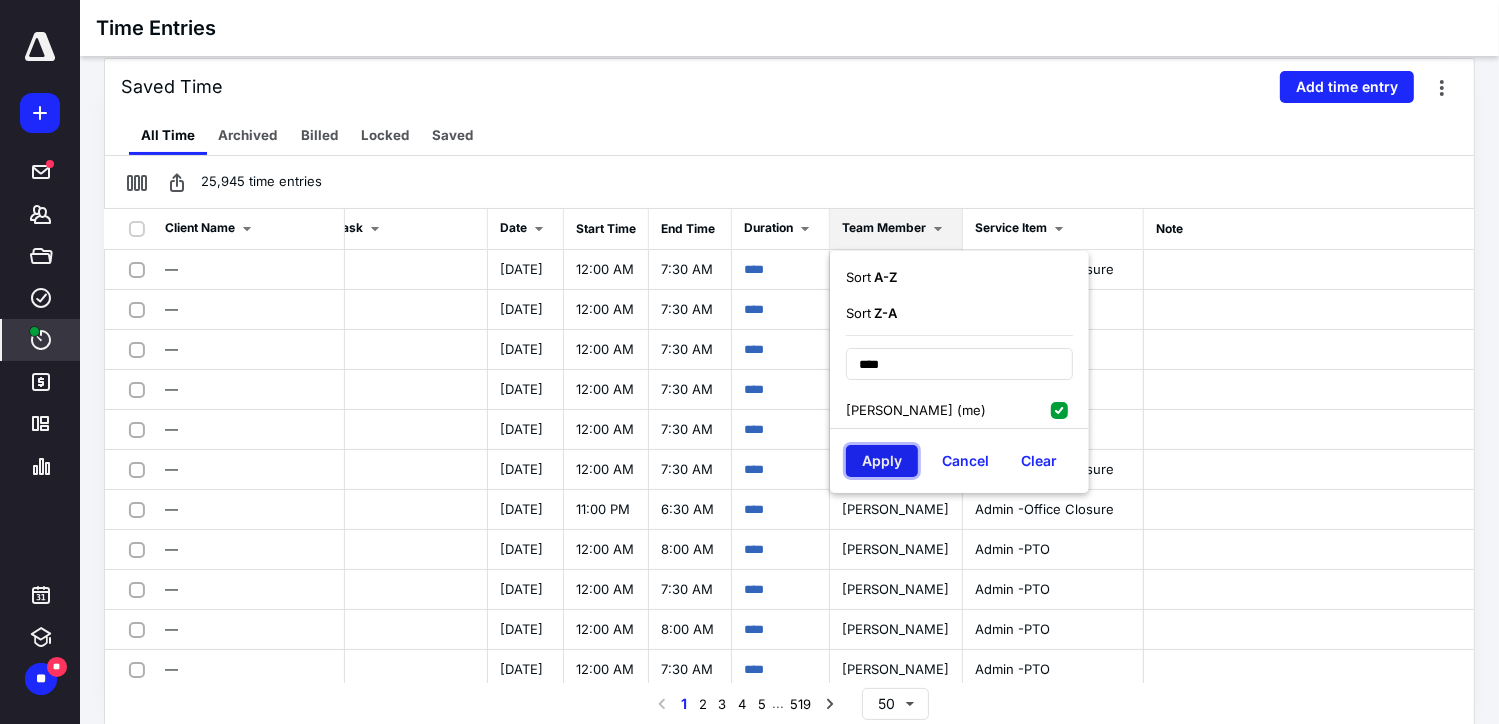 click on "Apply" at bounding box center [882, 461] 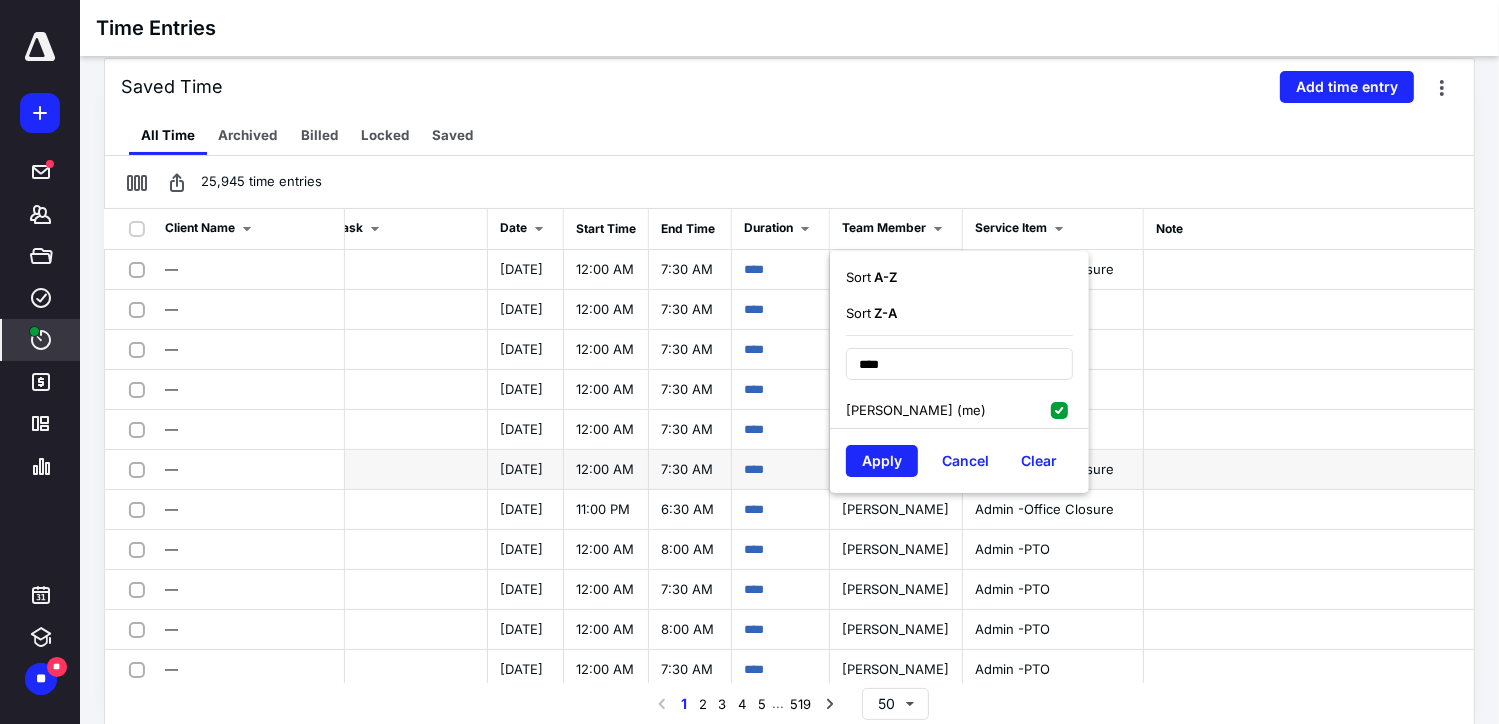scroll, scrollTop: 0, scrollLeft: 0, axis: both 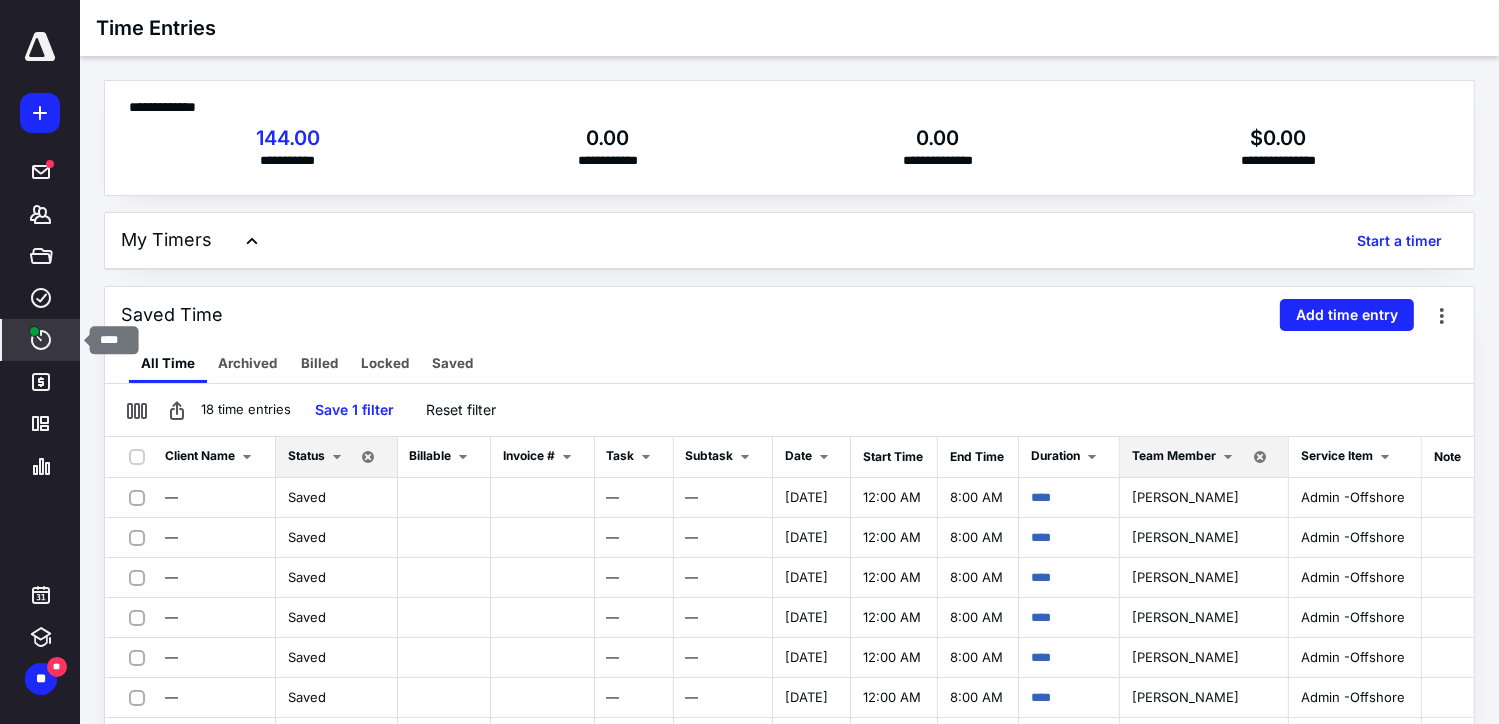 click 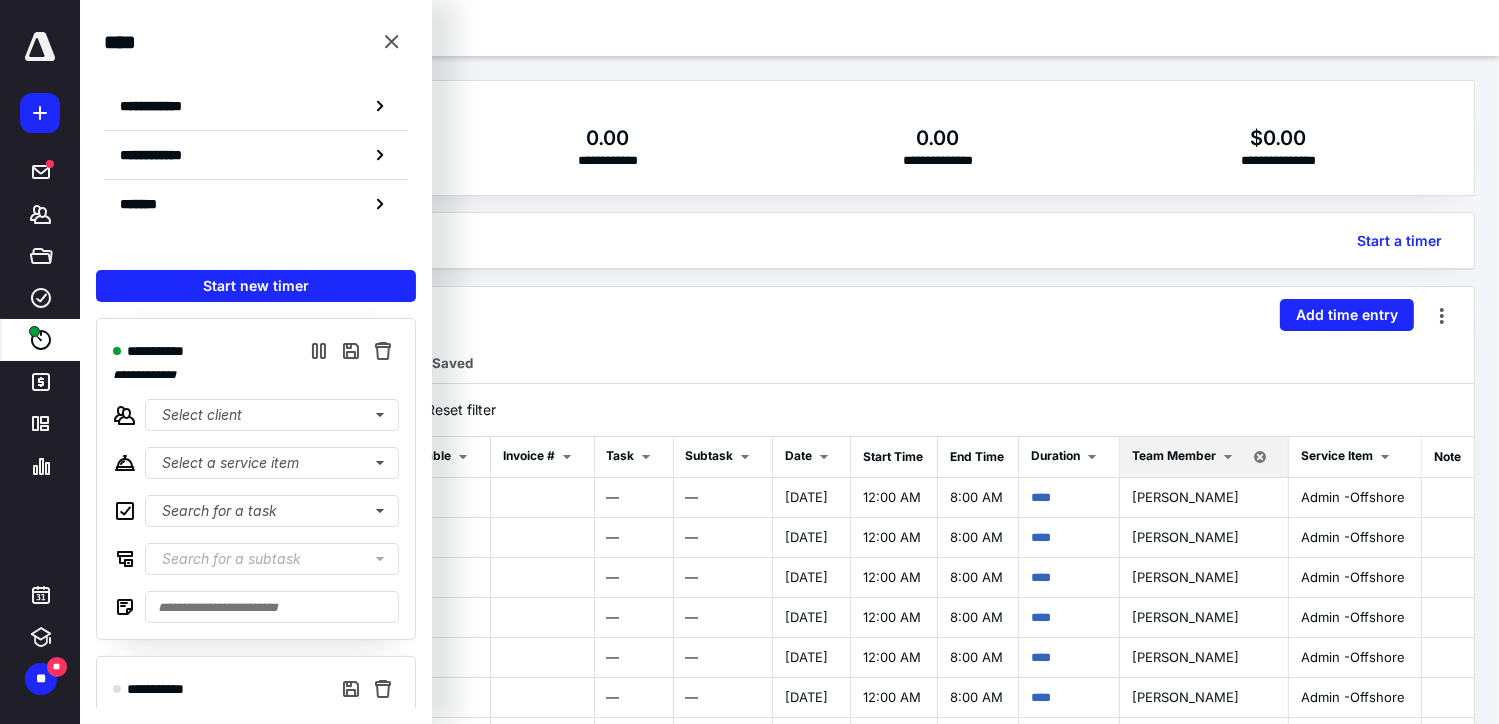 click on "**********" at bounding box center [256, 106] 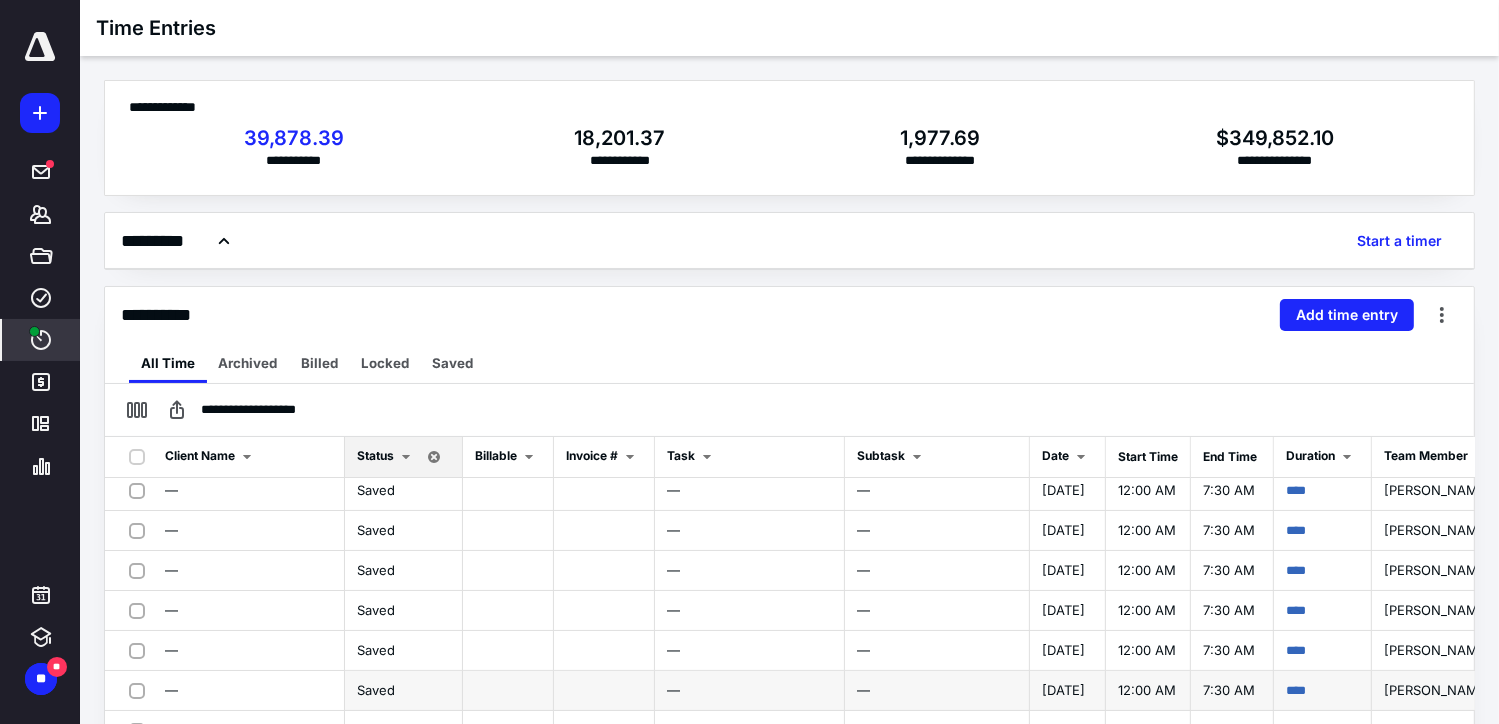 scroll, scrollTop: 0, scrollLeft: 0, axis: both 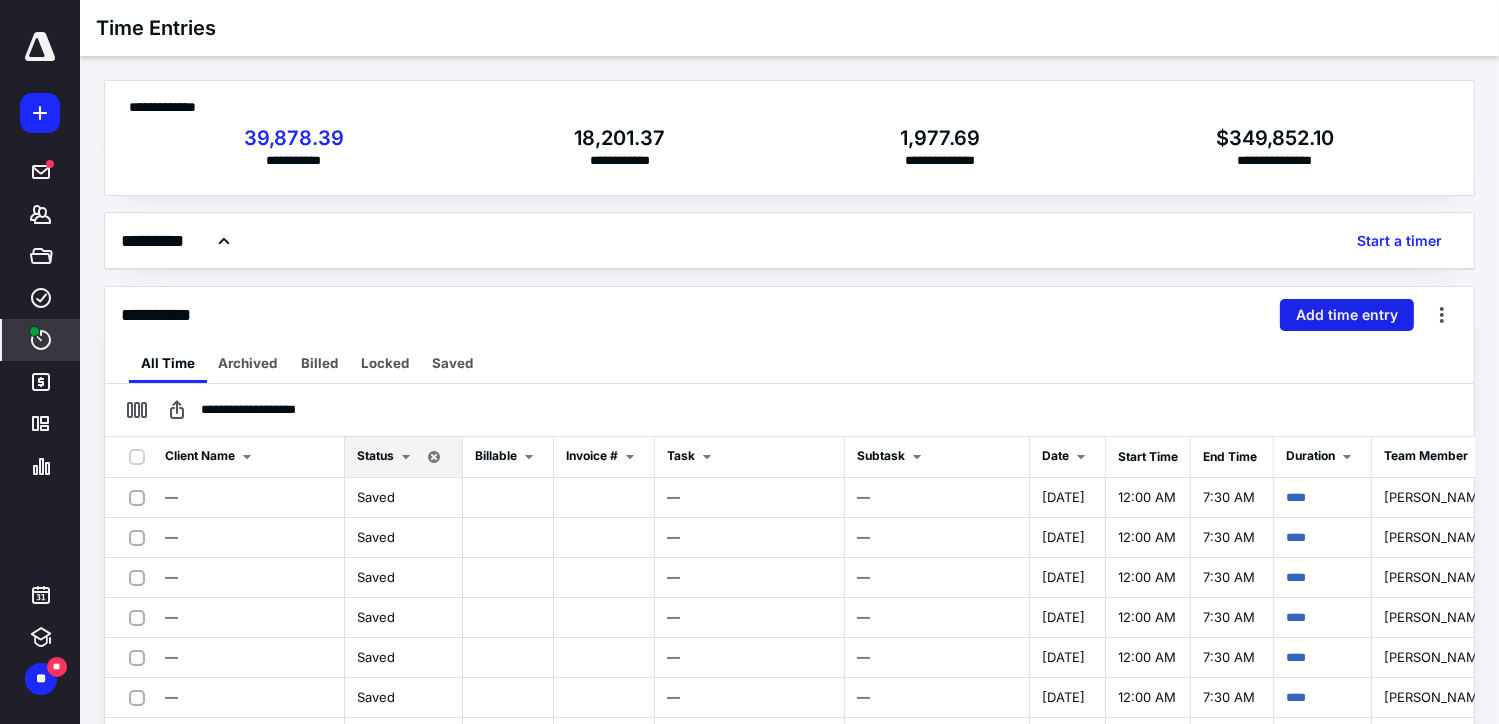 click on "Add time entry" at bounding box center [1347, 315] 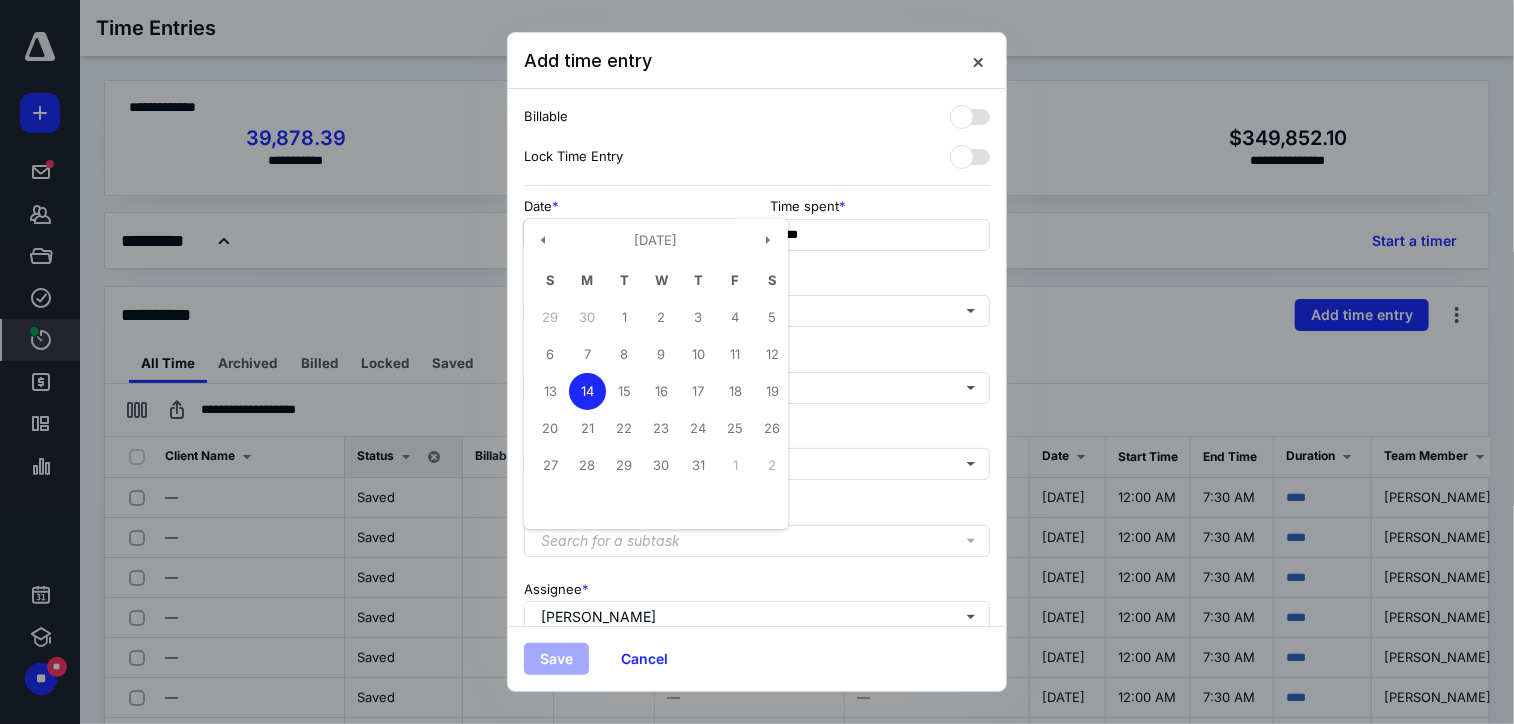 click on "**********" at bounding box center (634, 235) 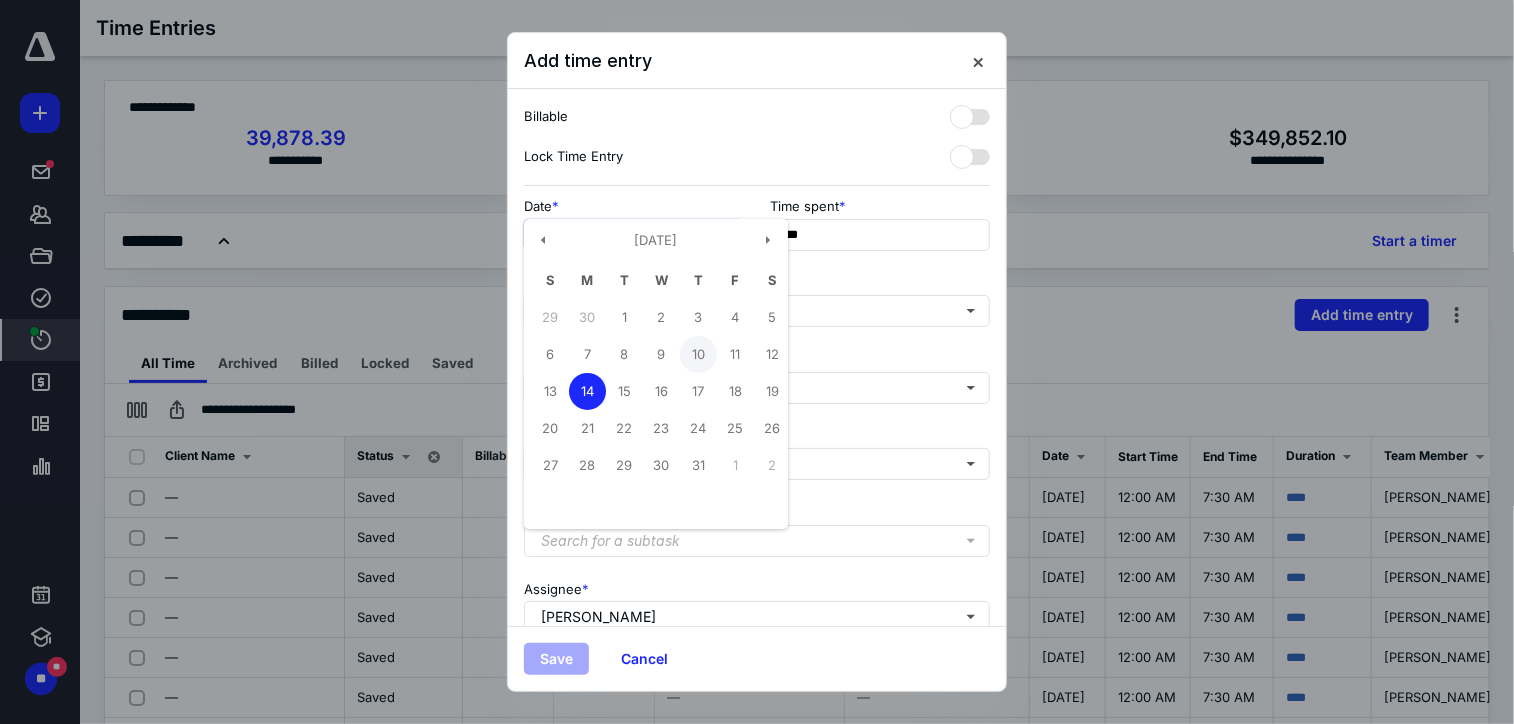 click on "10" at bounding box center [698, 354] 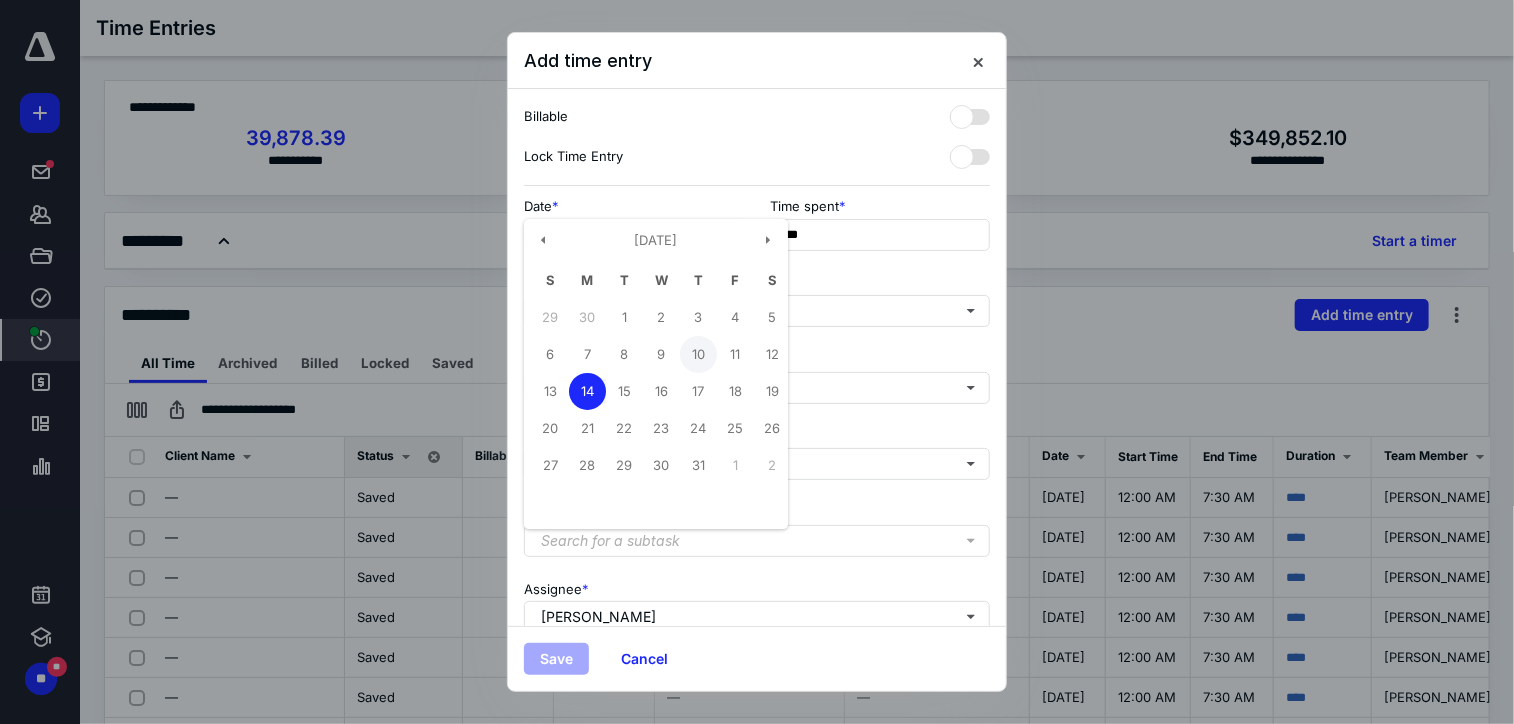 type on "**********" 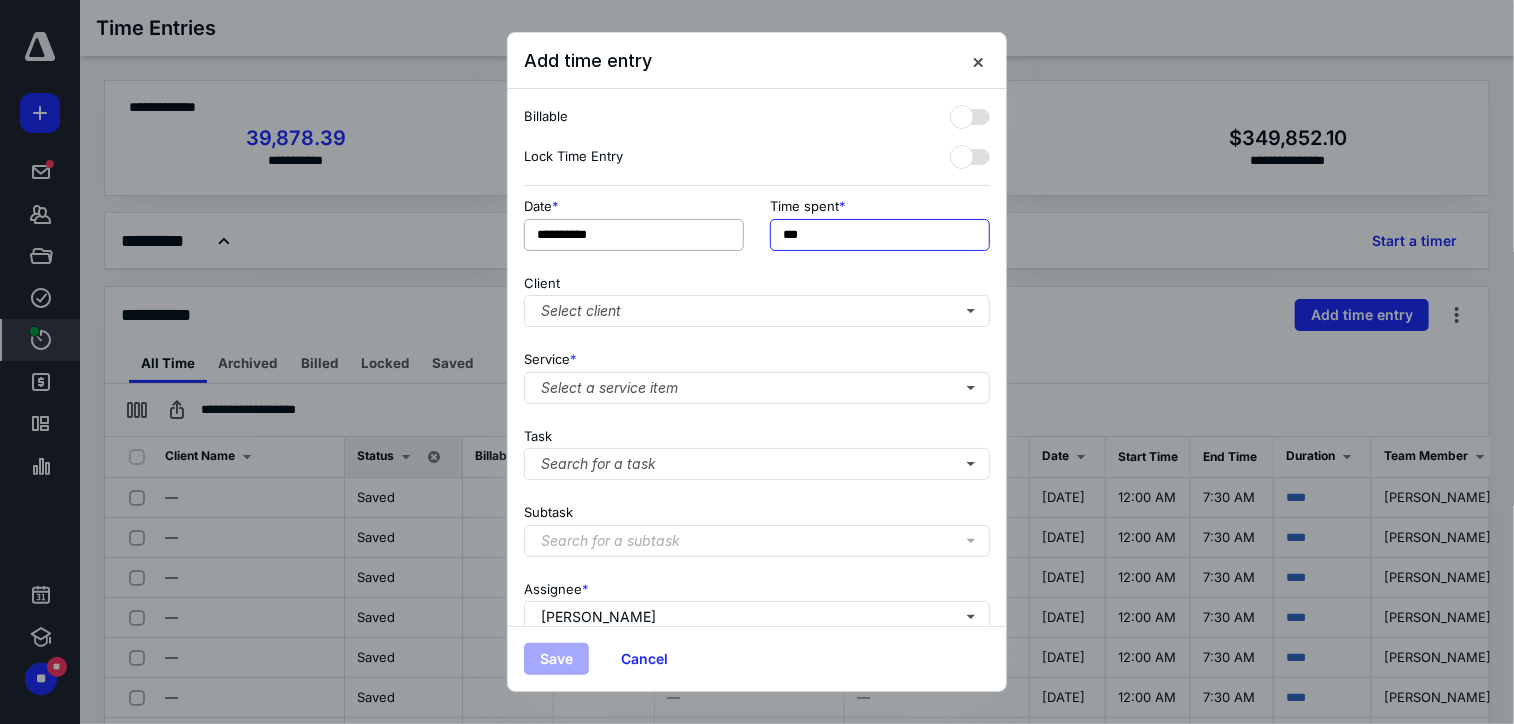 drag, startPoint x: 808, startPoint y: 243, endPoint x: 742, endPoint y: 242, distance: 66.007576 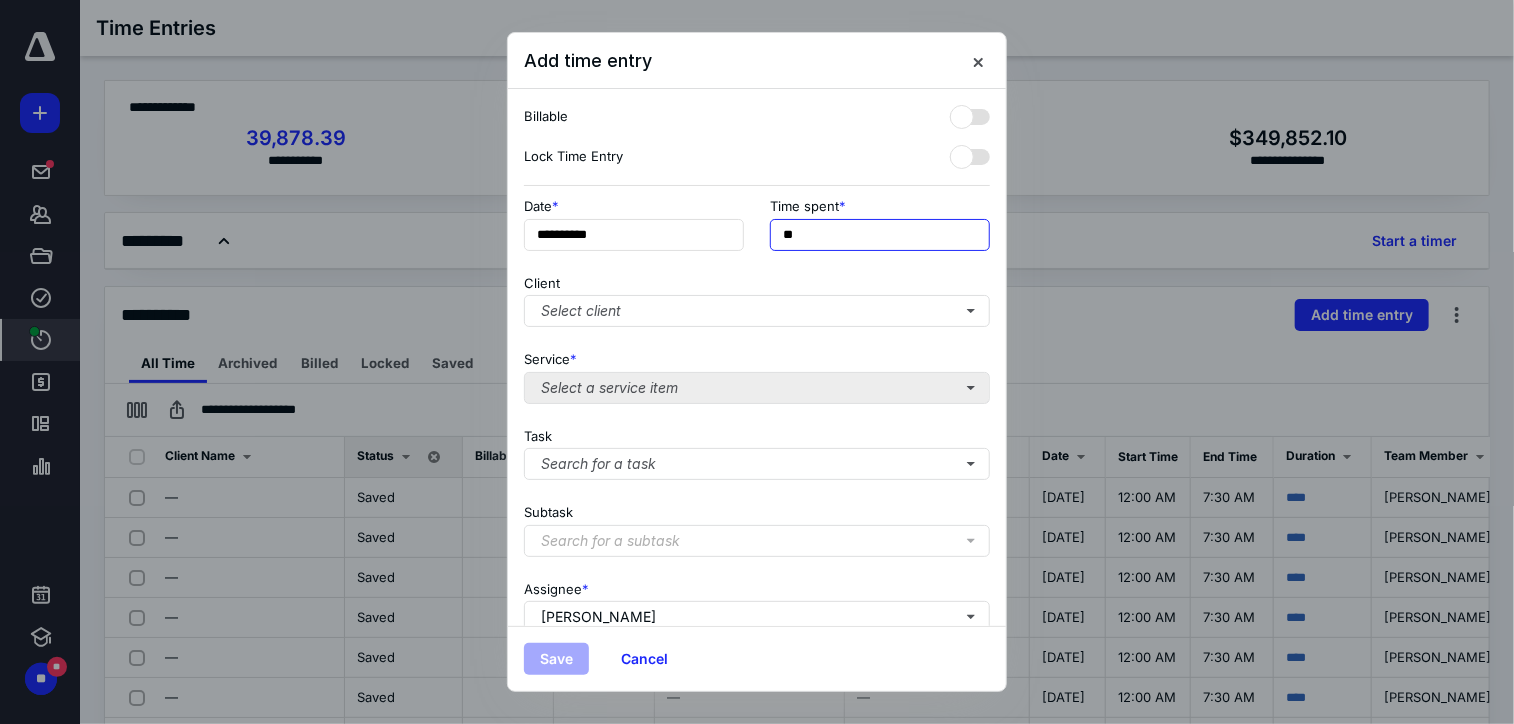 type on "**" 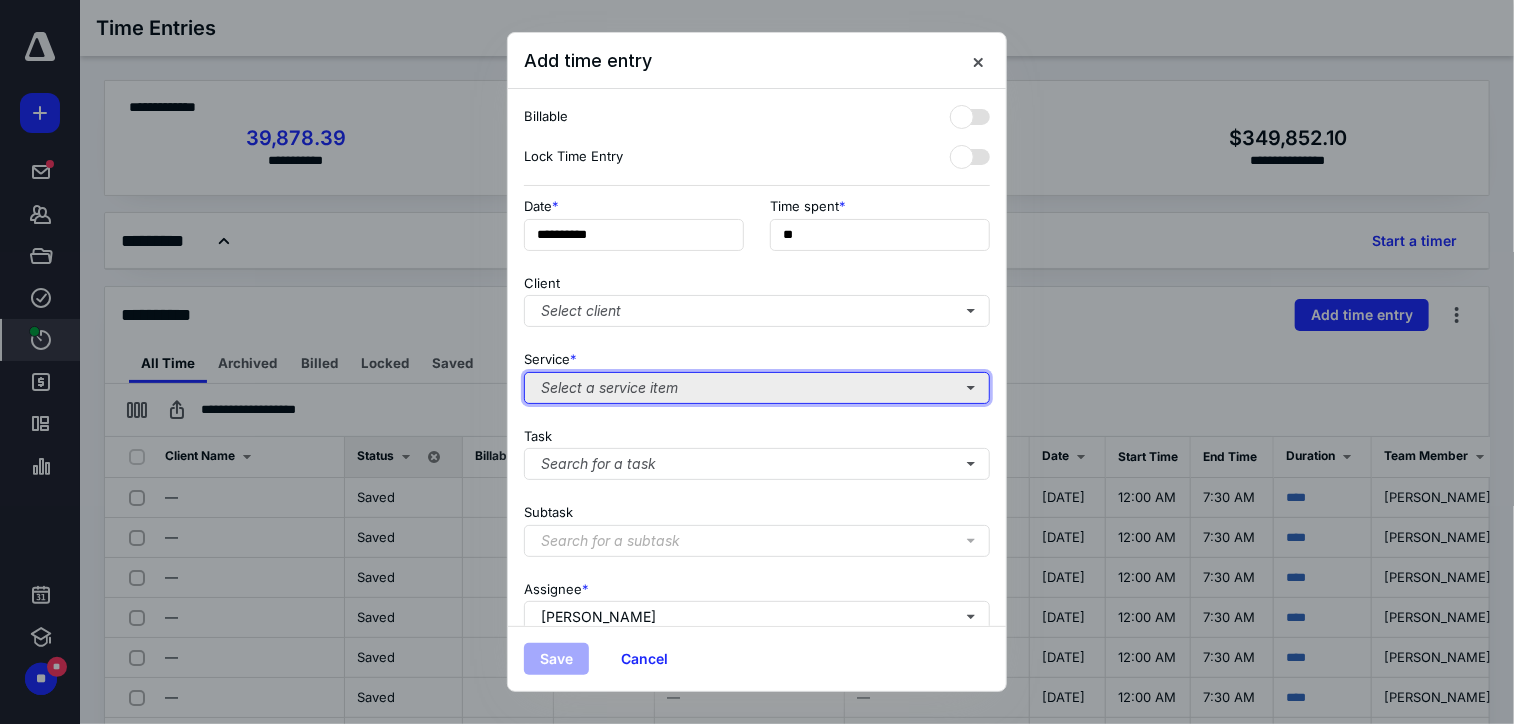 click on "Select a service item" at bounding box center [757, 388] 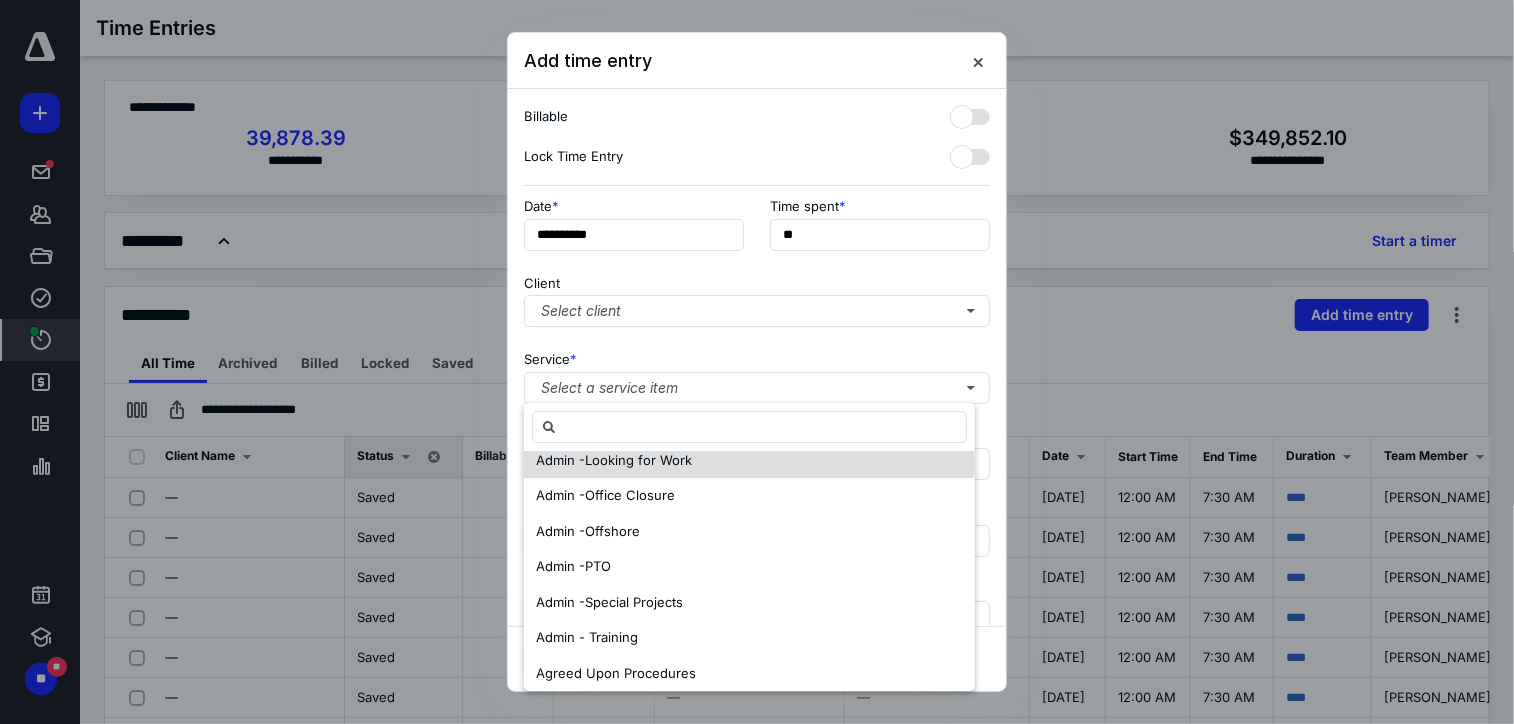 scroll, scrollTop: 700, scrollLeft: 0, axis: vertical 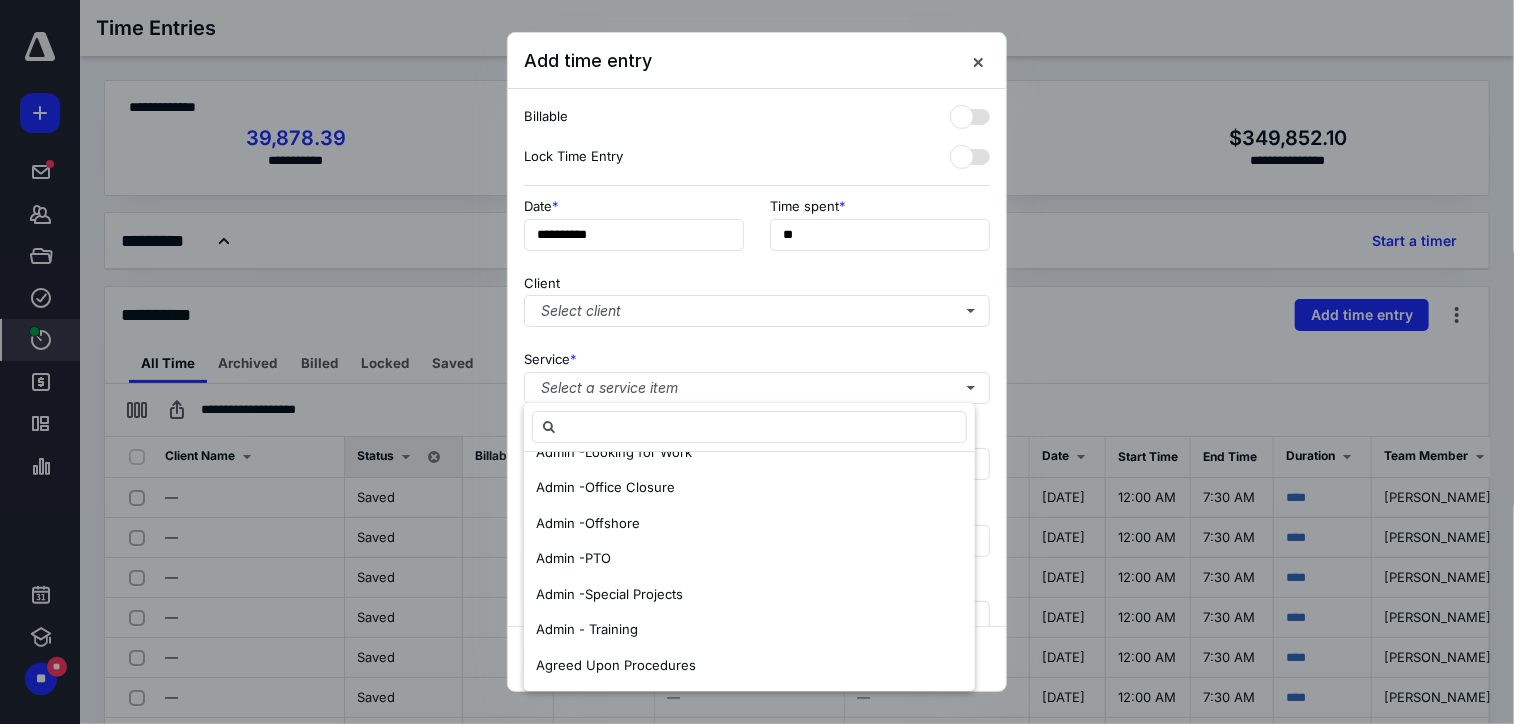 click on "Admin -Offshore" at bounding box center [749, 524] 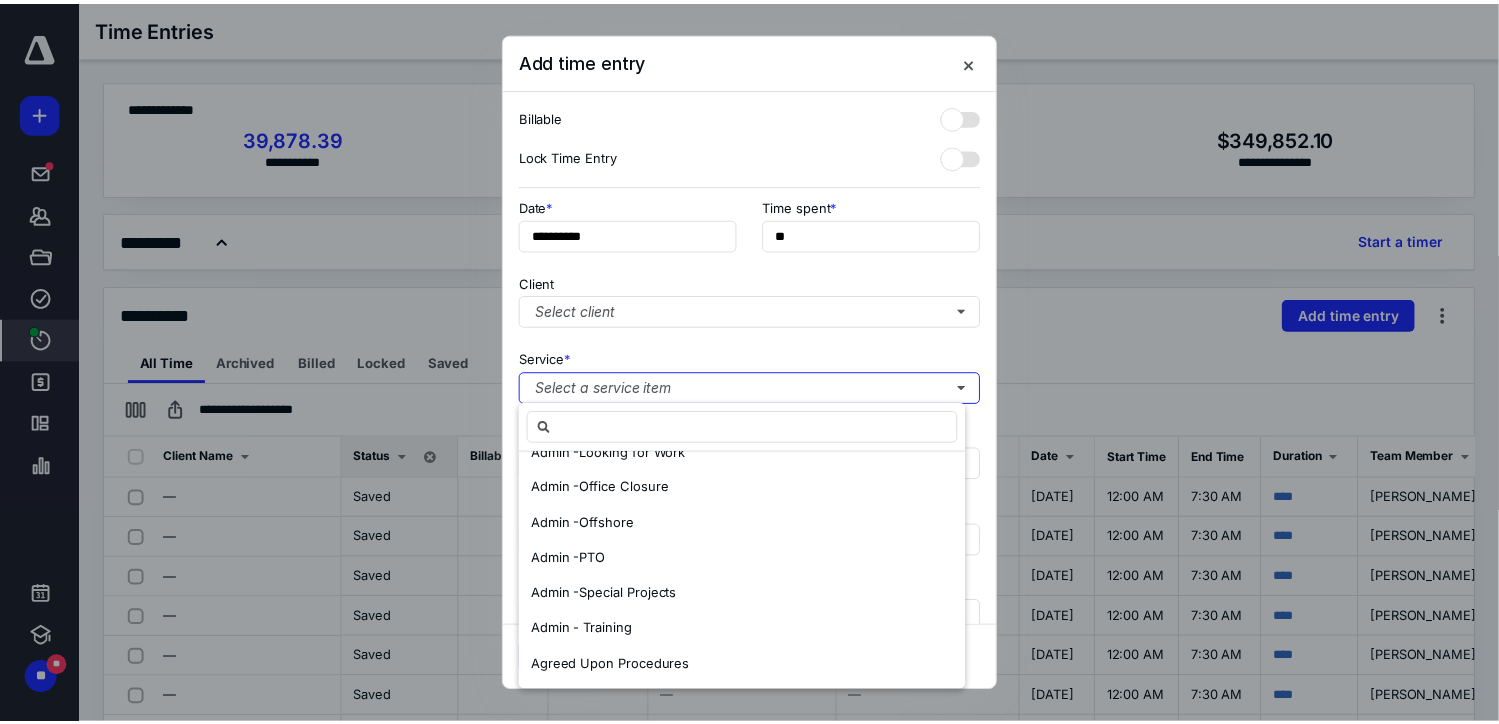 scroll, scrollTop: 0, scrollLeft: 0, axis: both 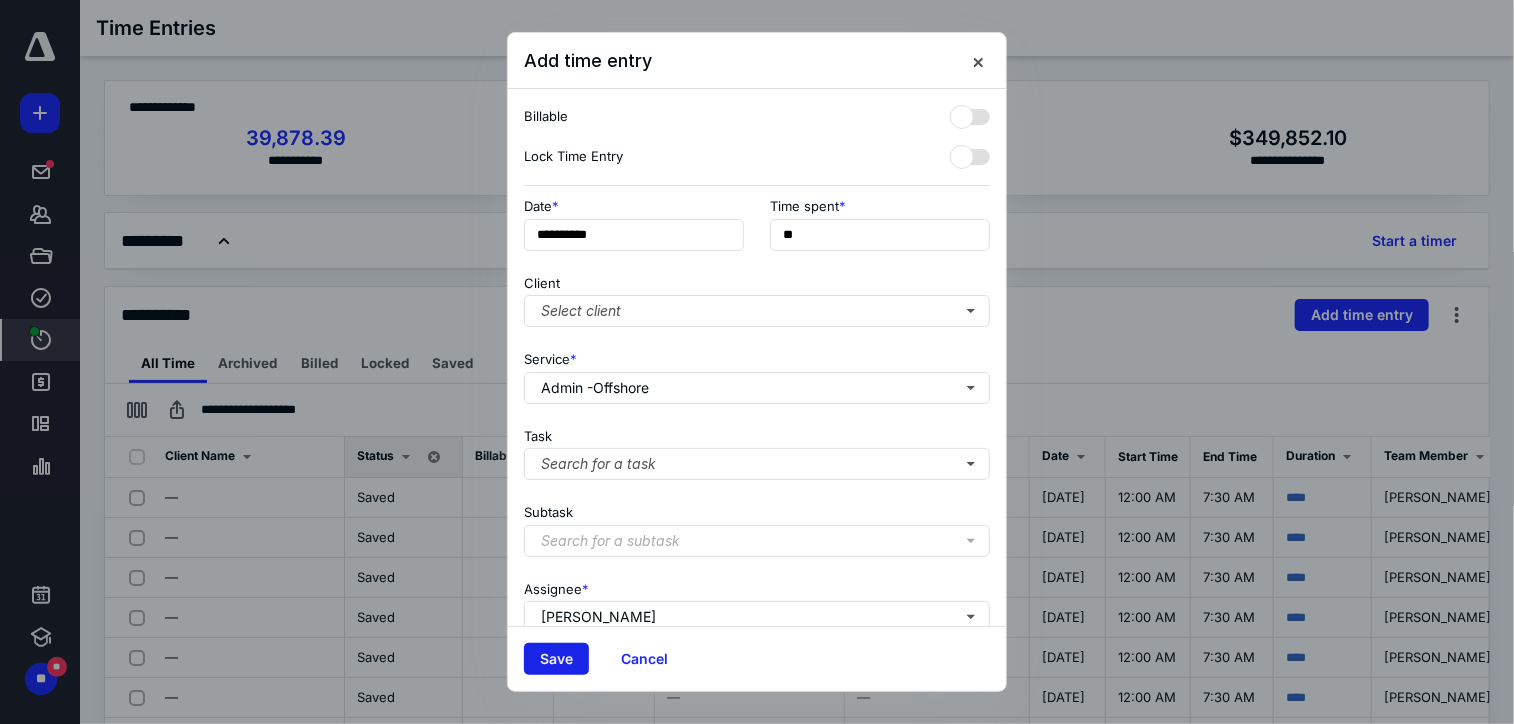 click on "Save" at bounding box center [556, 659] 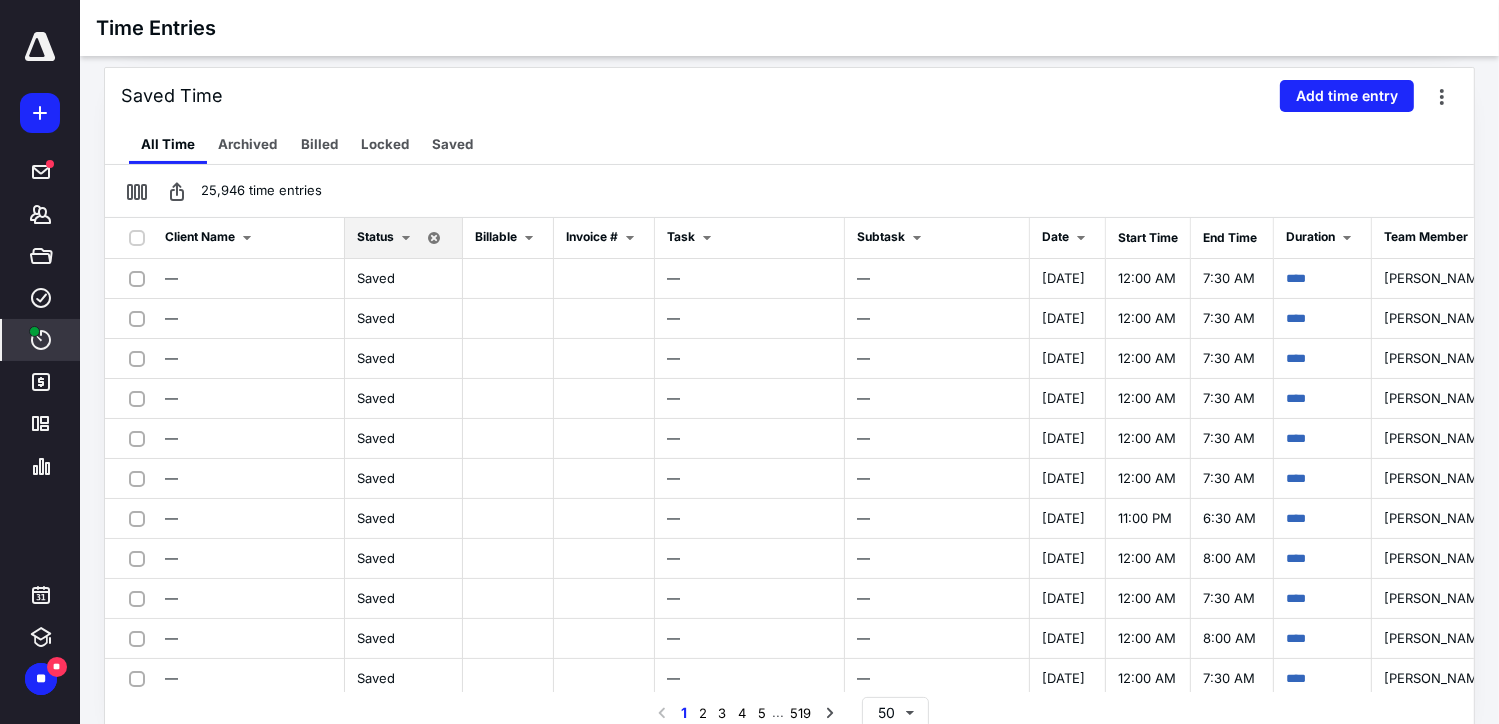 scroll, scrollTop: 228, scrollLeft: 0, axis: vertical 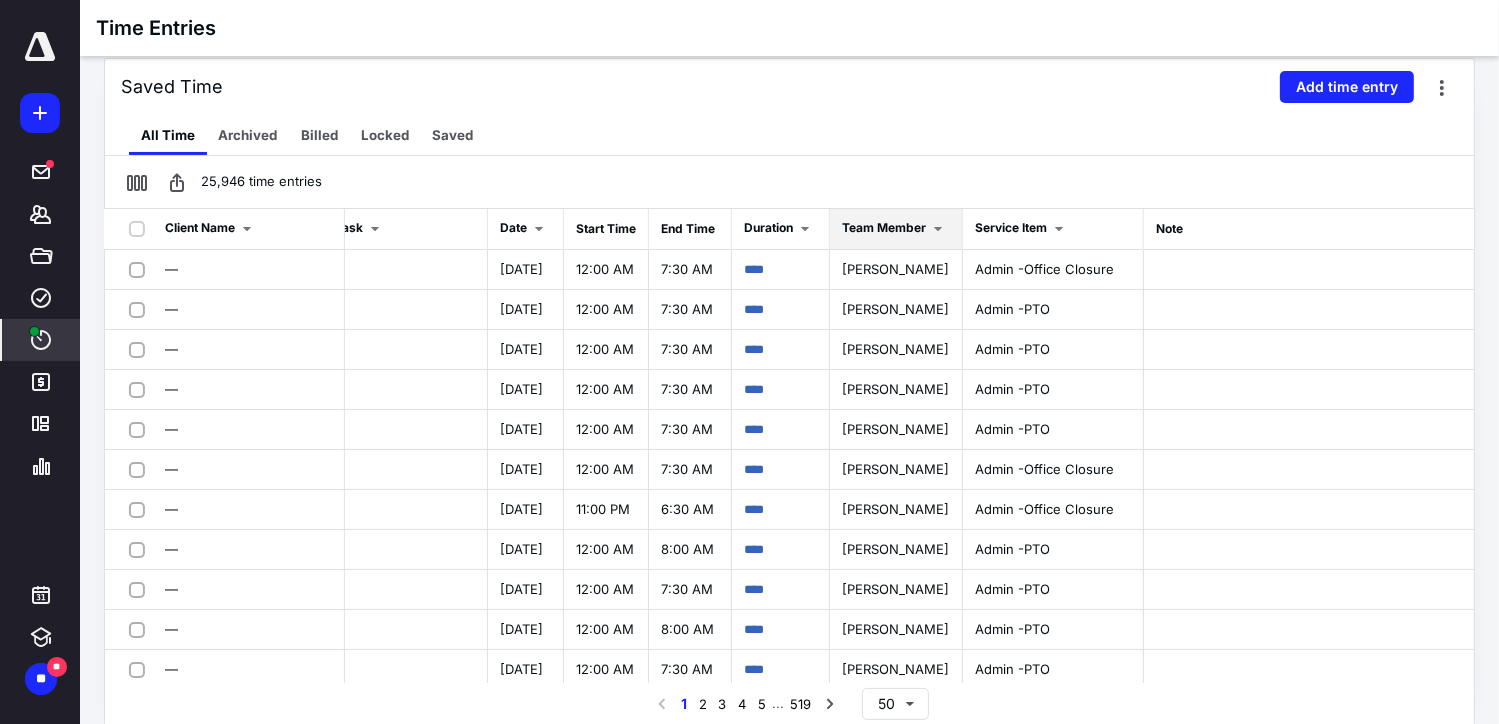 click at bounding box center [938, 229] 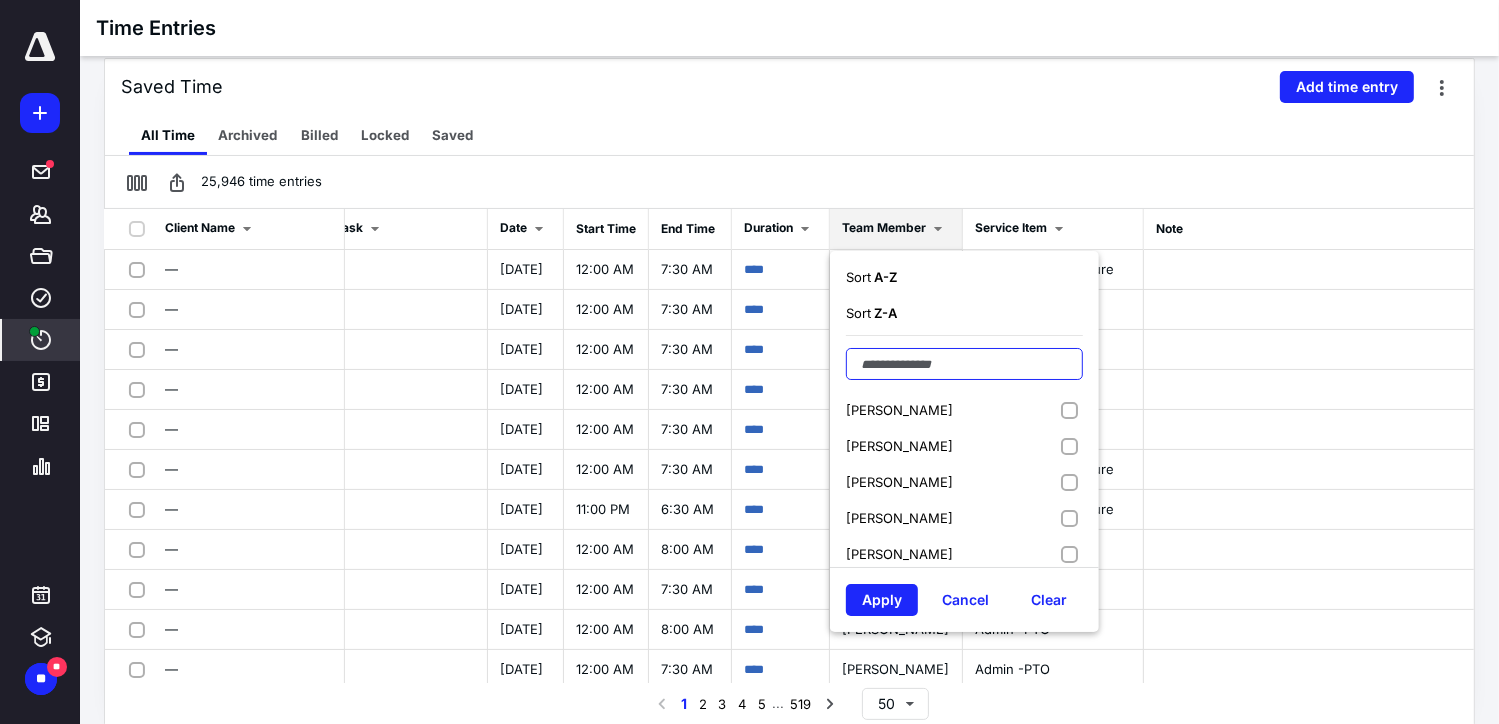 click at bounding box center (964, 364) 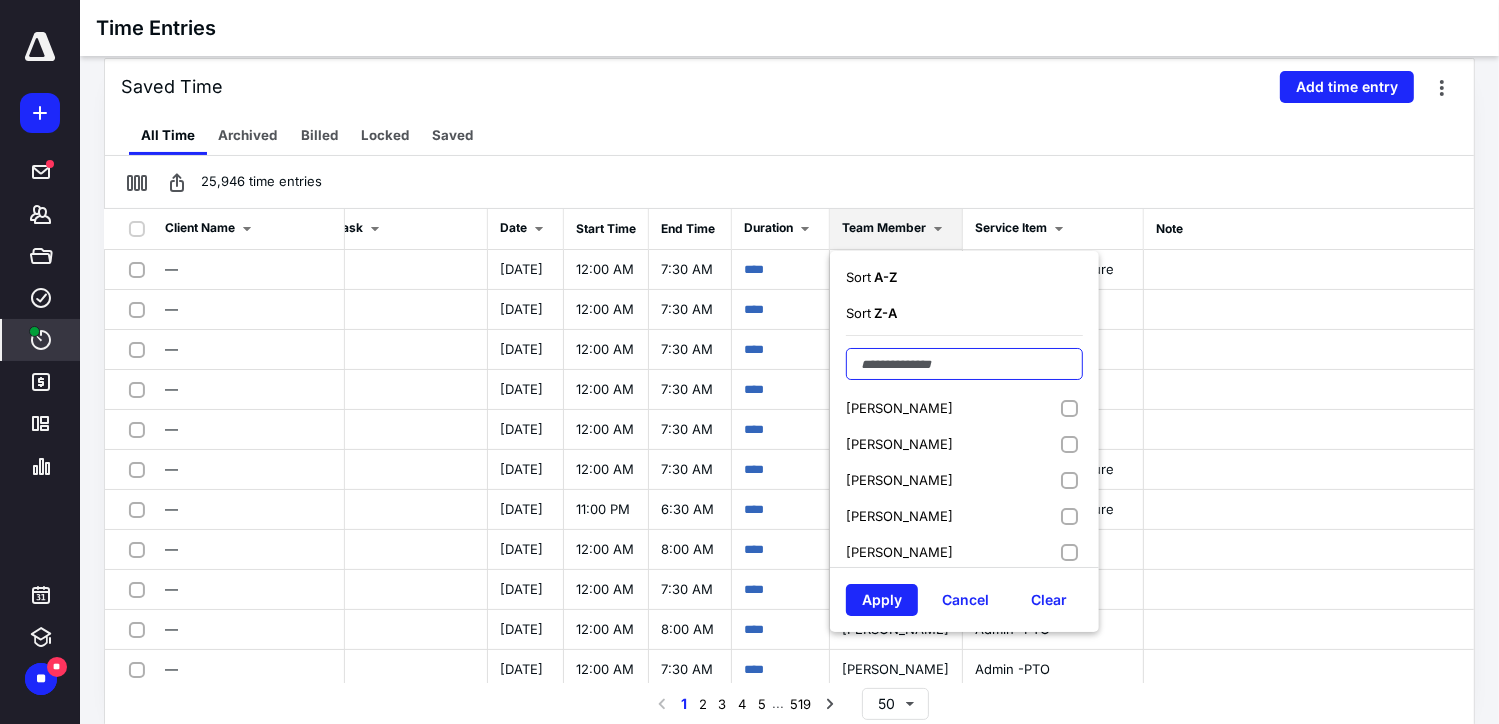 scroll, scrollTop: 0, scrollLeft: 0, axis: both 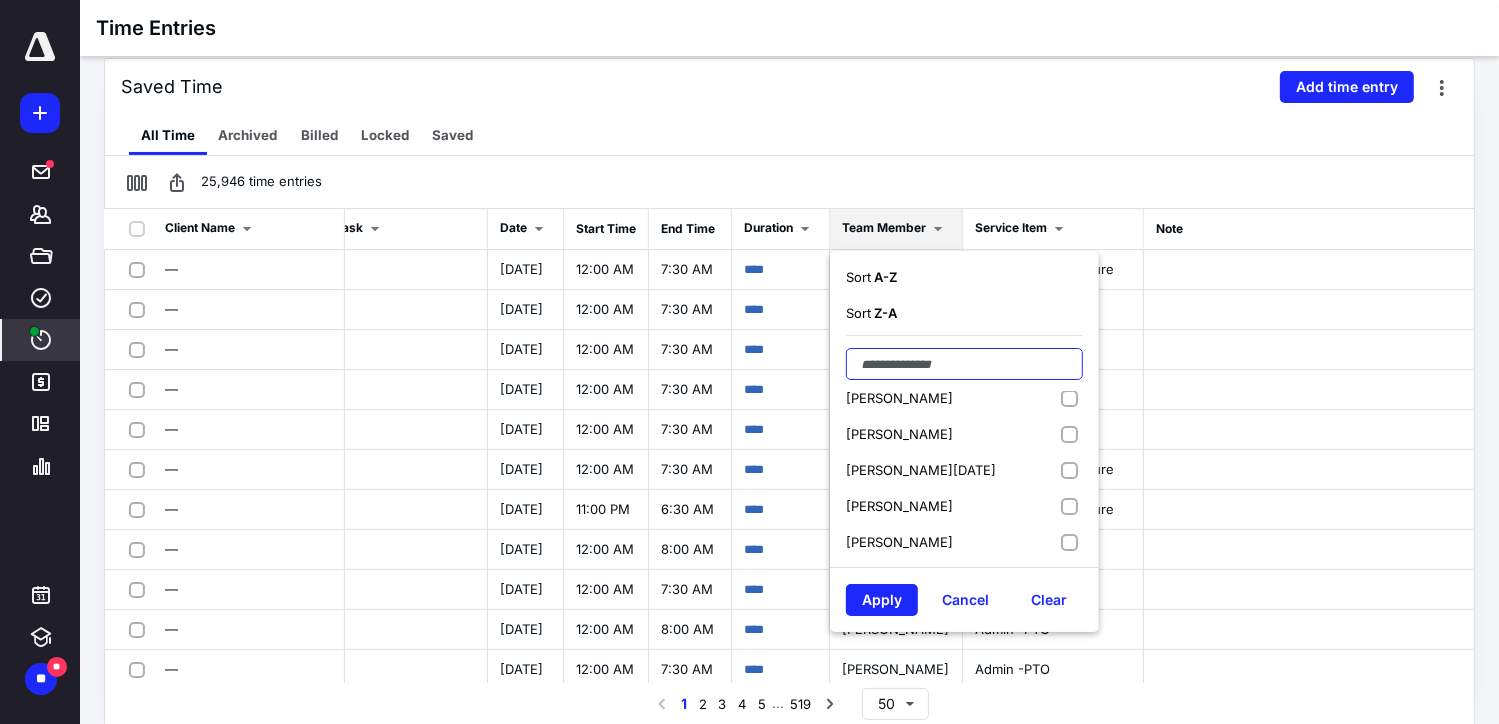 click at bounding box center (964, 364) 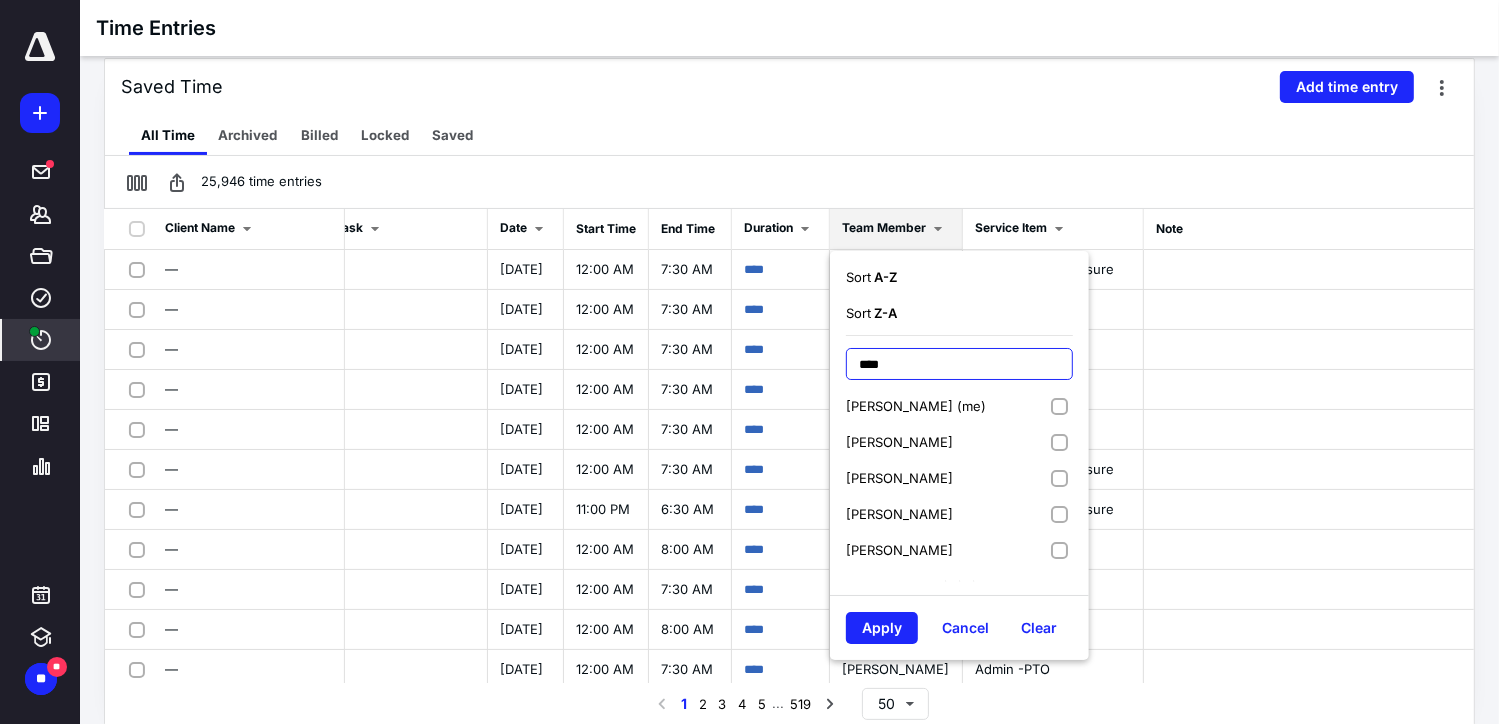 scroll, scrollTop: 0, scrollLeft: 0, axis: both 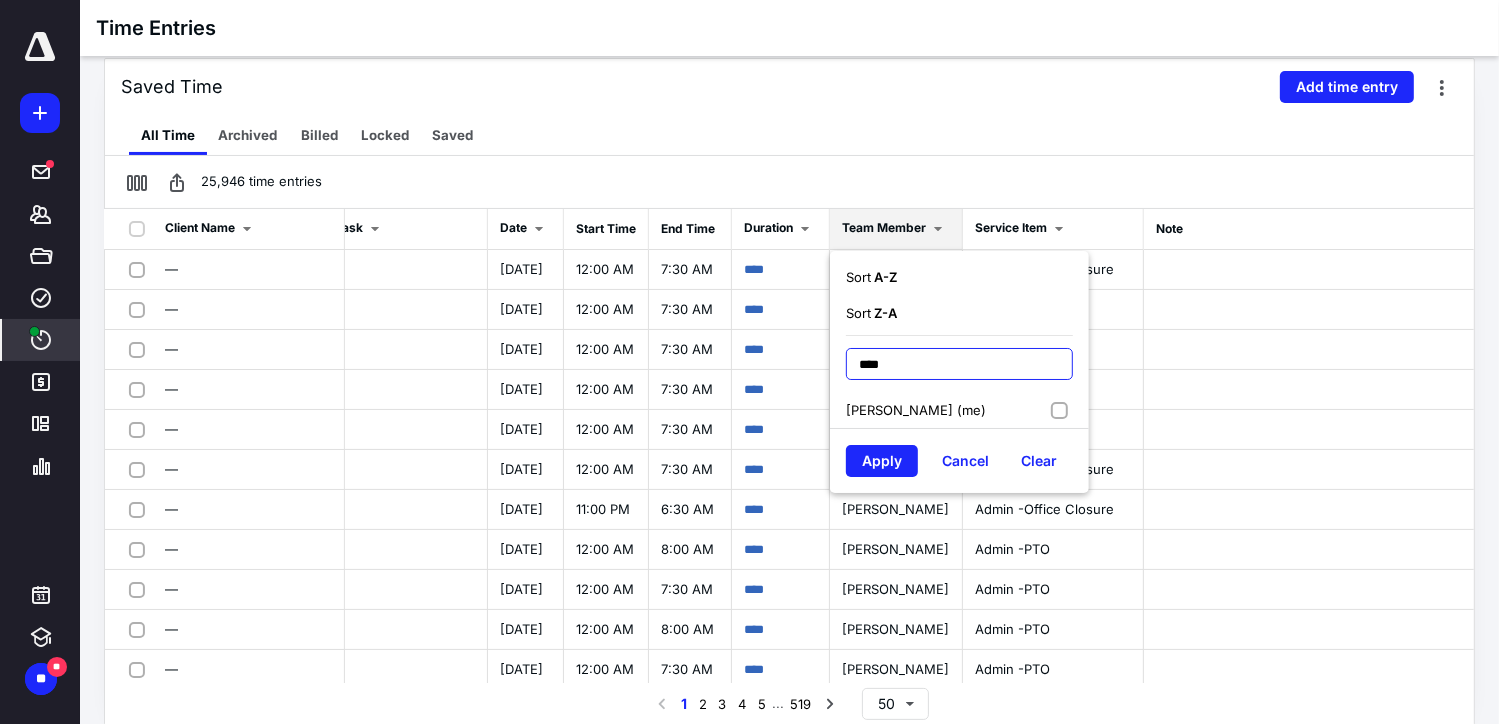 type on "****" 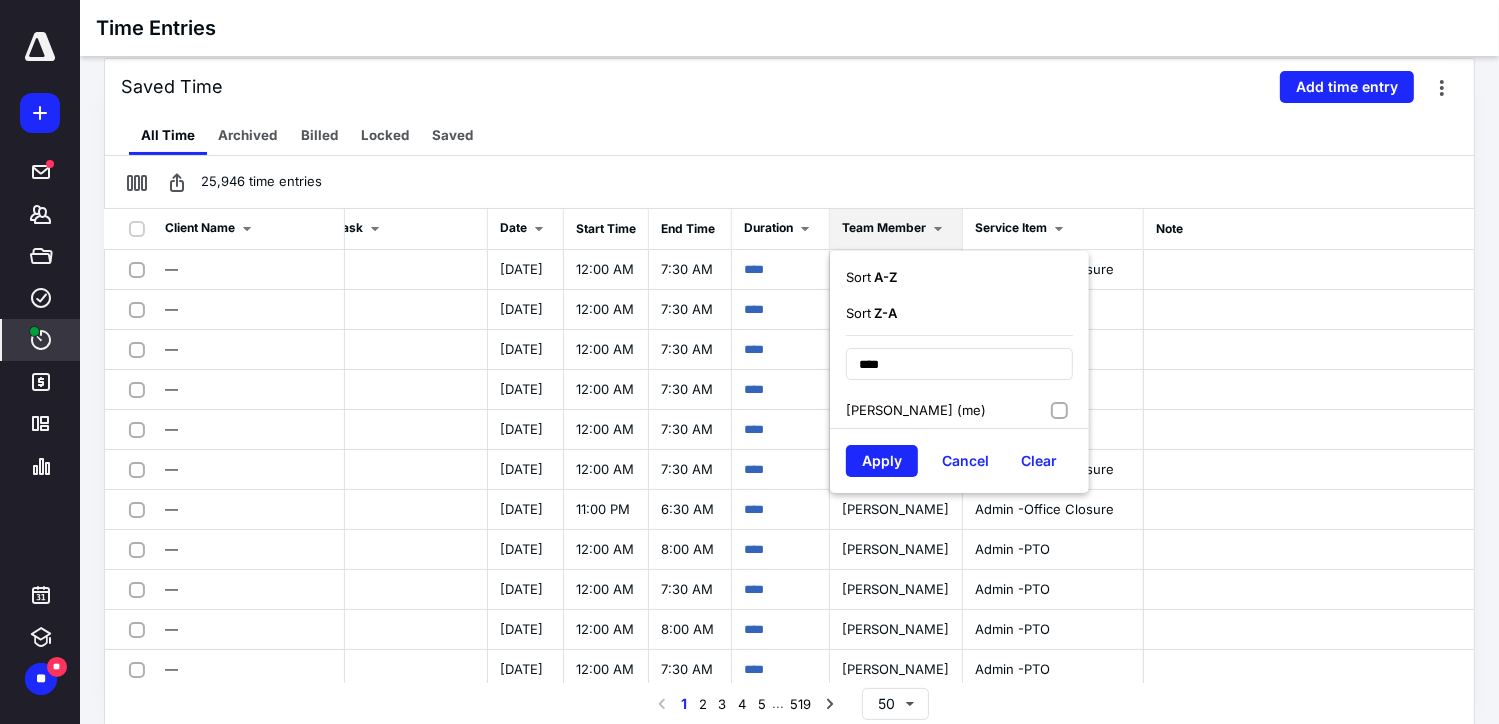 click on "amel Eissa (me)" at bounding box center (959, 410) 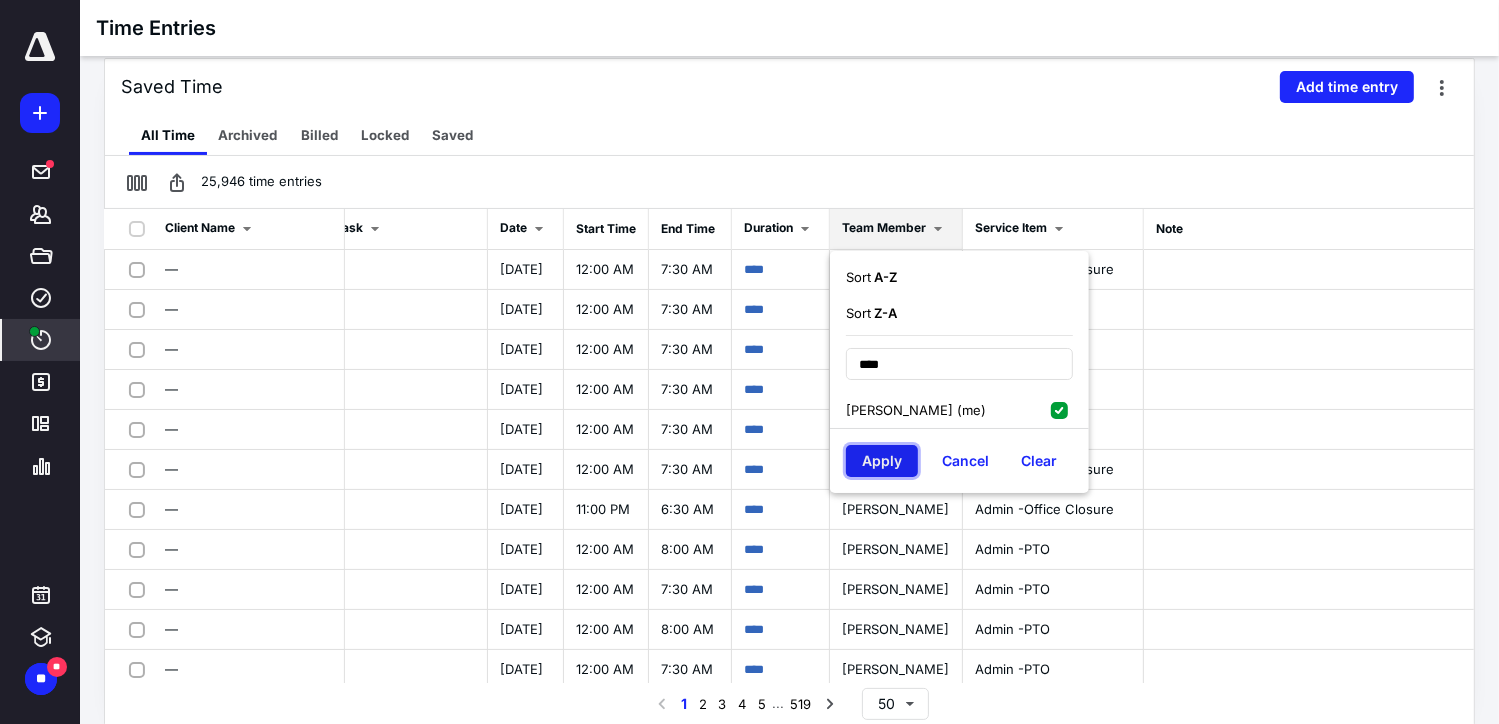 click on "Apply" at bounding box center [882, 461] 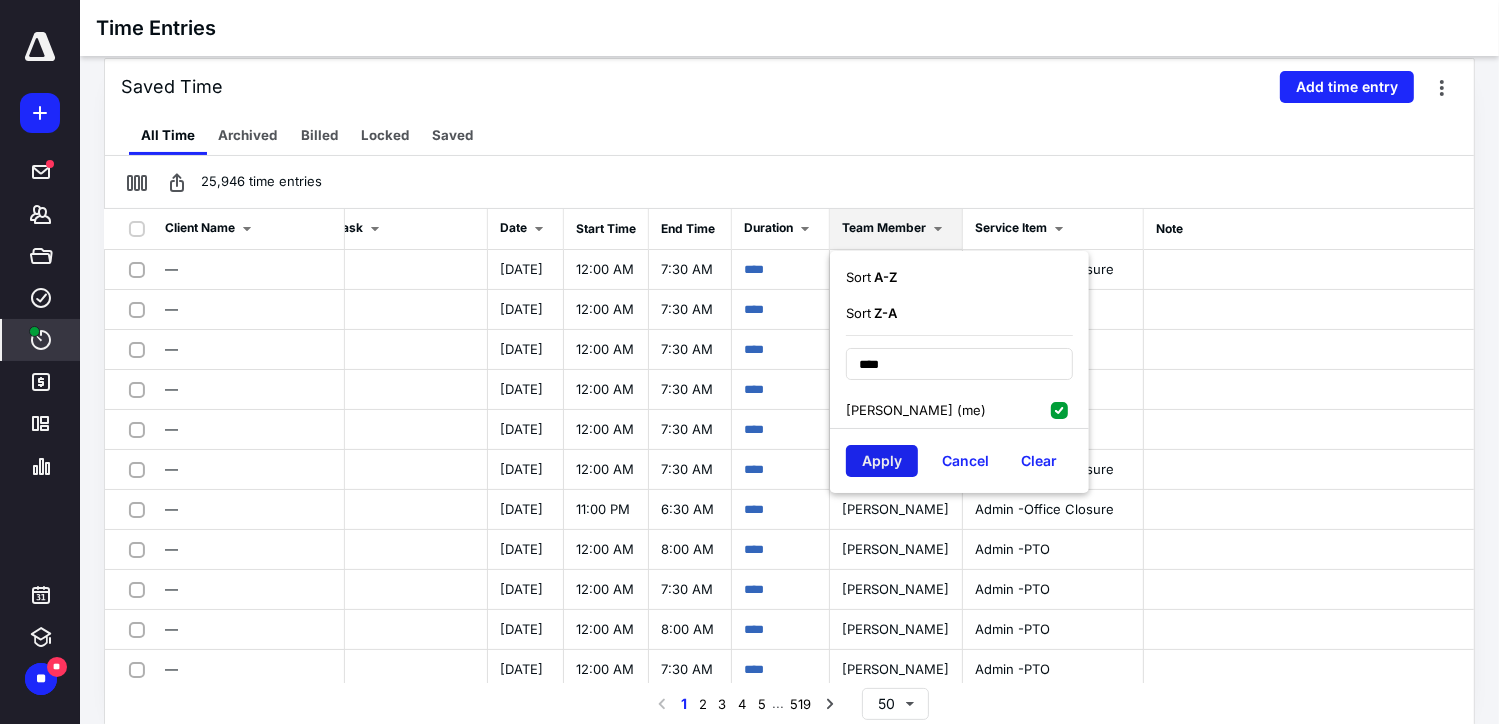 scroll, scrollTop: 0, scrollLeft: 0, axis: both 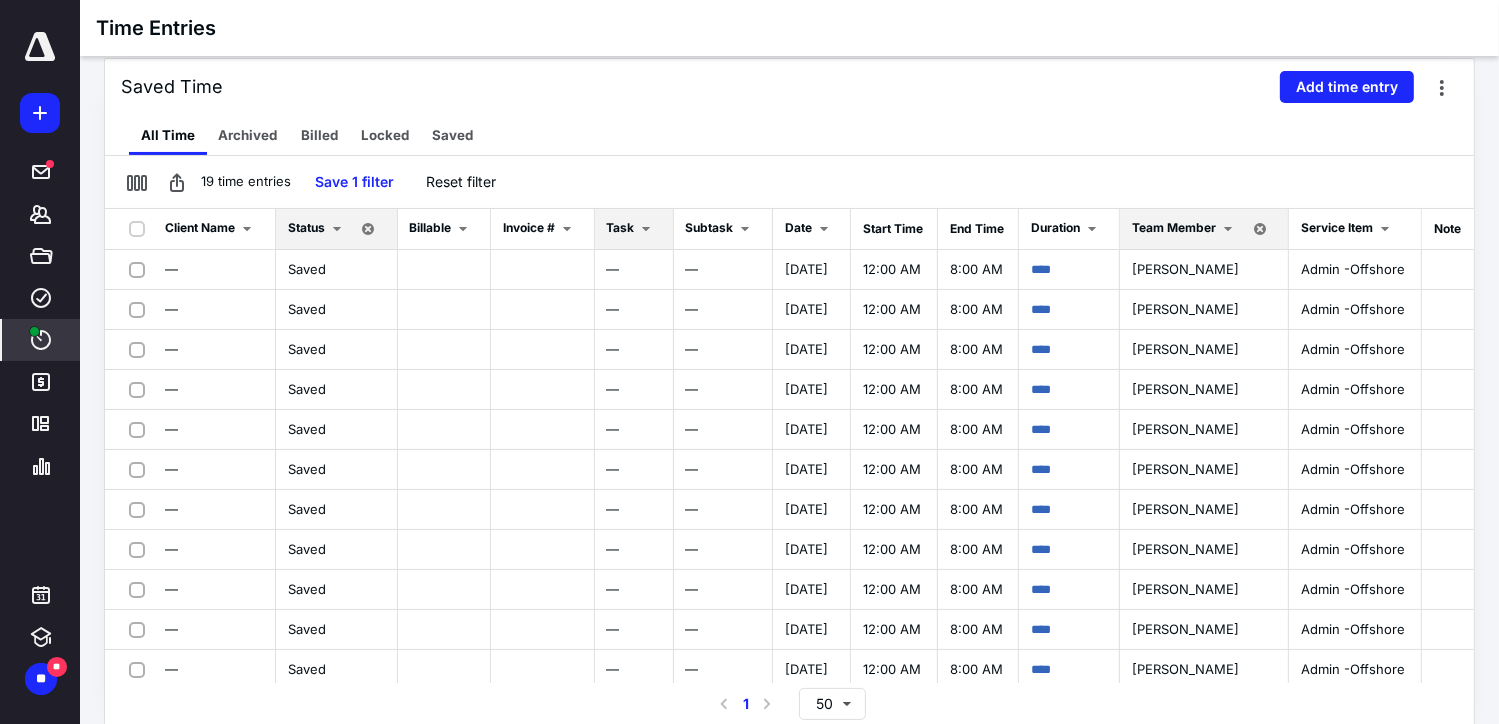 click at bounding box center [647, 229] 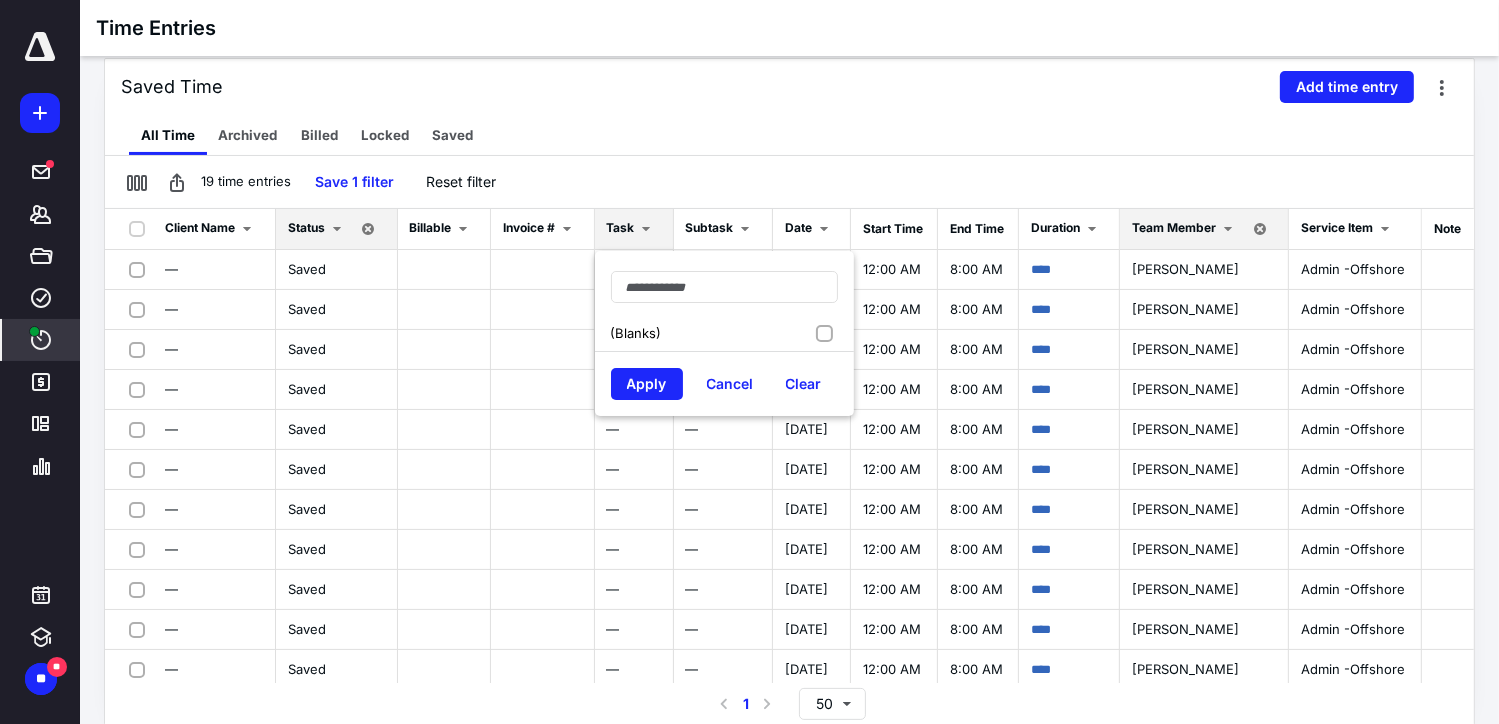 click at bounding box center (647, 229) 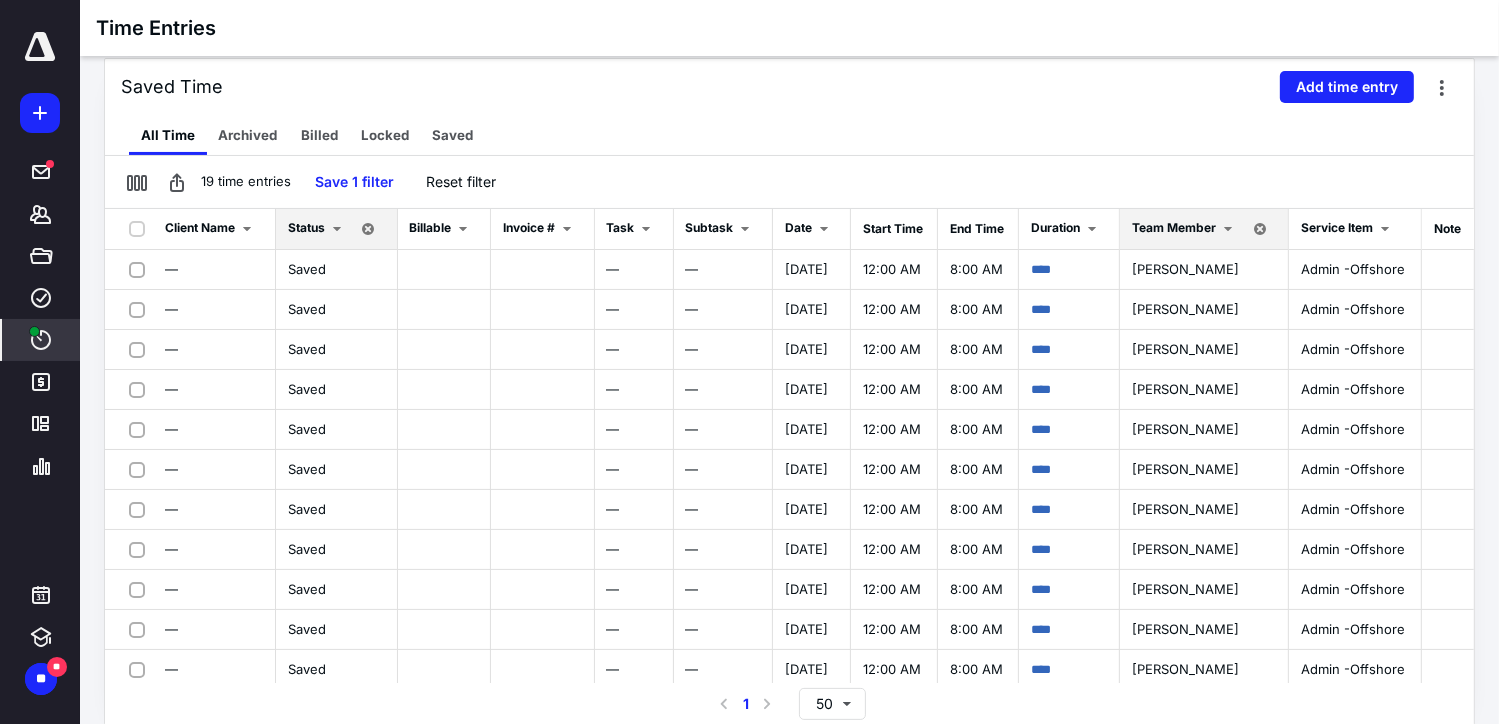 click at bounding box center (247, 229) 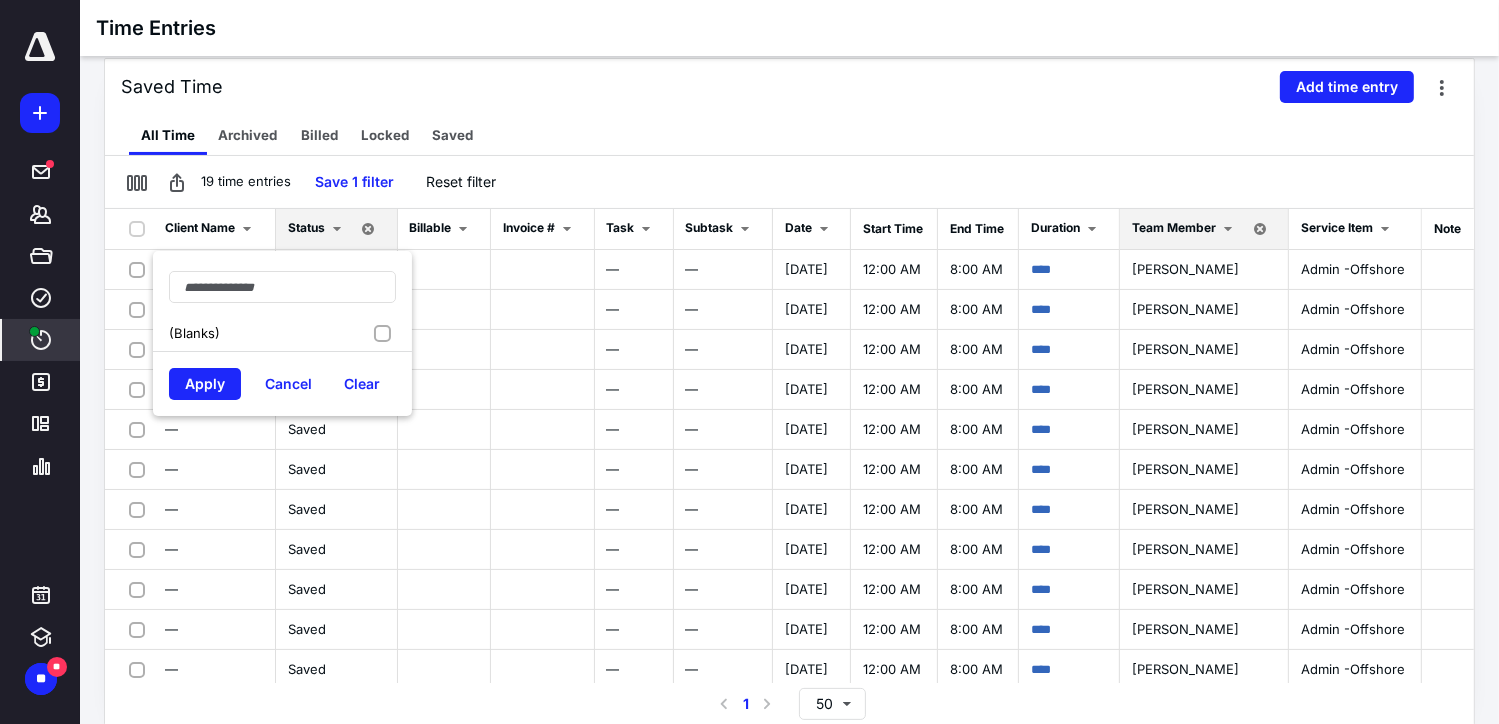 click at bounding box center [247, 229] 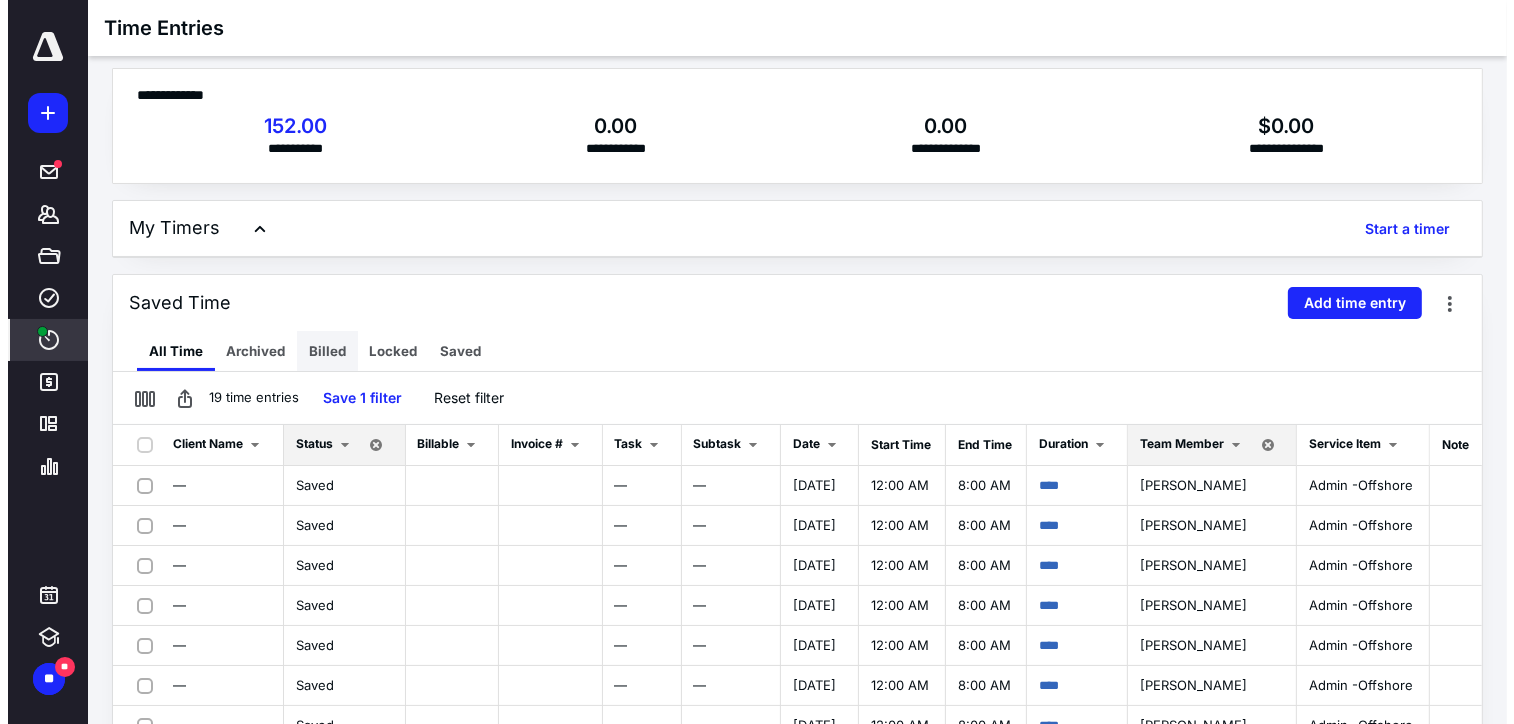 scroll, scrollTop: 0, scrollLeft: 0, axis: both 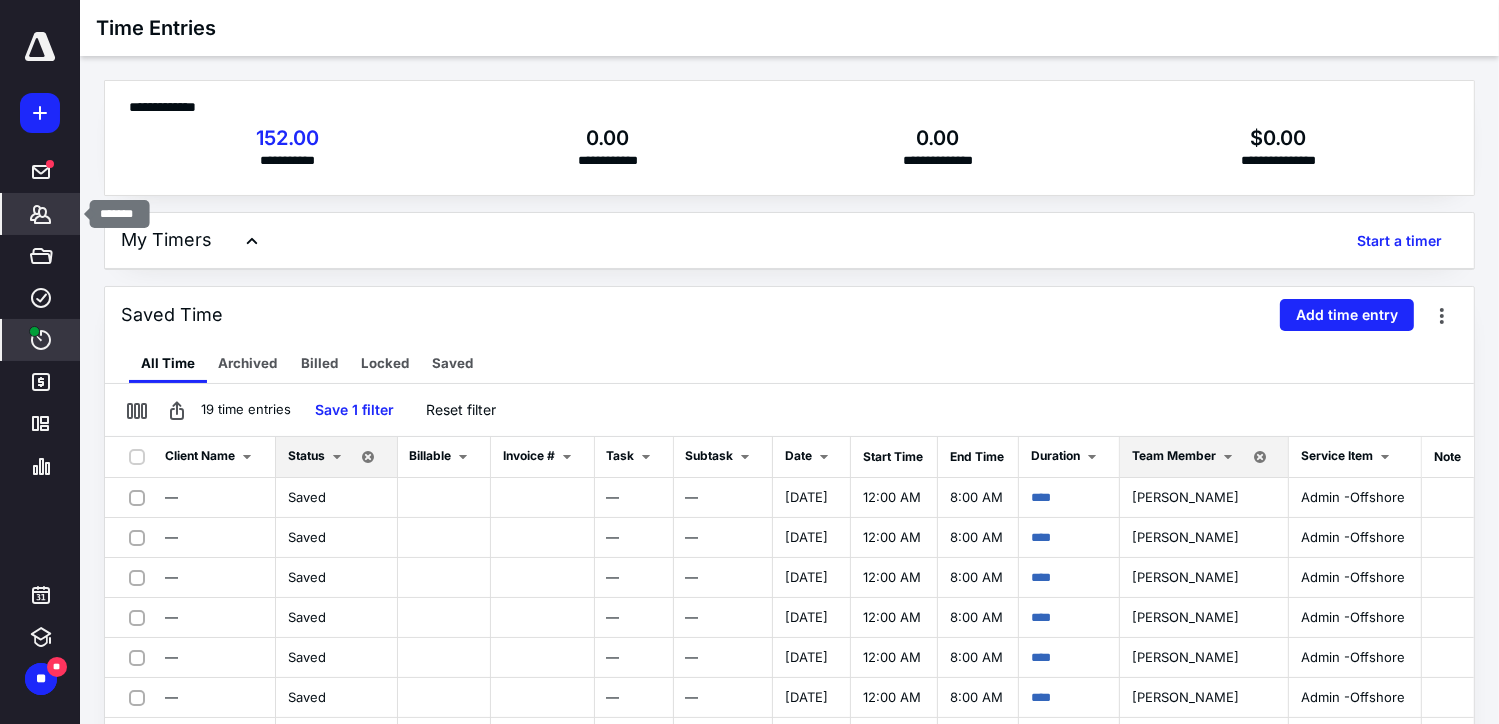 click 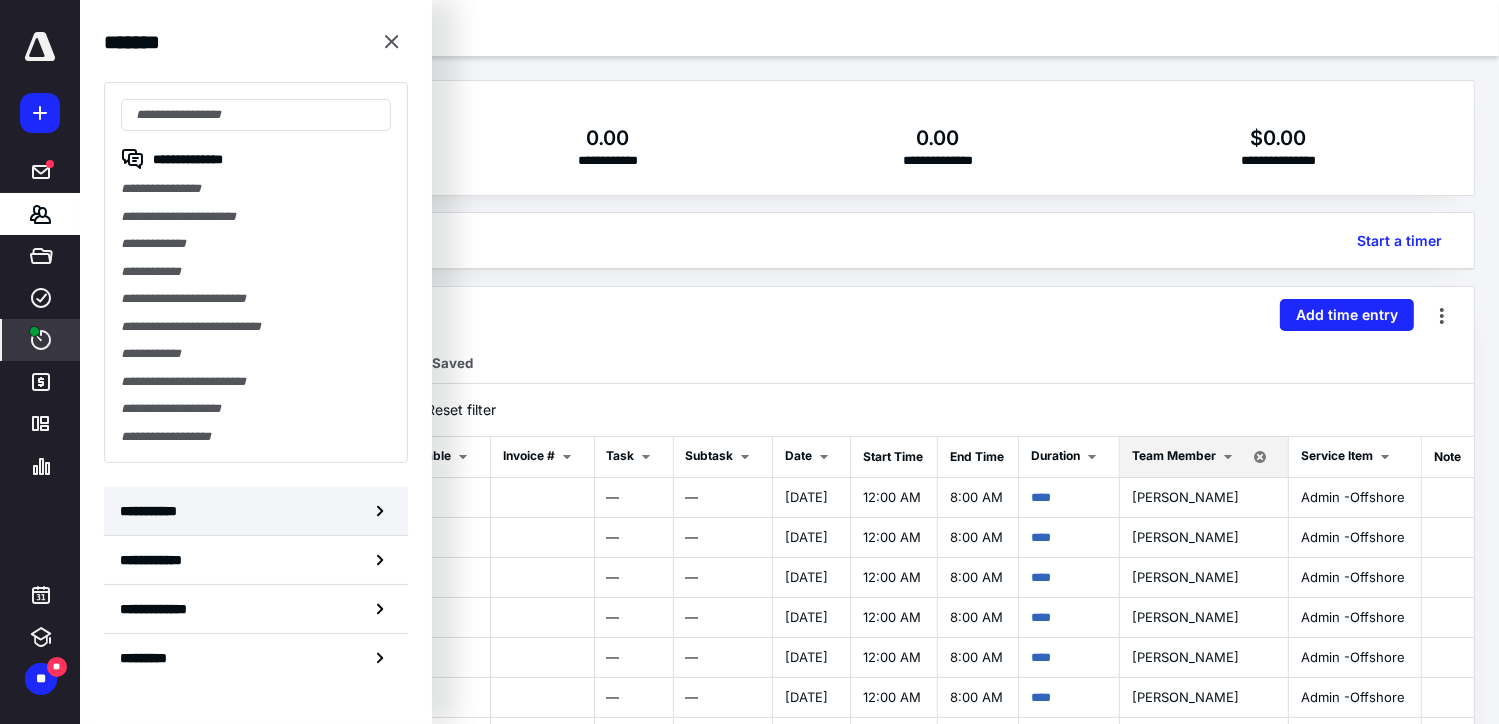 click on "**********" at bounding box center (153, 511) 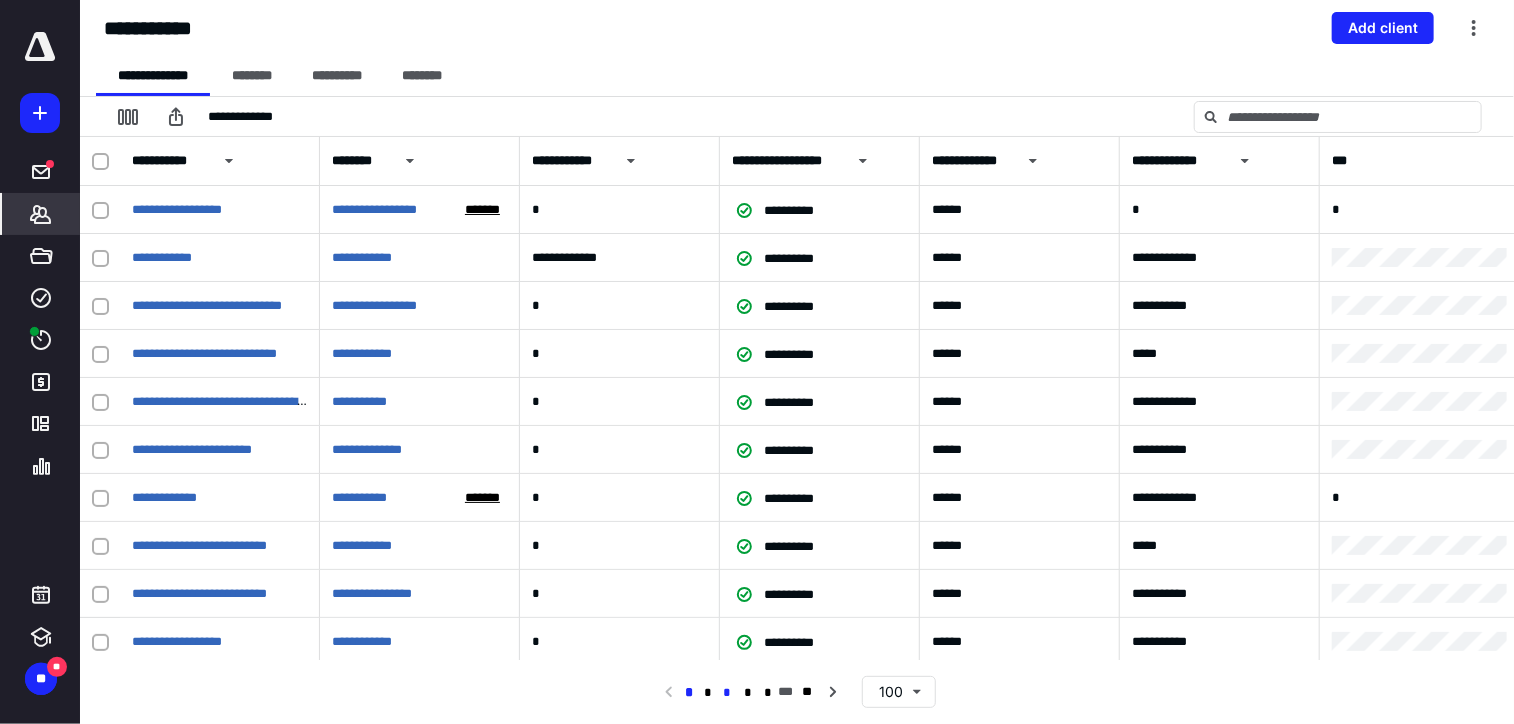 click on "*" at bounding box center (728, 693) 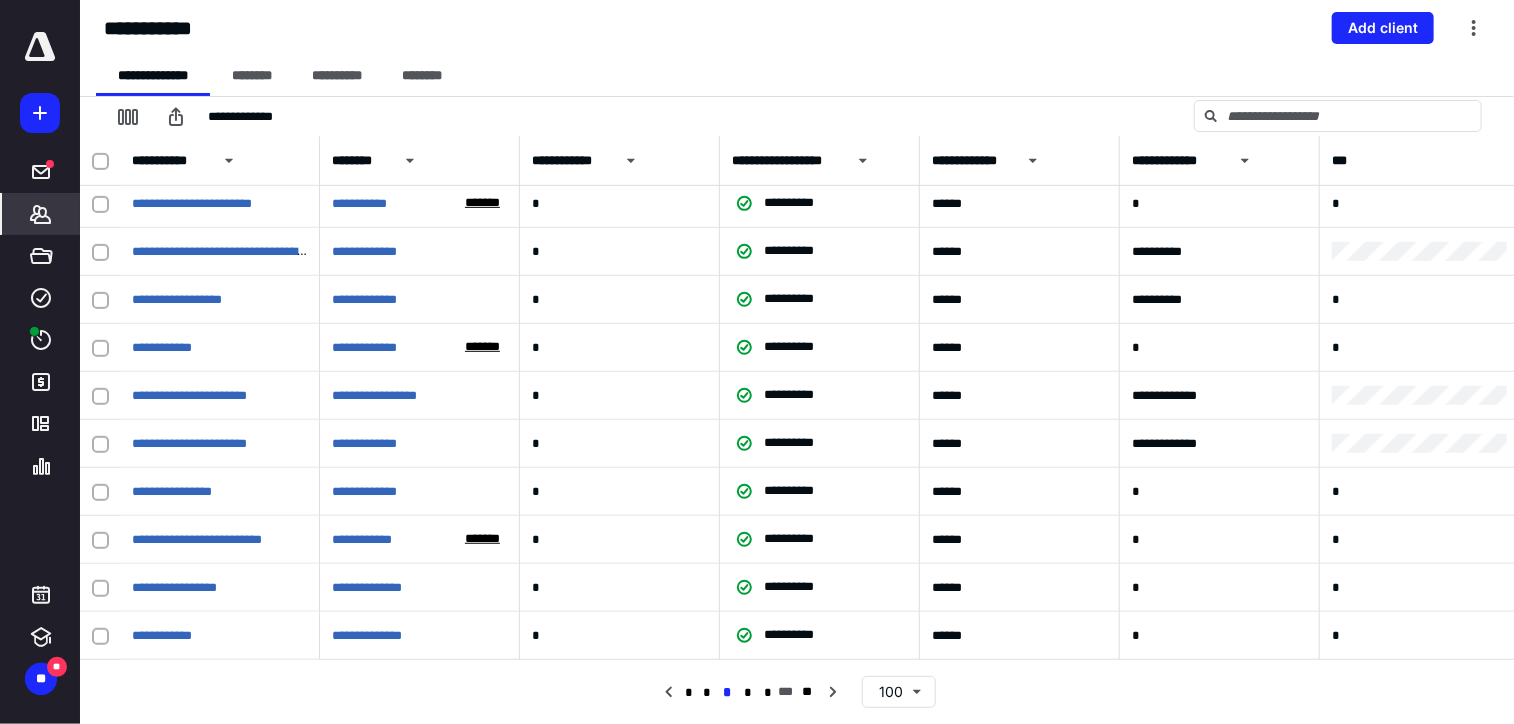scroll, scrollTop: 4340, scrollLeft: 0, axis: vertical 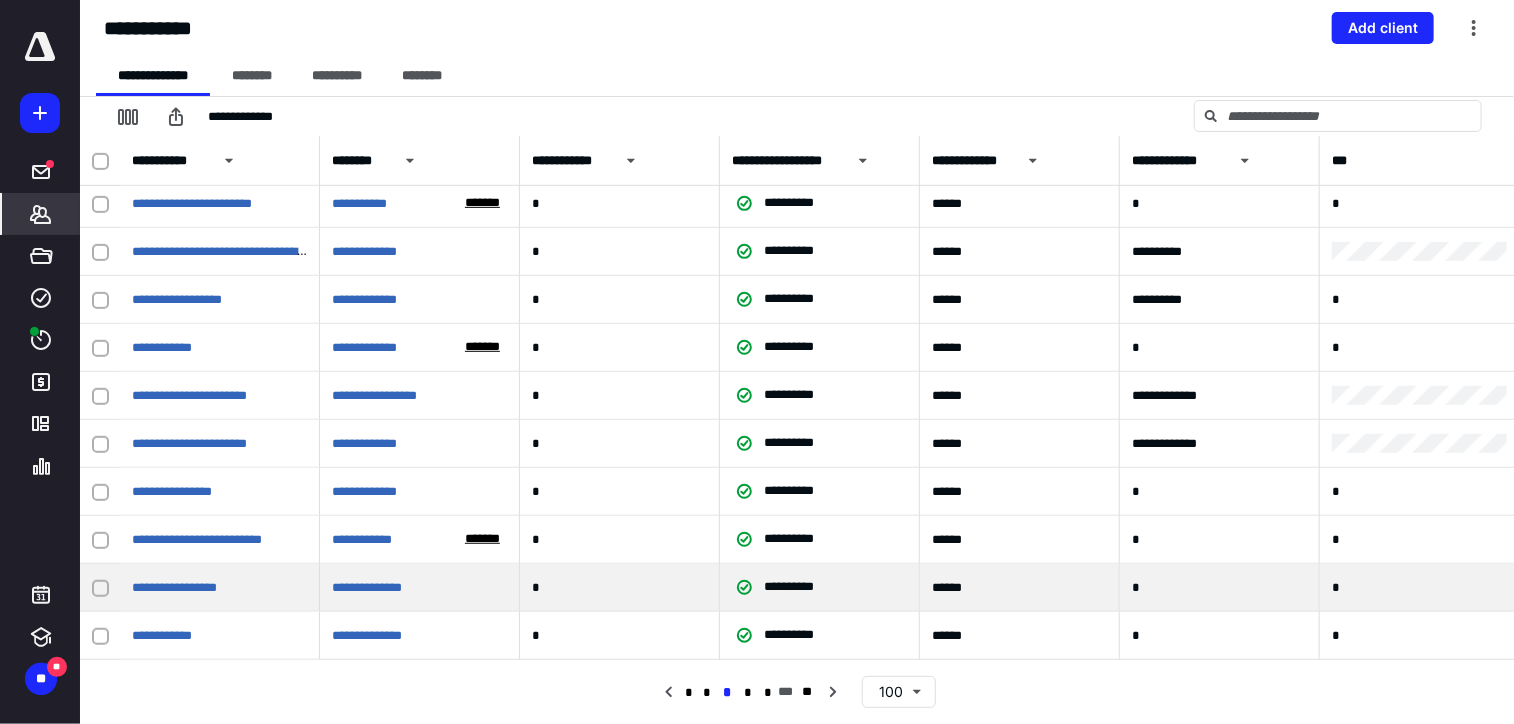 click 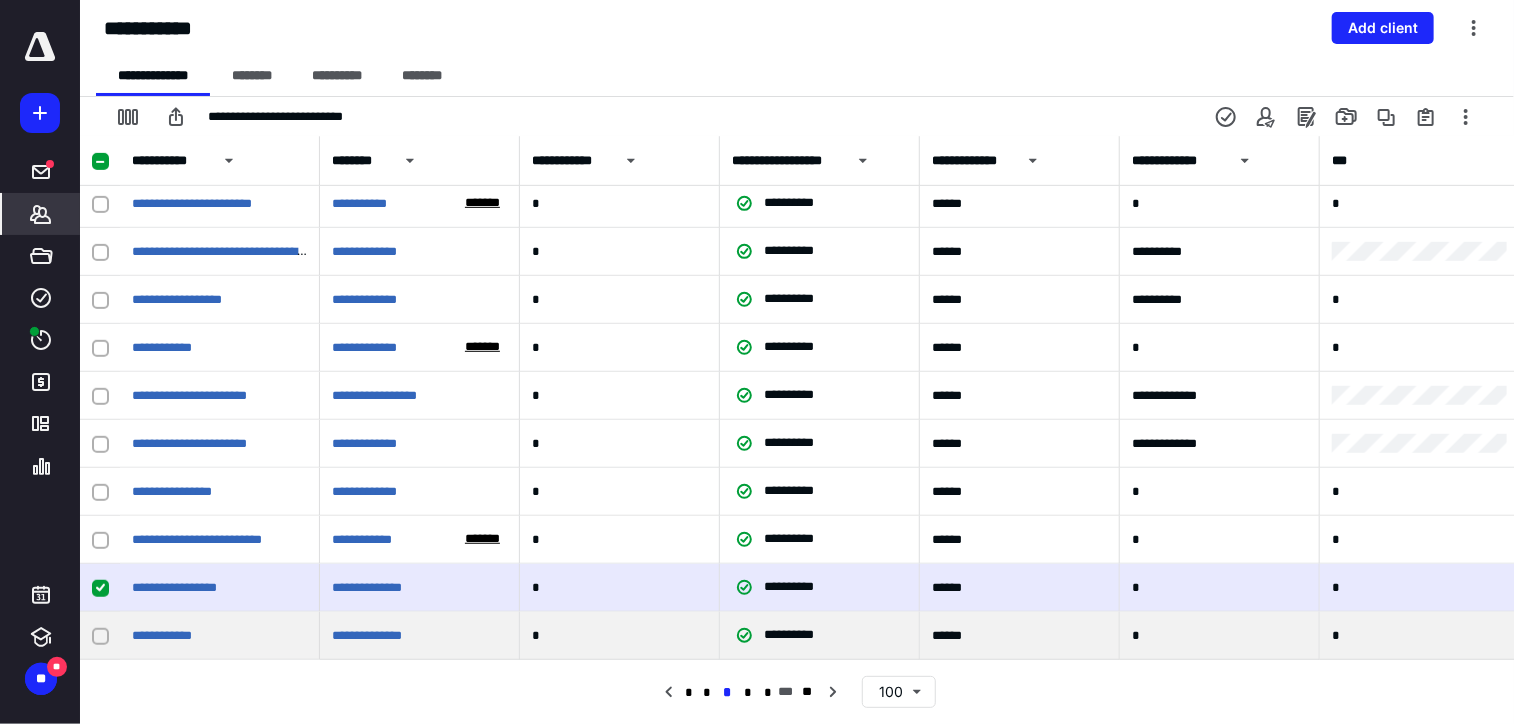 click at bounding box center (100, 635) 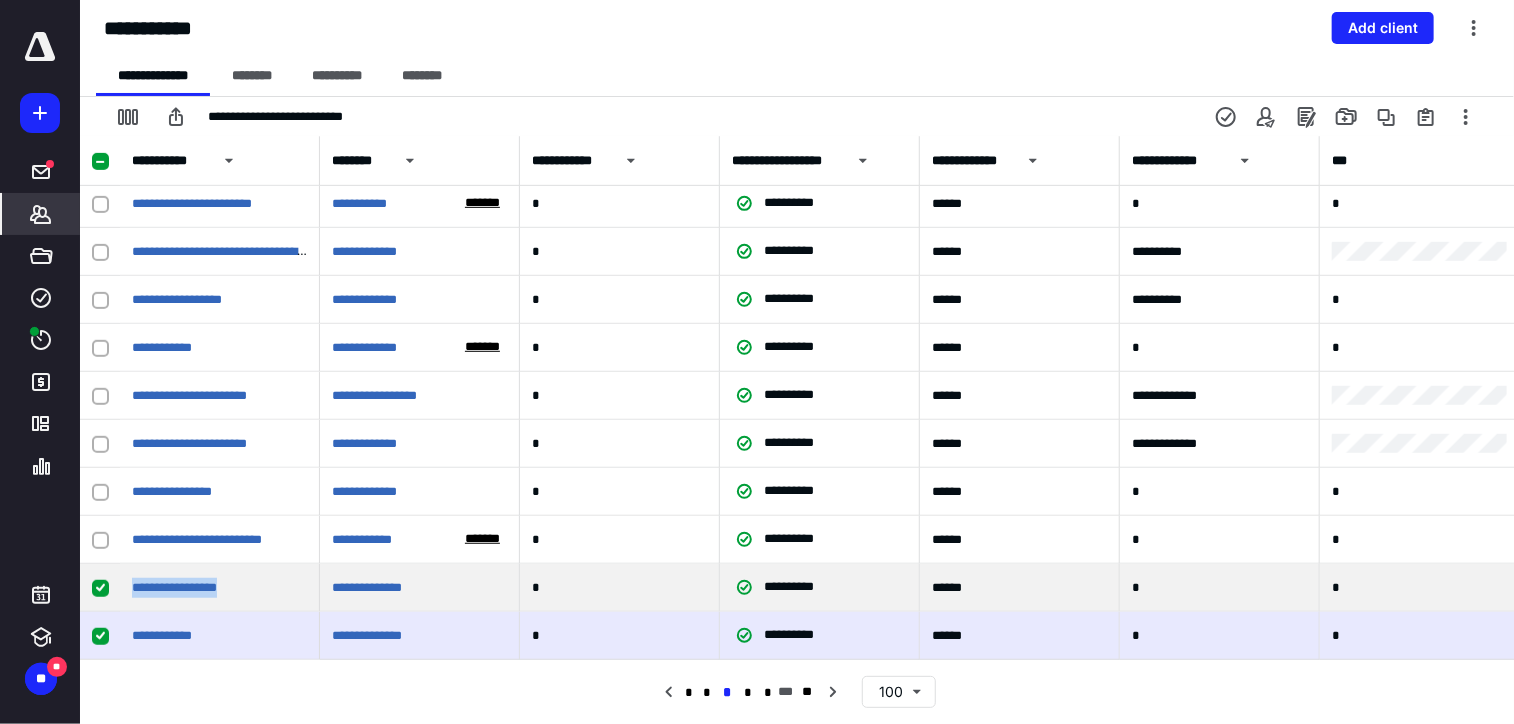 drag, startPoint x: 259, startPoint y: 571, endPoint x: 116, endPoint y: 587, distance: 143.89232 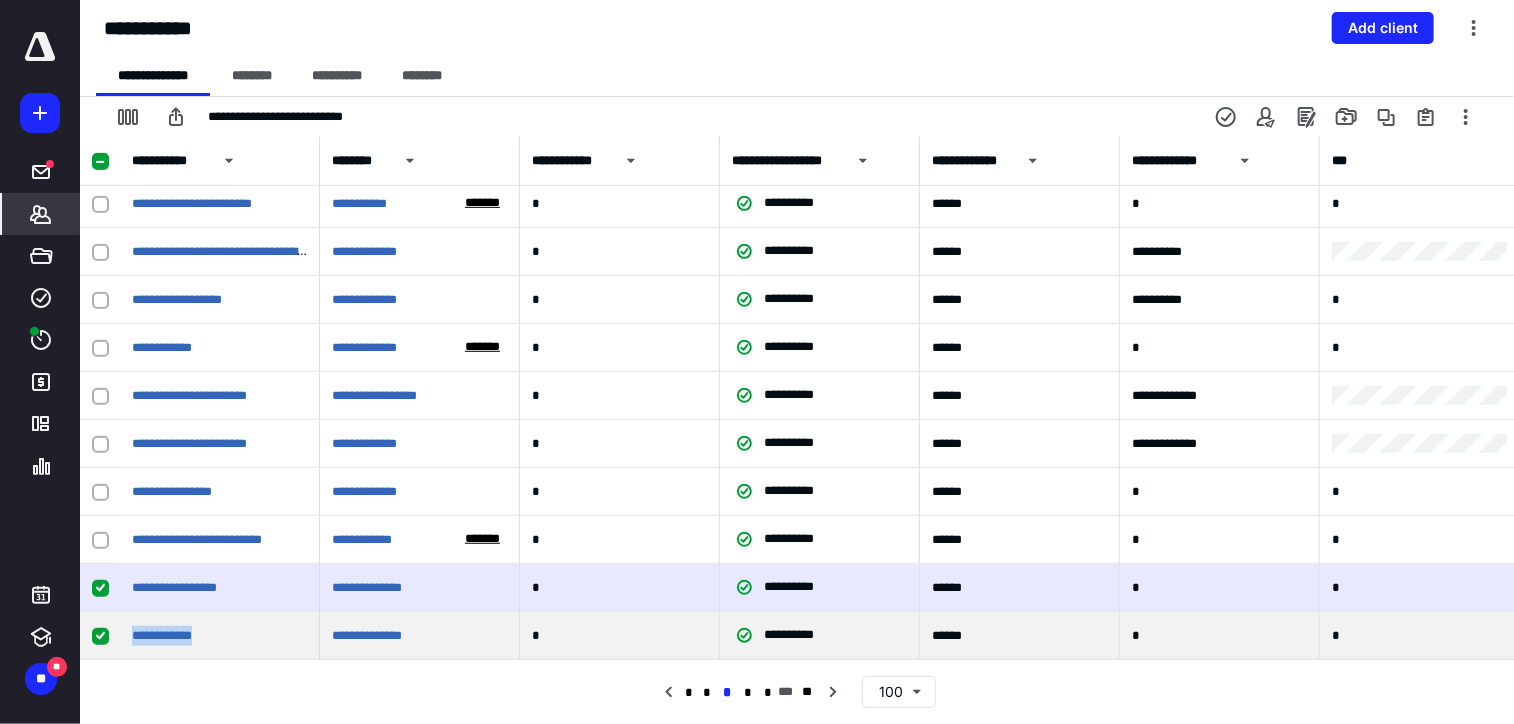 drag, startPoint x: 228, startPoint y: 617, endPoint x: 122, endPoint y: 627, distance: 106.47065 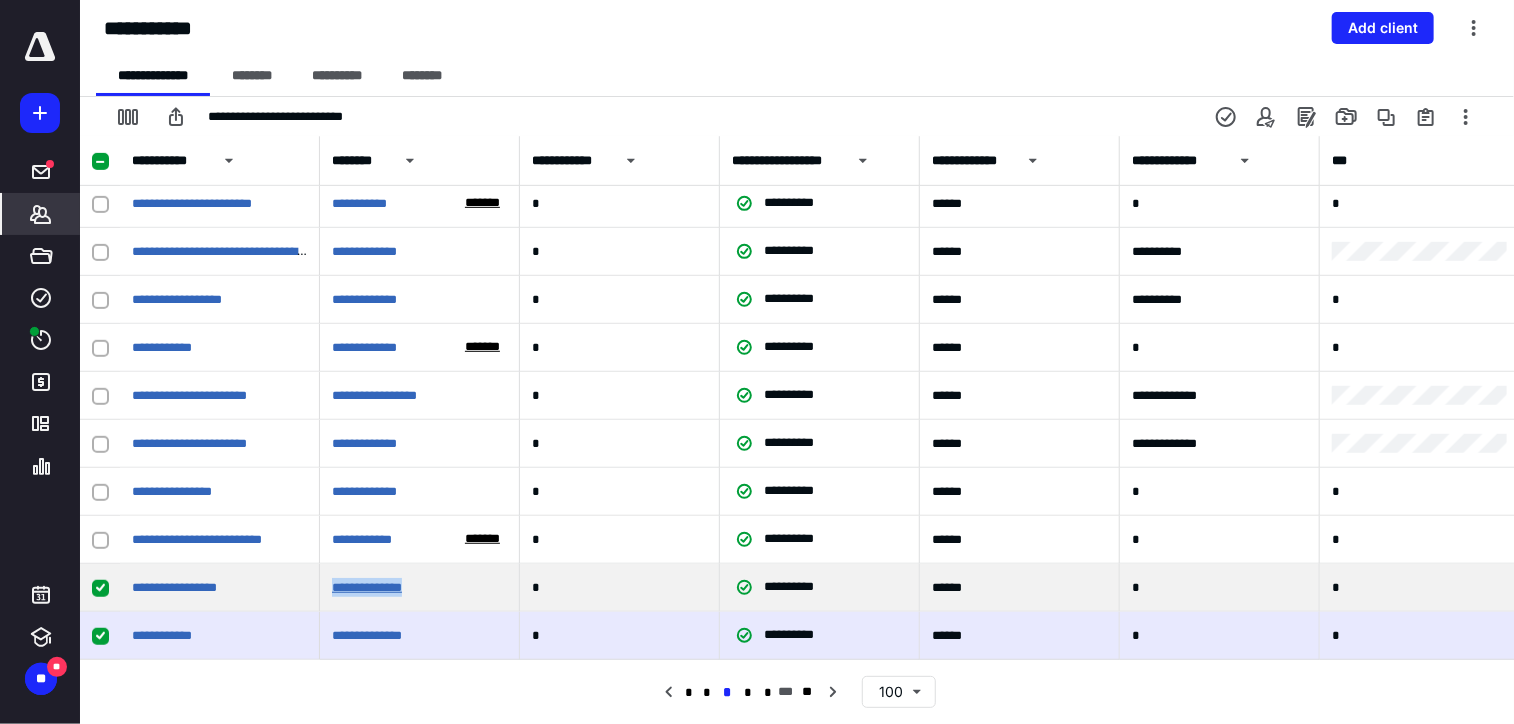 drag, startPoint x: 452, startPoint y: 570, endPoint x: 332, endPoint y: 576, distance: 120.14991 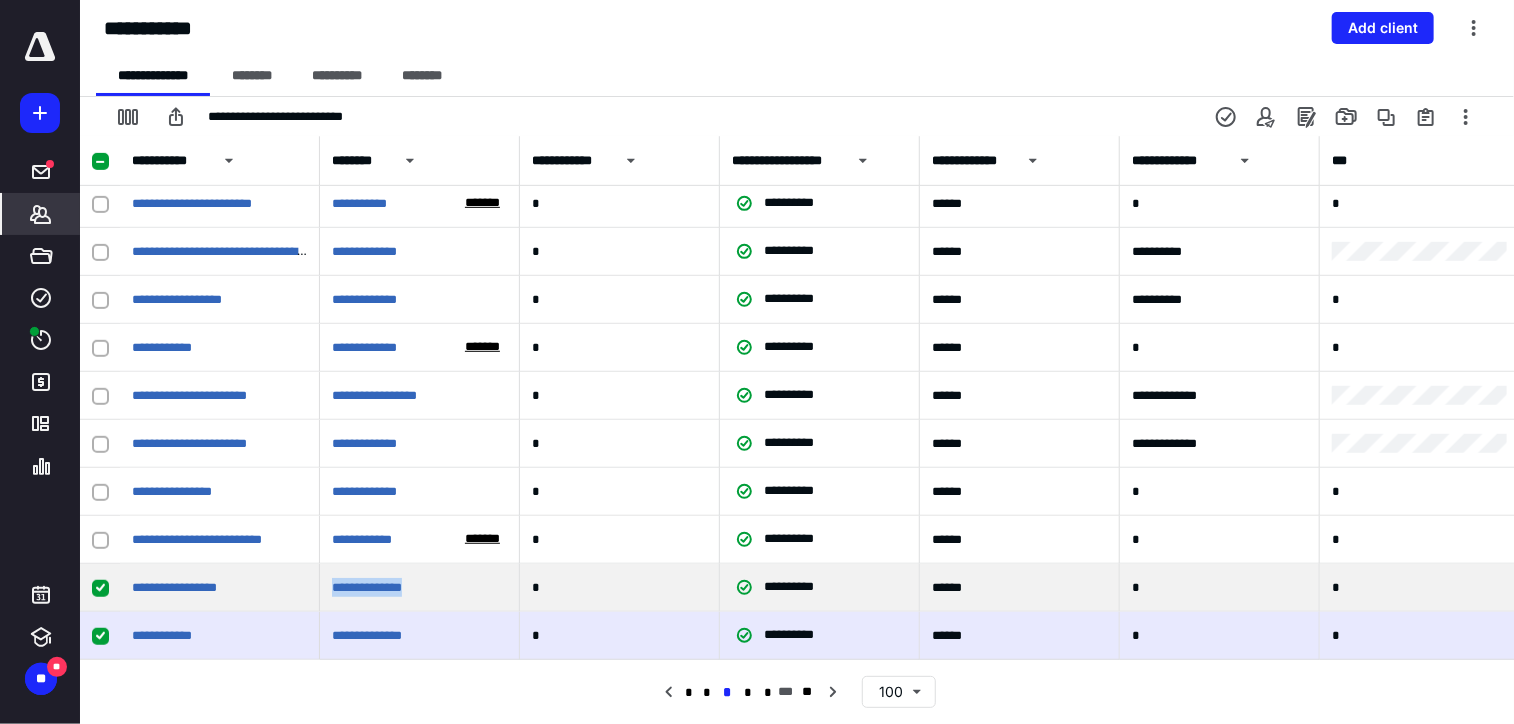 copy on "**********" 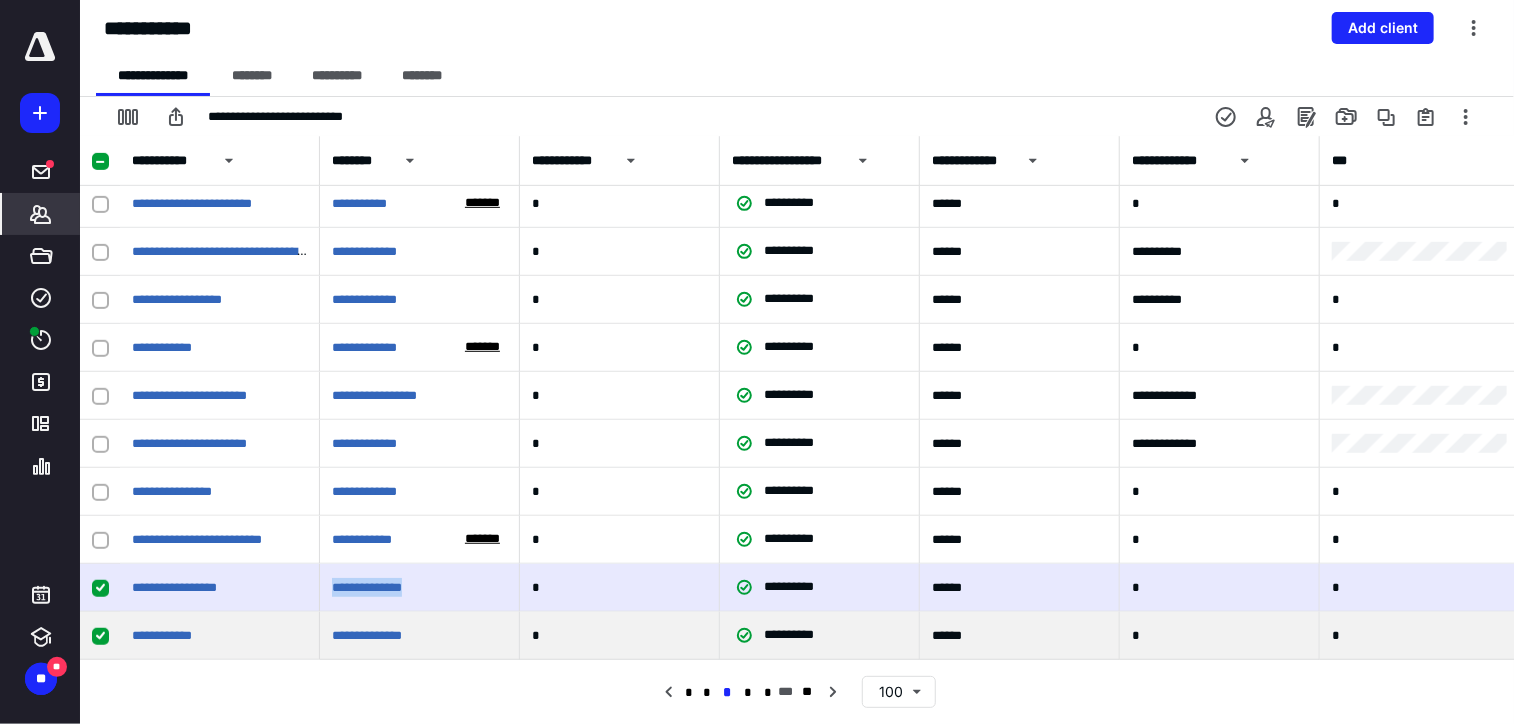 click 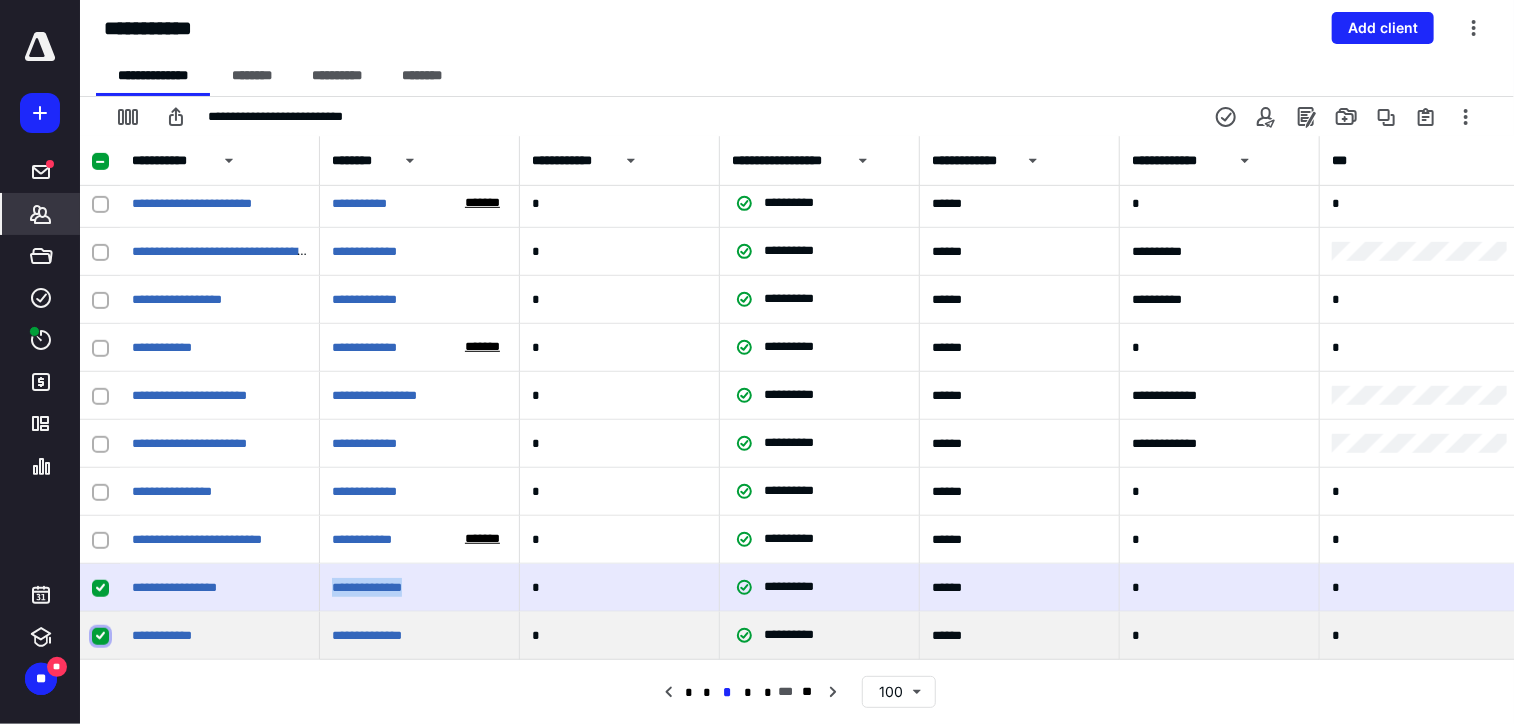 click at bounding box center (100, 636) 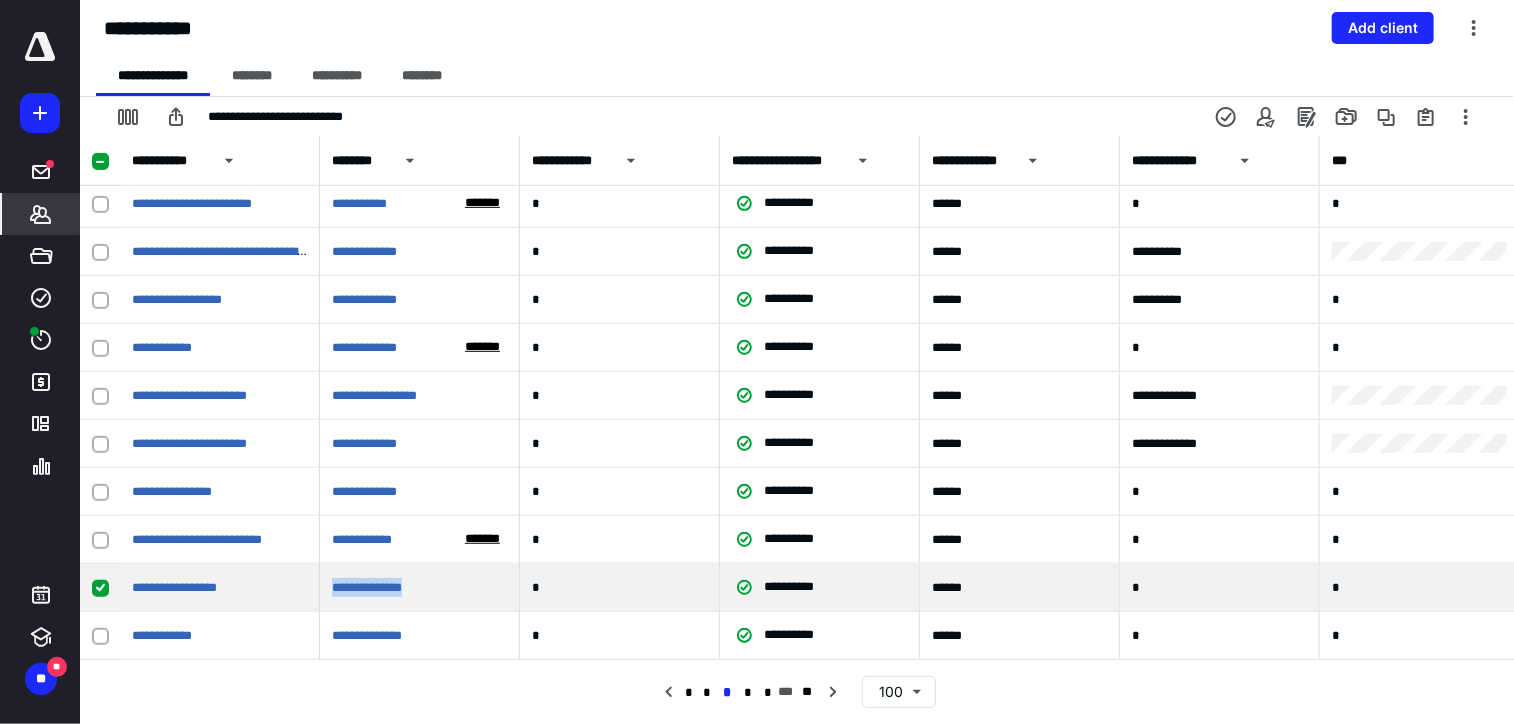 click at bounding box center [100, 588] 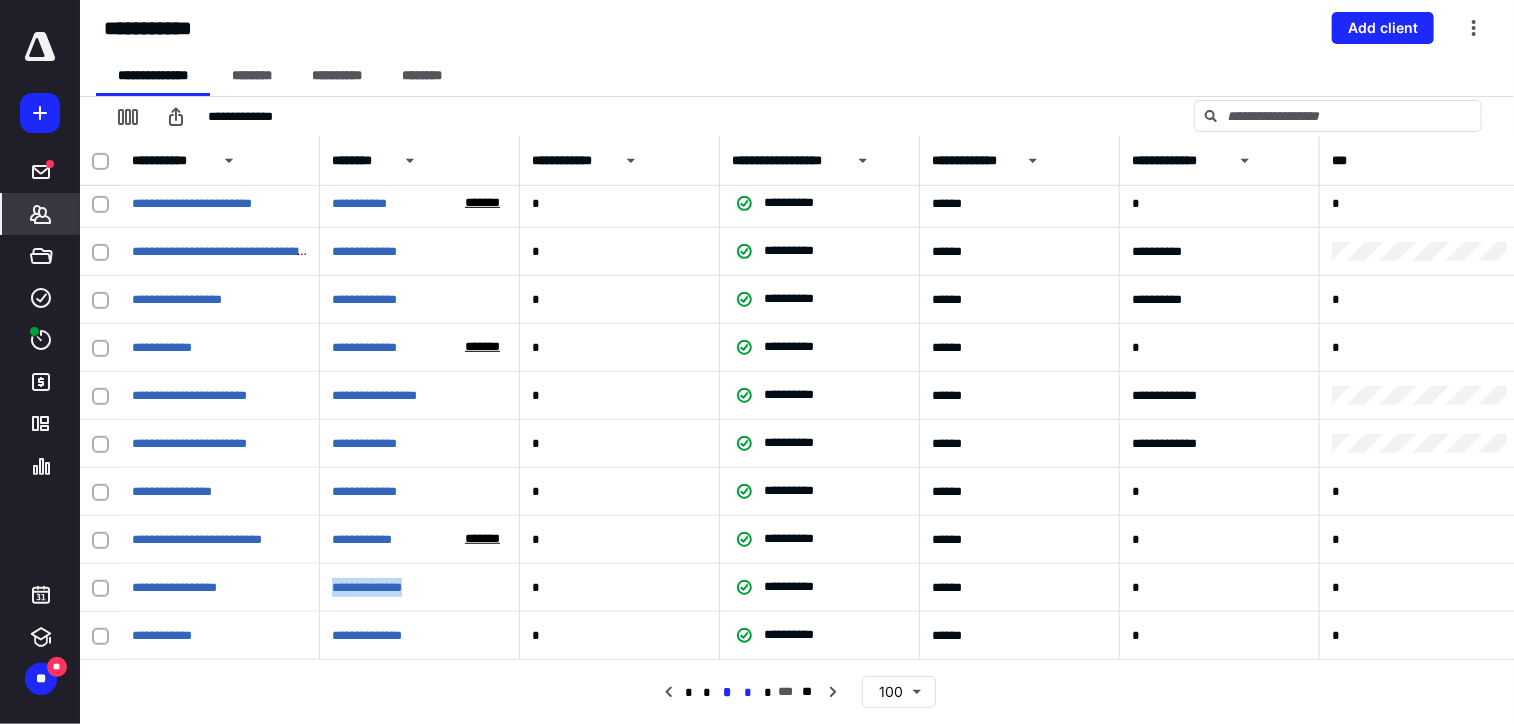 click on "*" at bounding box center [748, 693] 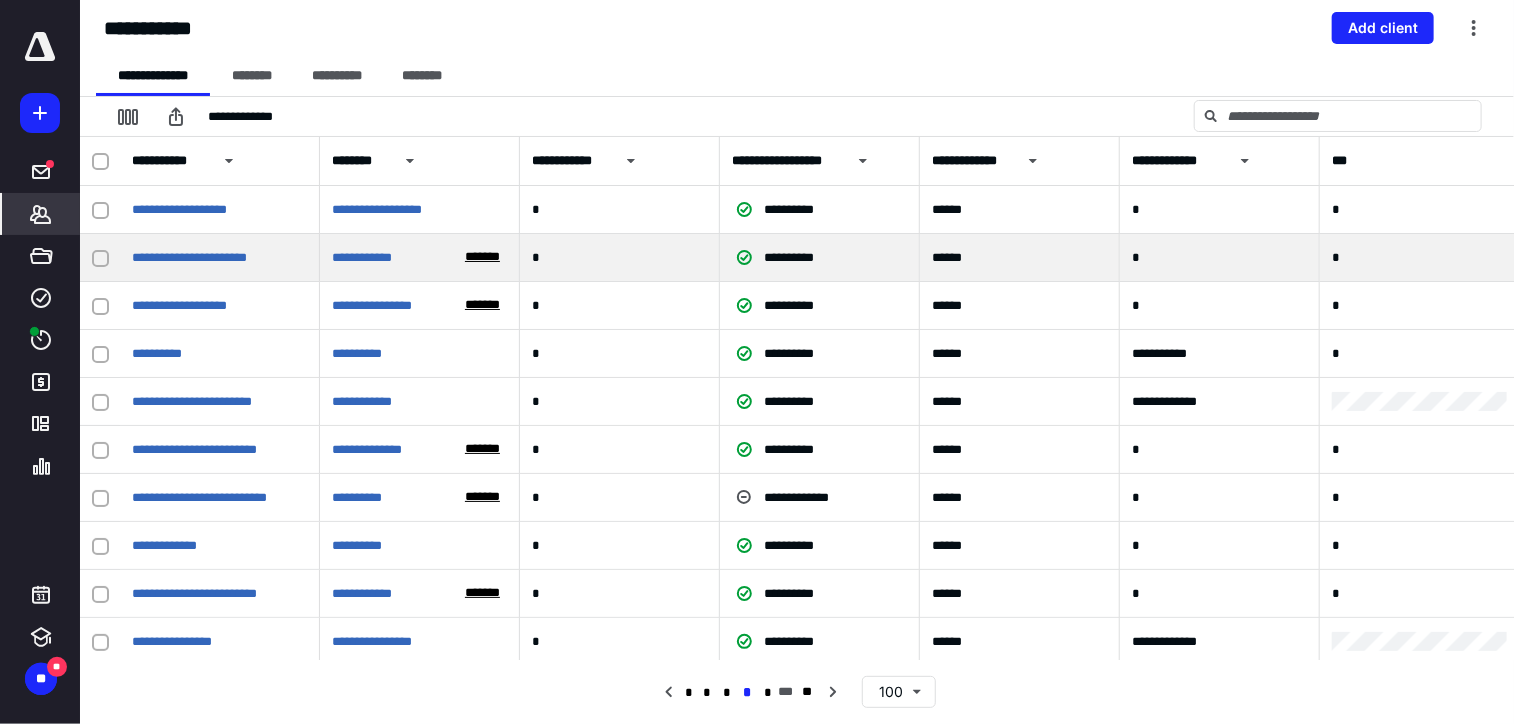 click on "*******" at bounding box center (482, 257) 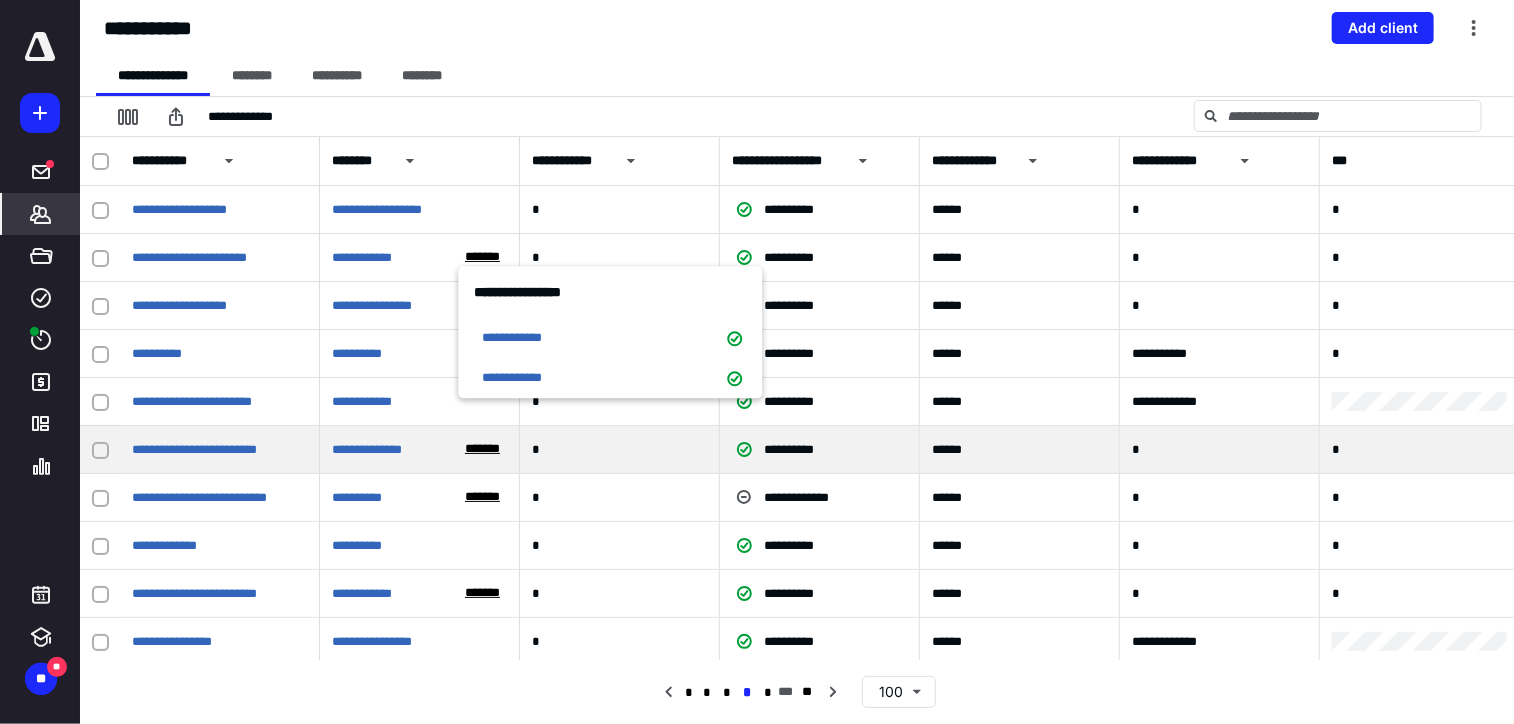 click on "*******" at bounding box center [482, 449] 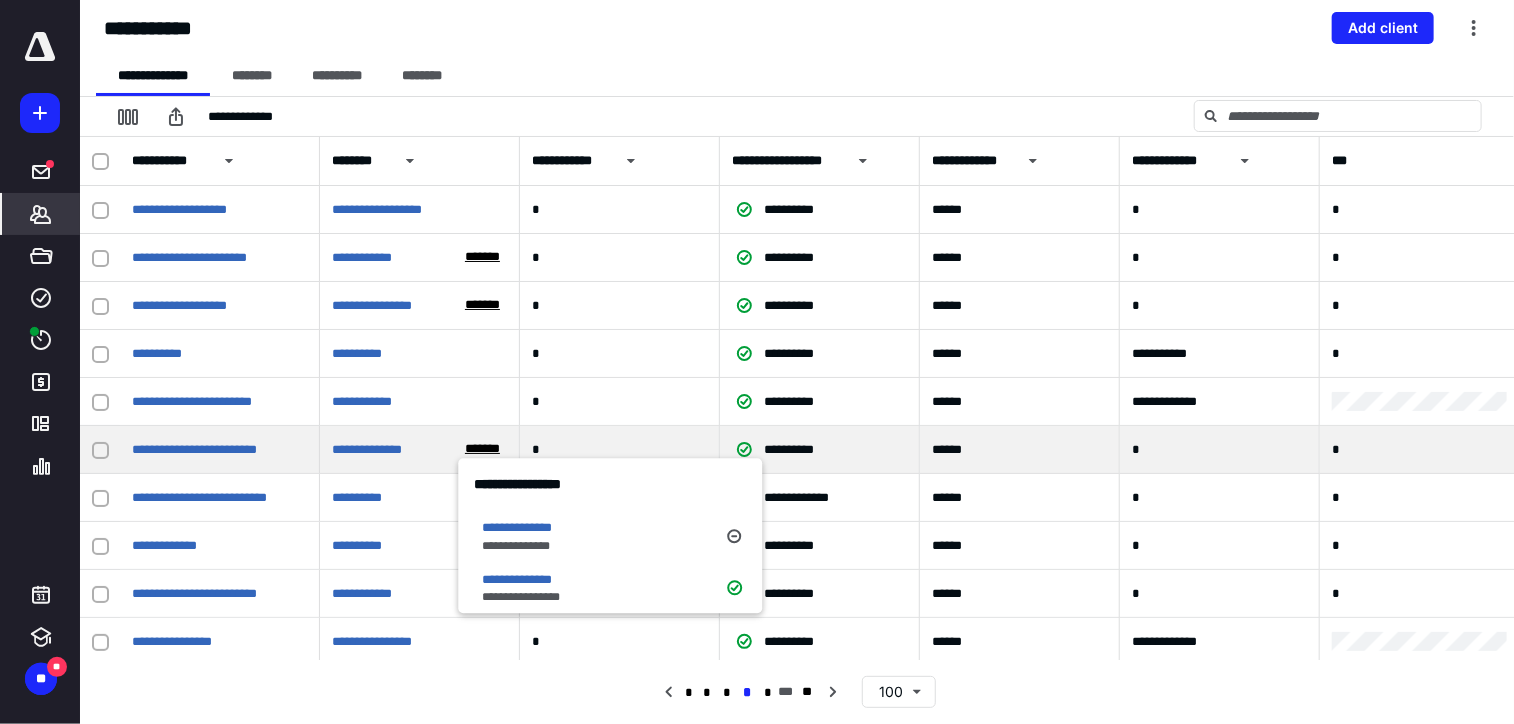 click on "*******" at bounding box center (482, 449) 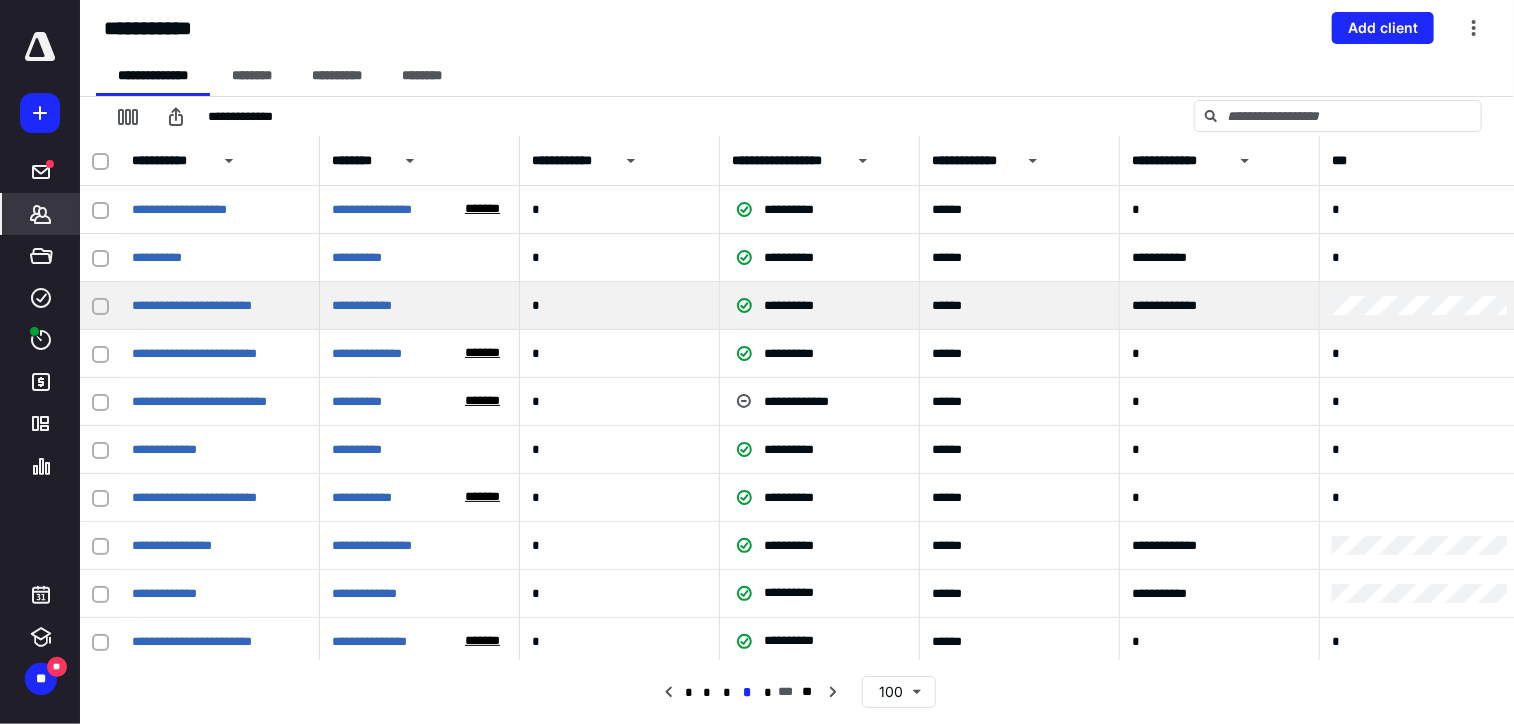 scroll, scrollTop: 100, scrollLeft: 0, axis: vertical 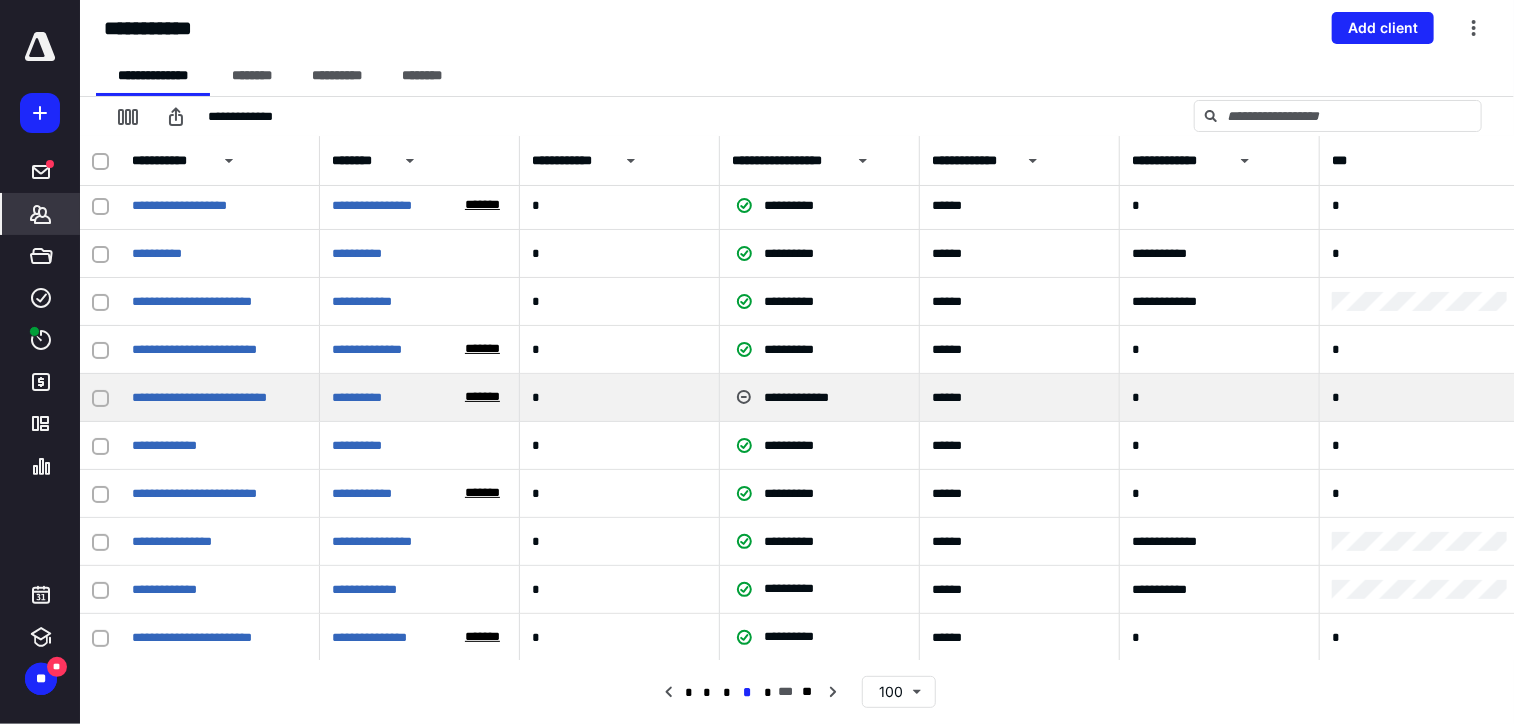 click on "*******" at bounding box center [482, 397] 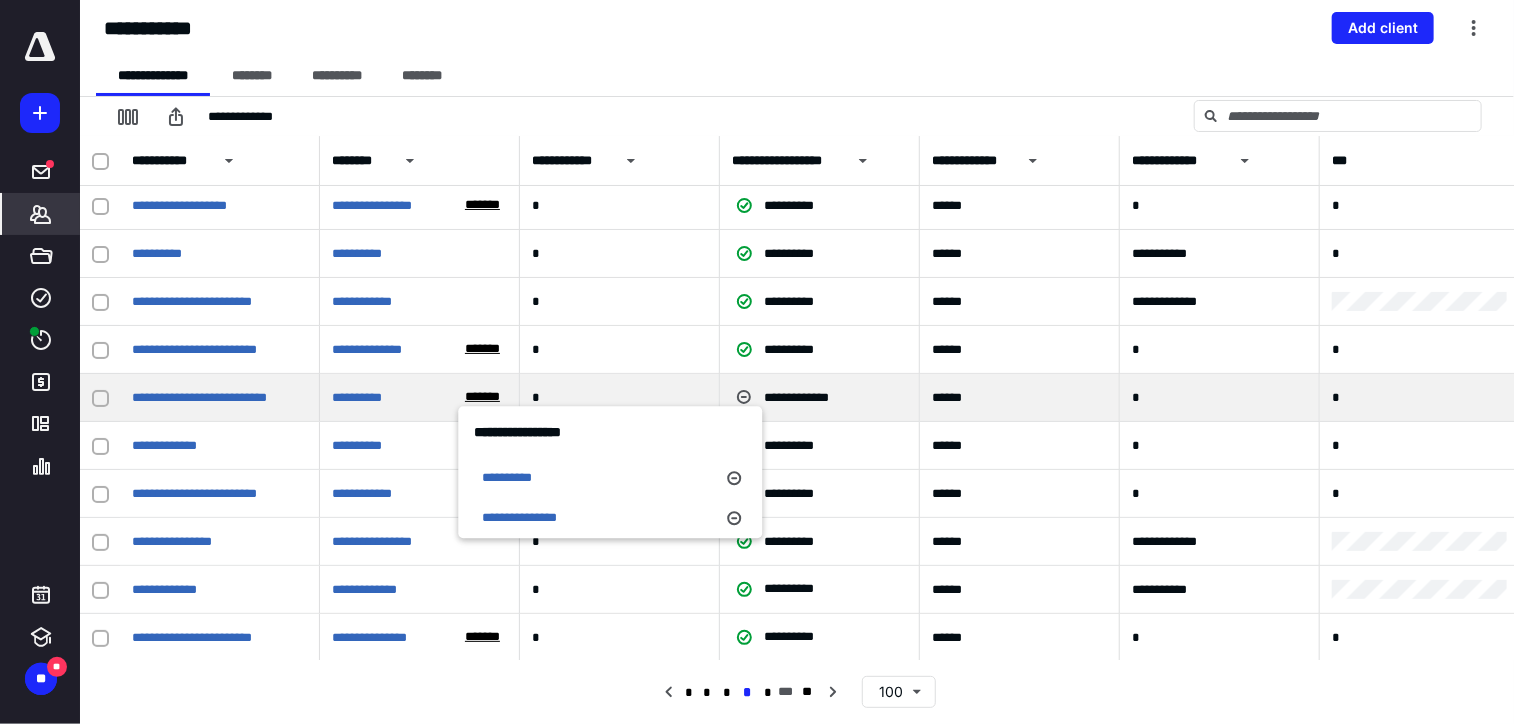 click on "*******" at bounding box center (482, 397) 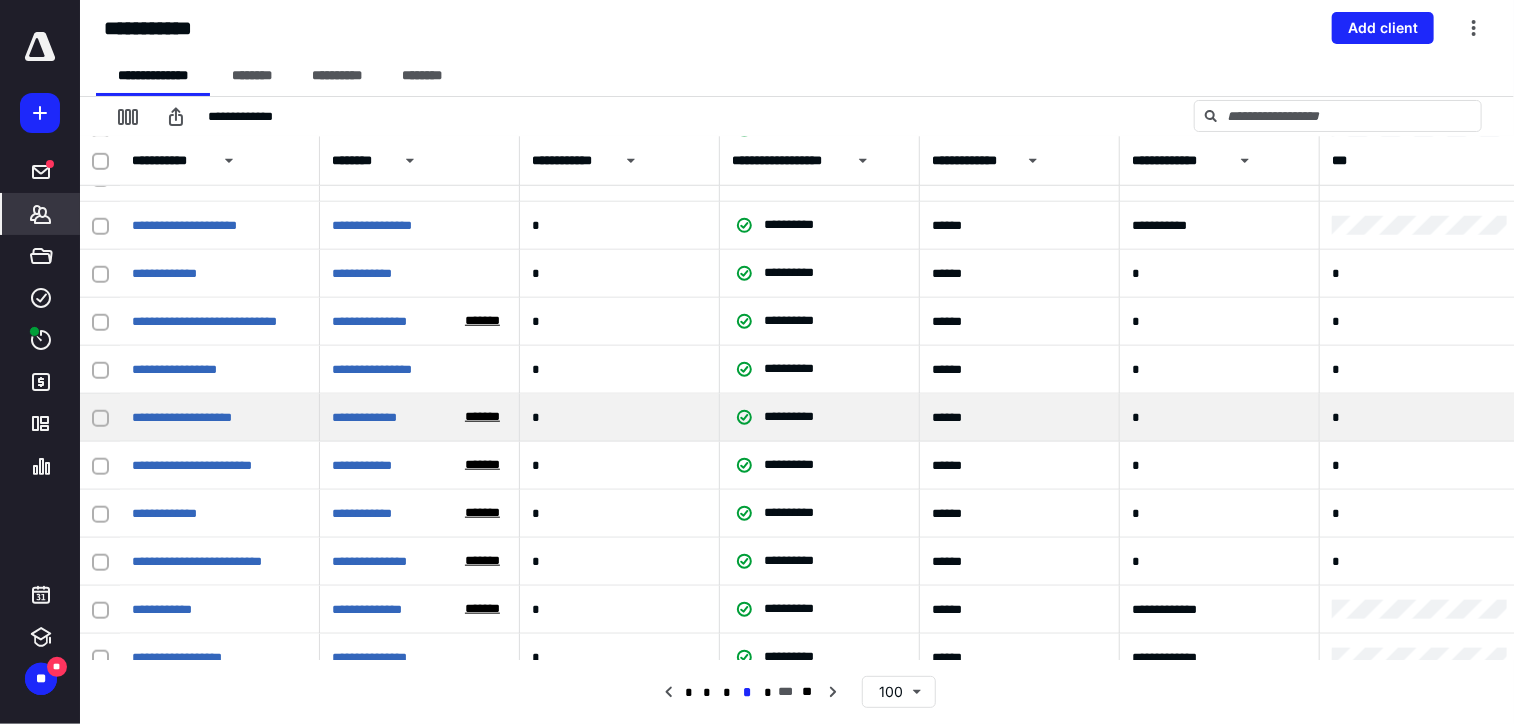 scroll, scrollTop: 900, scrollLeft: 0, axis: vertical 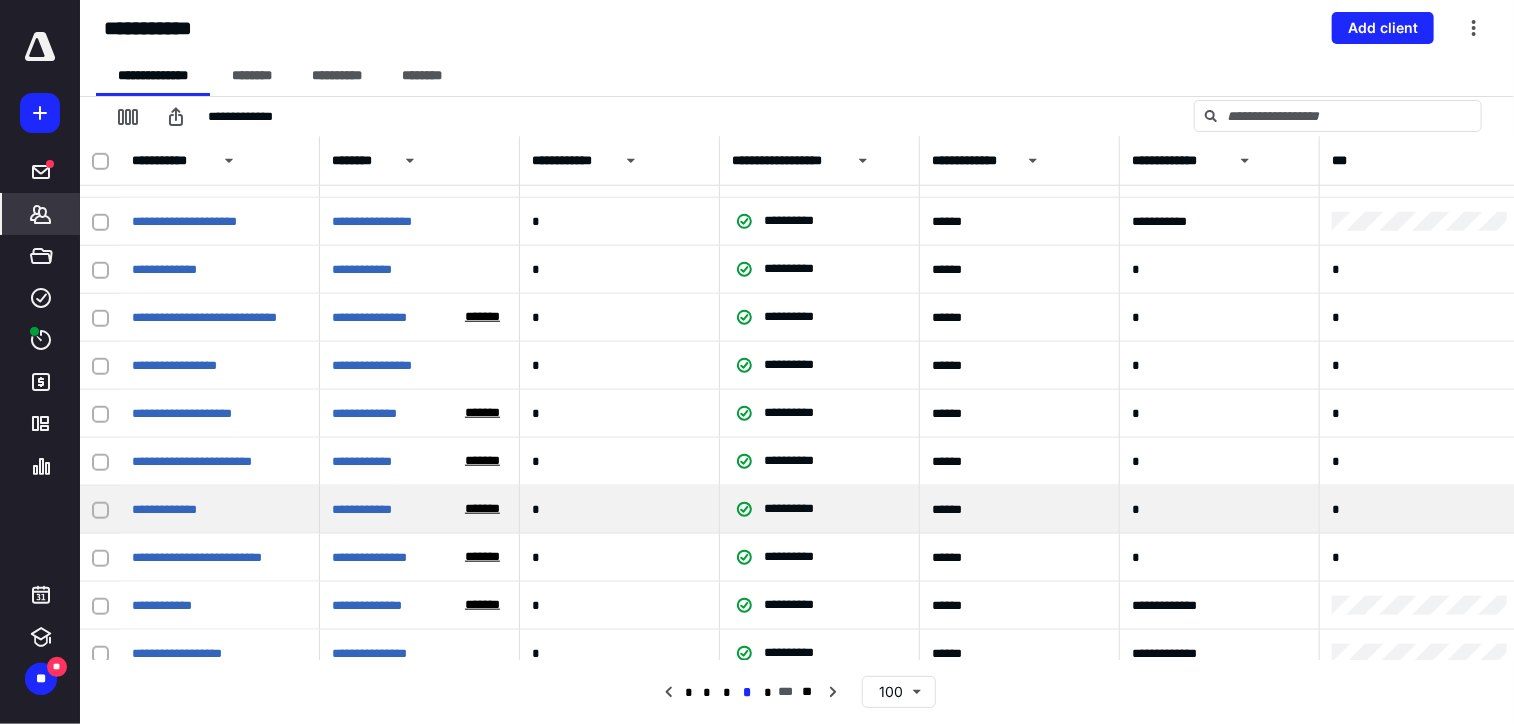 click on "*******" at bounding box center [482, 509] 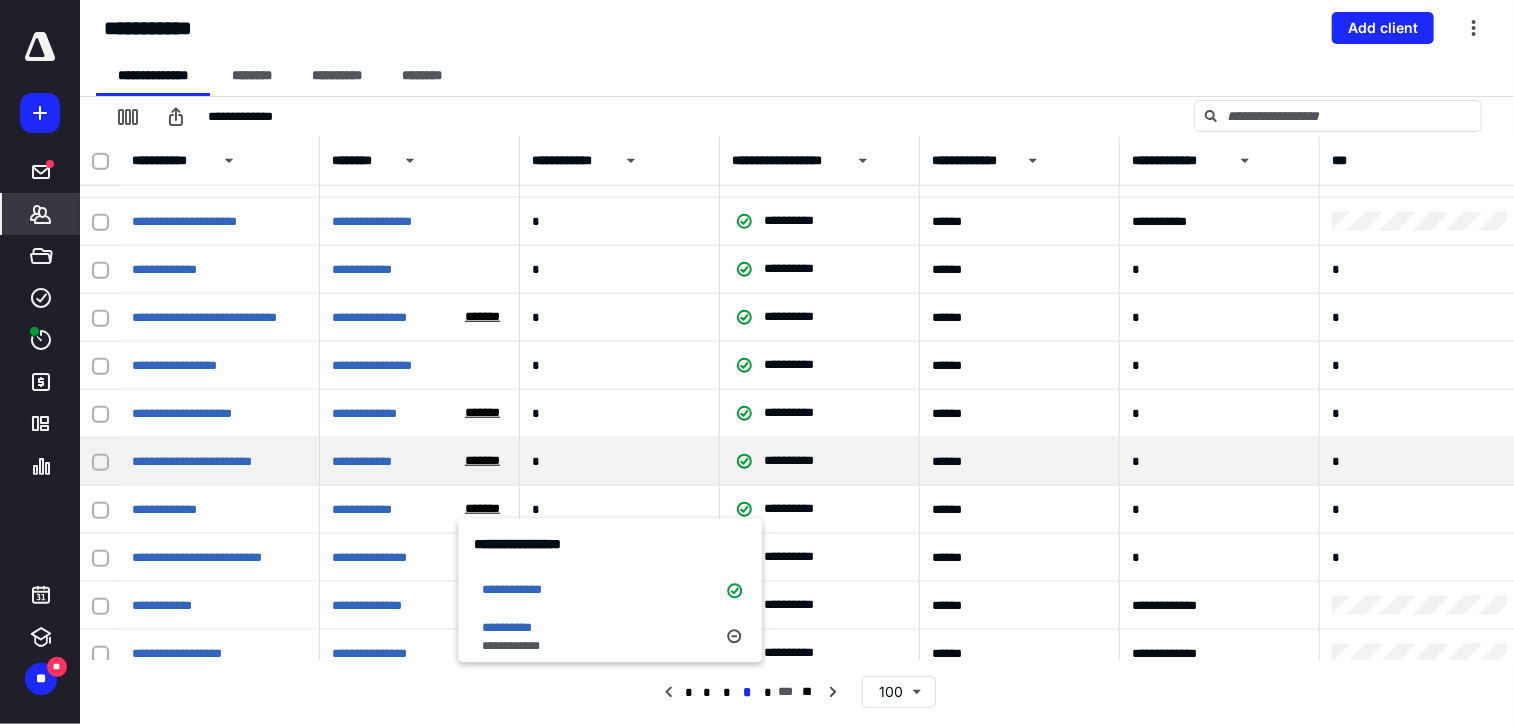 click on "*******" at bounding box center (482, 461) 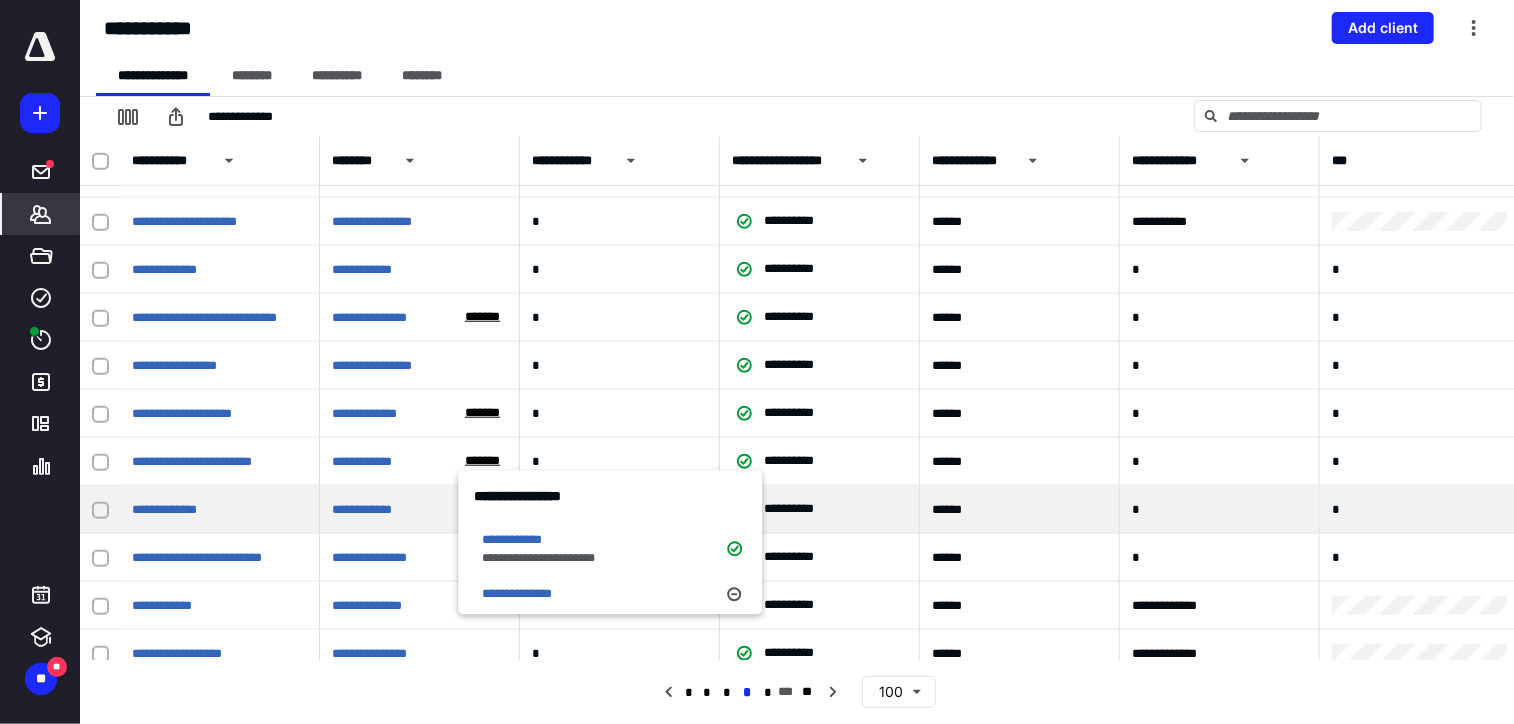 click on "**********" at bounding box center (220, 510) 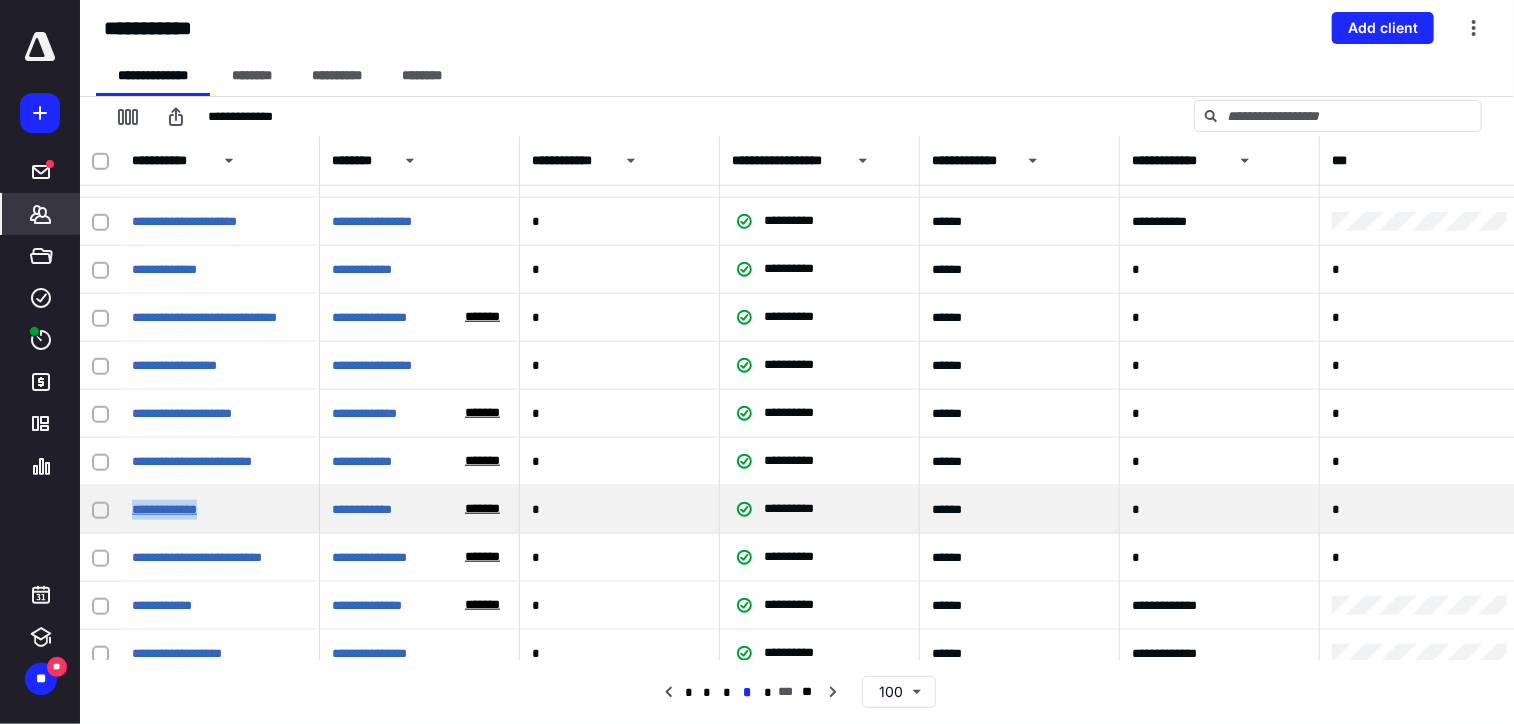 drag, startPoint x: 248, startPoint y: 510, endPoint x: 132, endPoint y: 507, distance: 116.03879 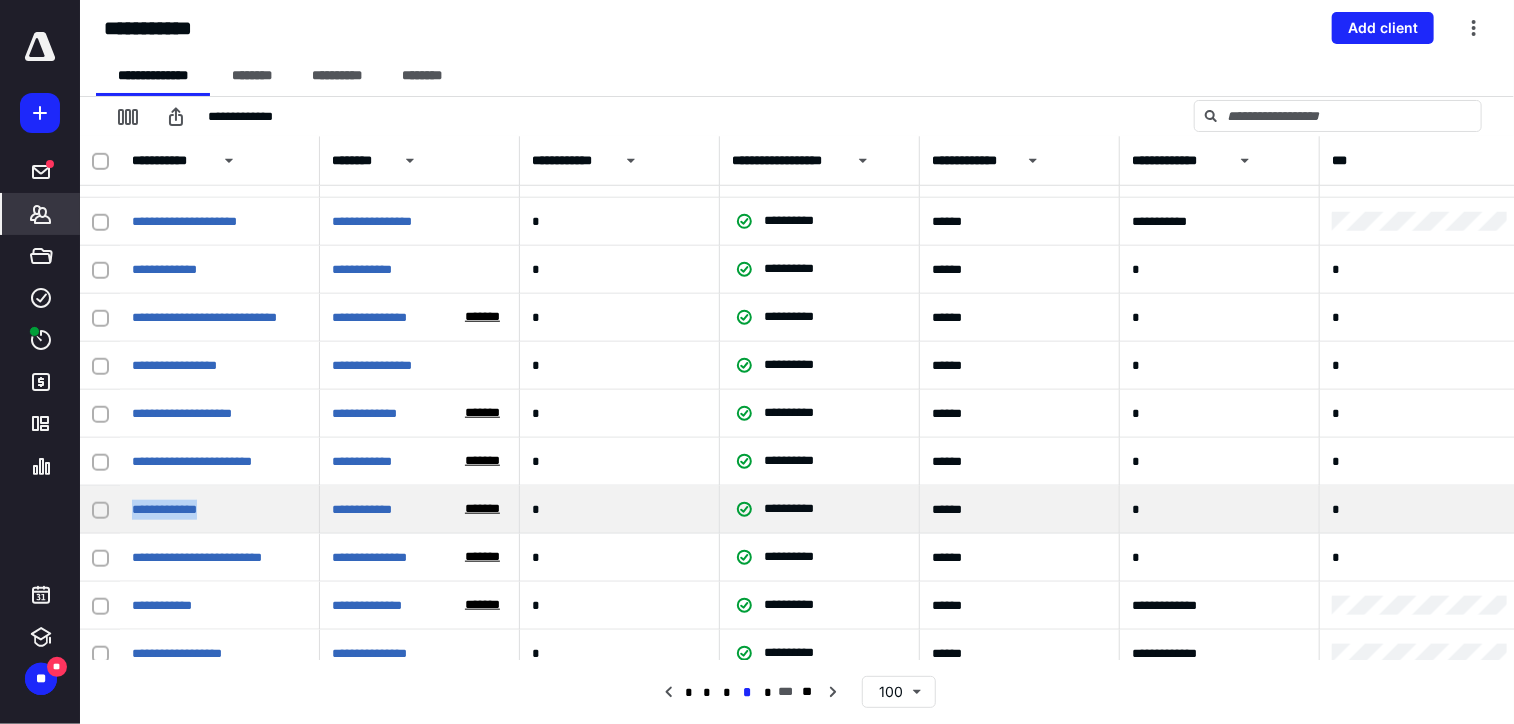 copy on "**********" 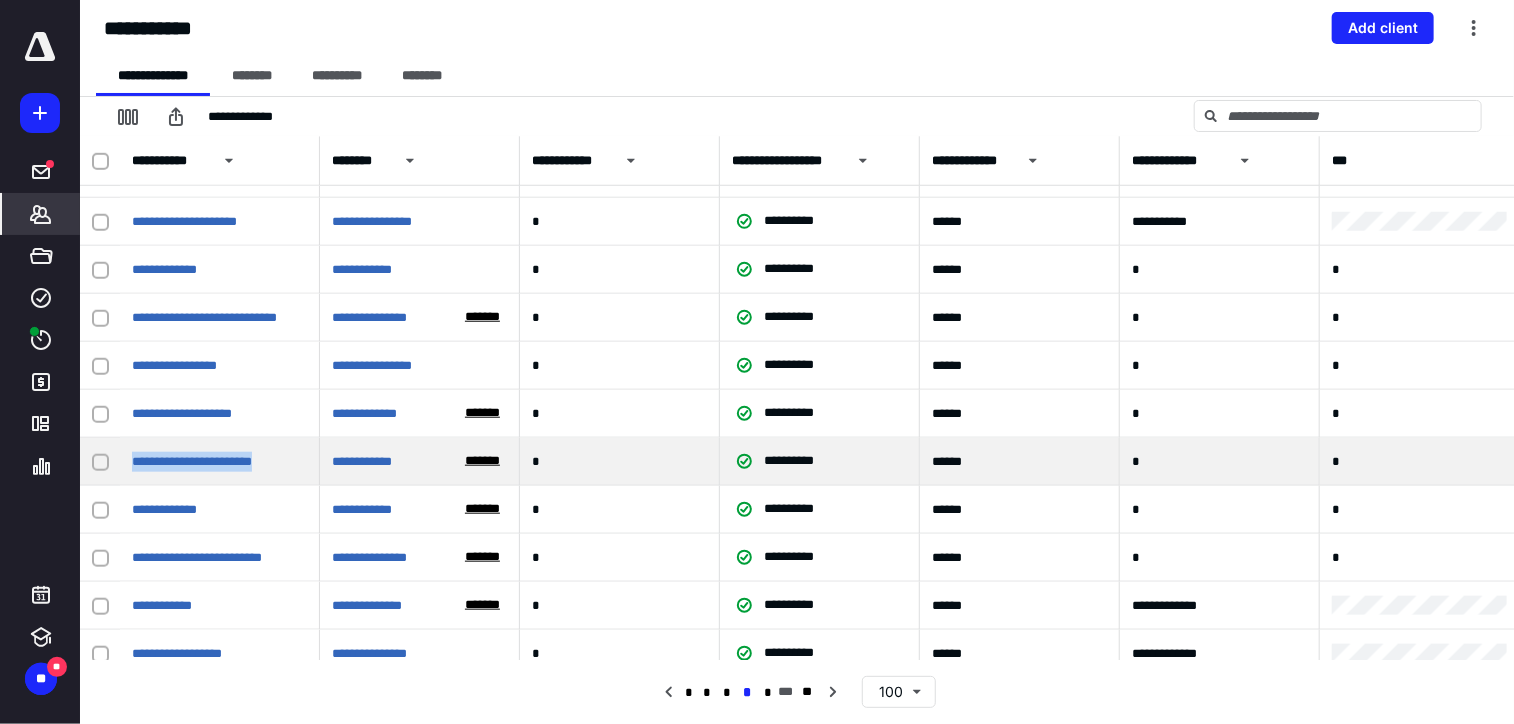 drag, startPoint x: 305, startPoint y: 461, endPoint x: 96, endPoint y: 452, distance: 209.1937 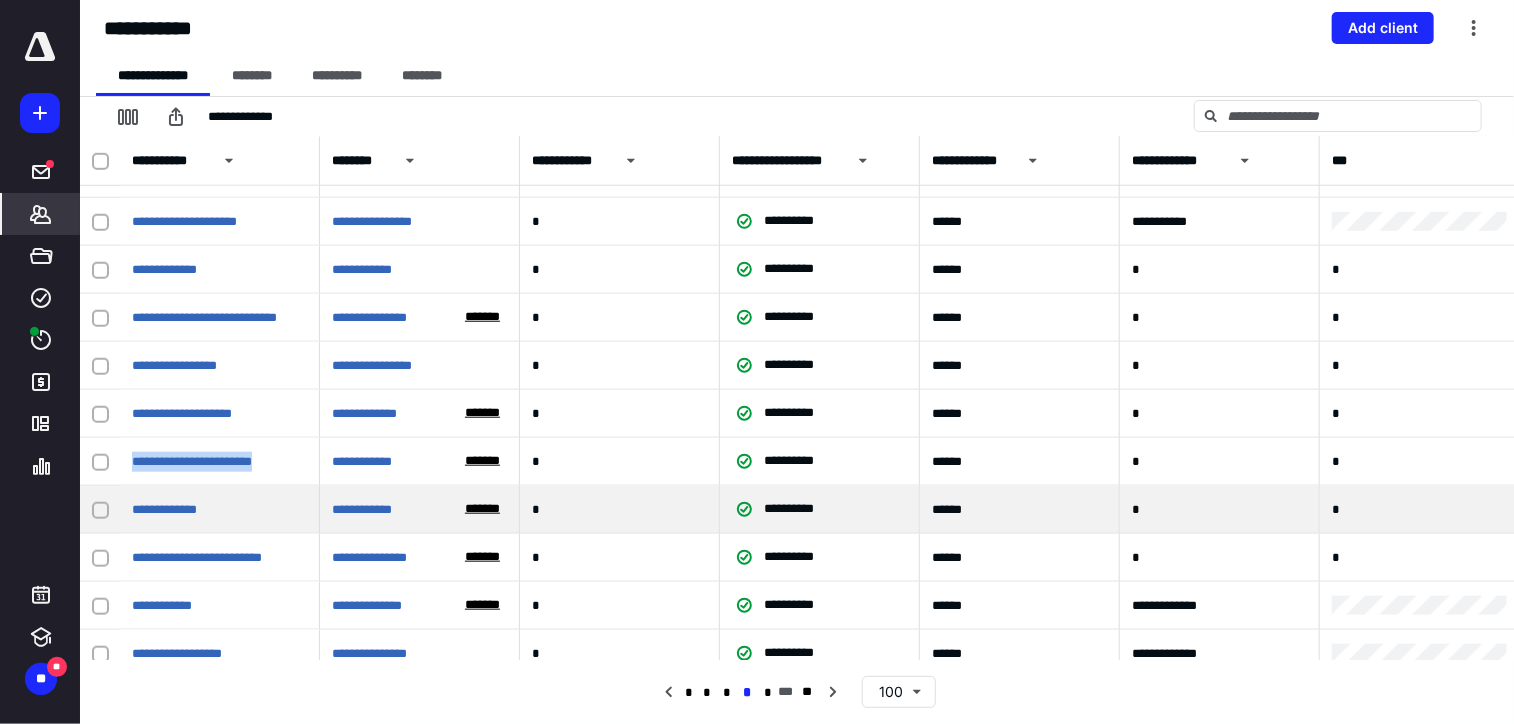 click on "*******" at bounding box center (482, 509) 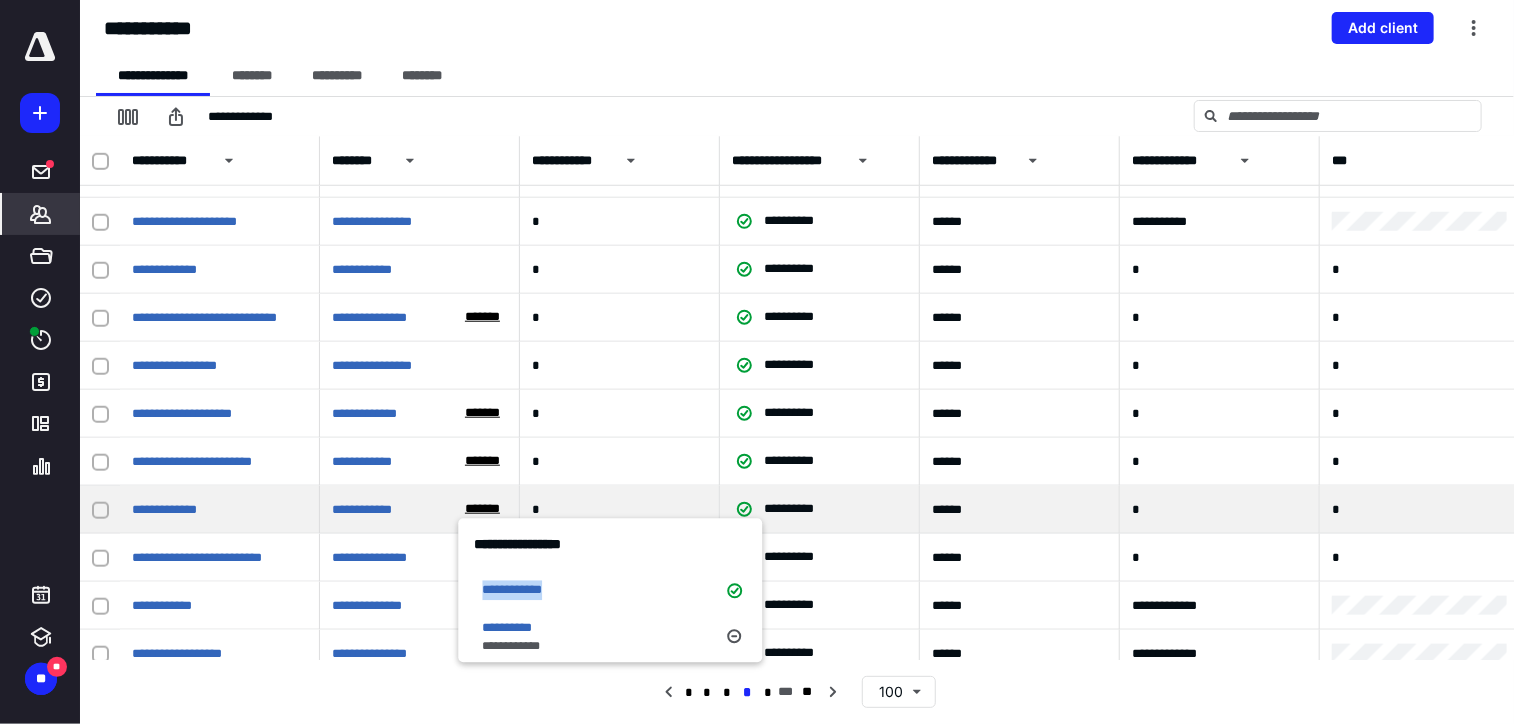 drag, startPoint x: 584, startPoint y: 592, endPoint x: 471, endPoint y: 582, distance: 113.44161 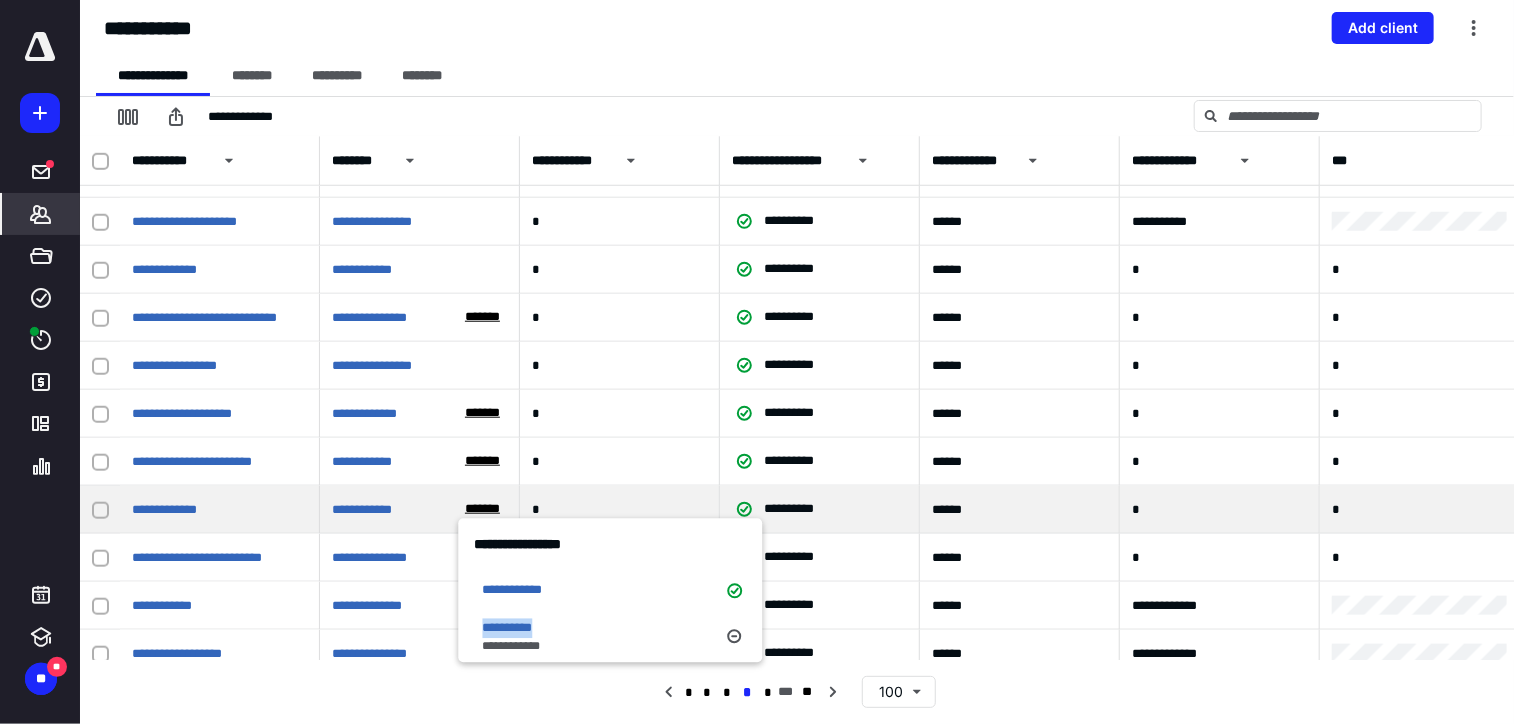 drag, startPoint x: 557, startPoint y: 624, endPoint x: 477, endPoint y: 624, distance: 80 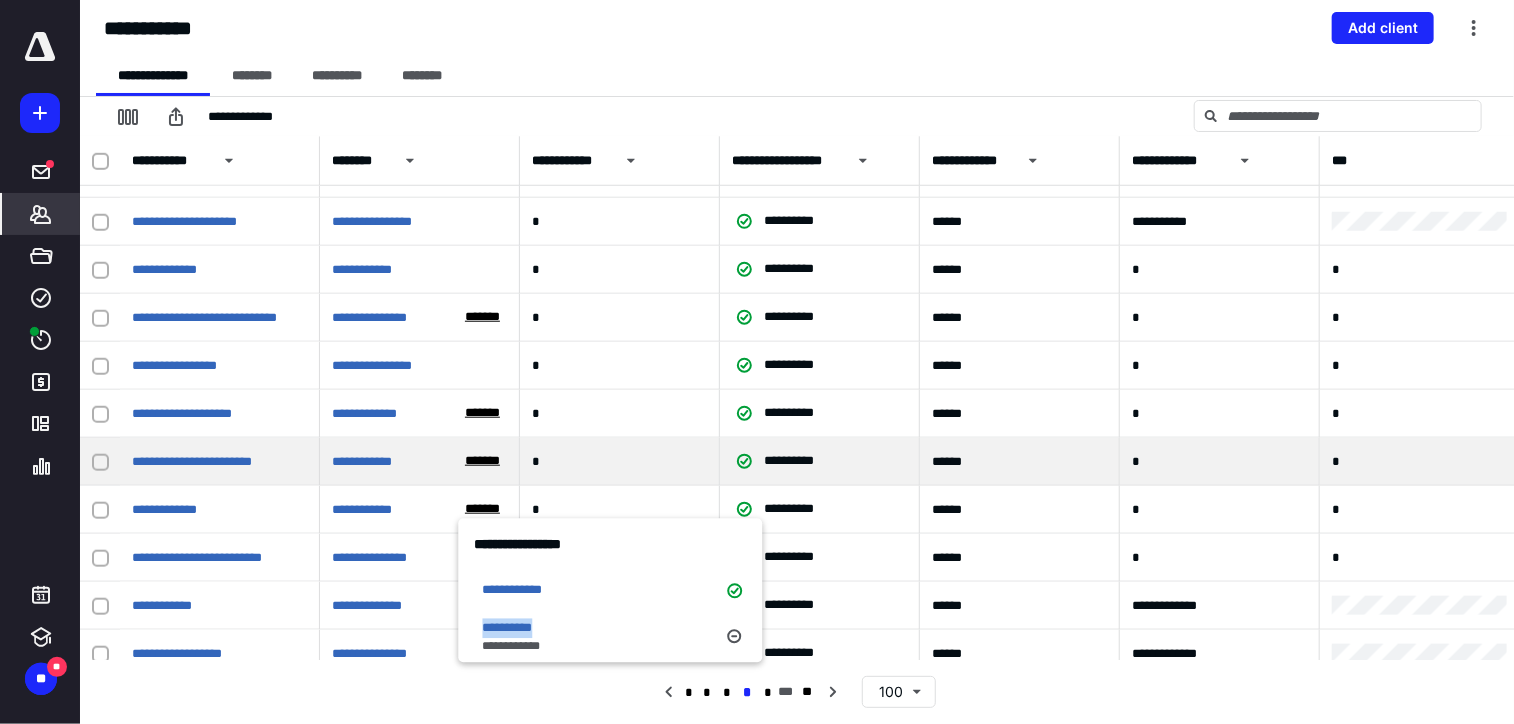 click on "*******" at bounding box center (482, 461) 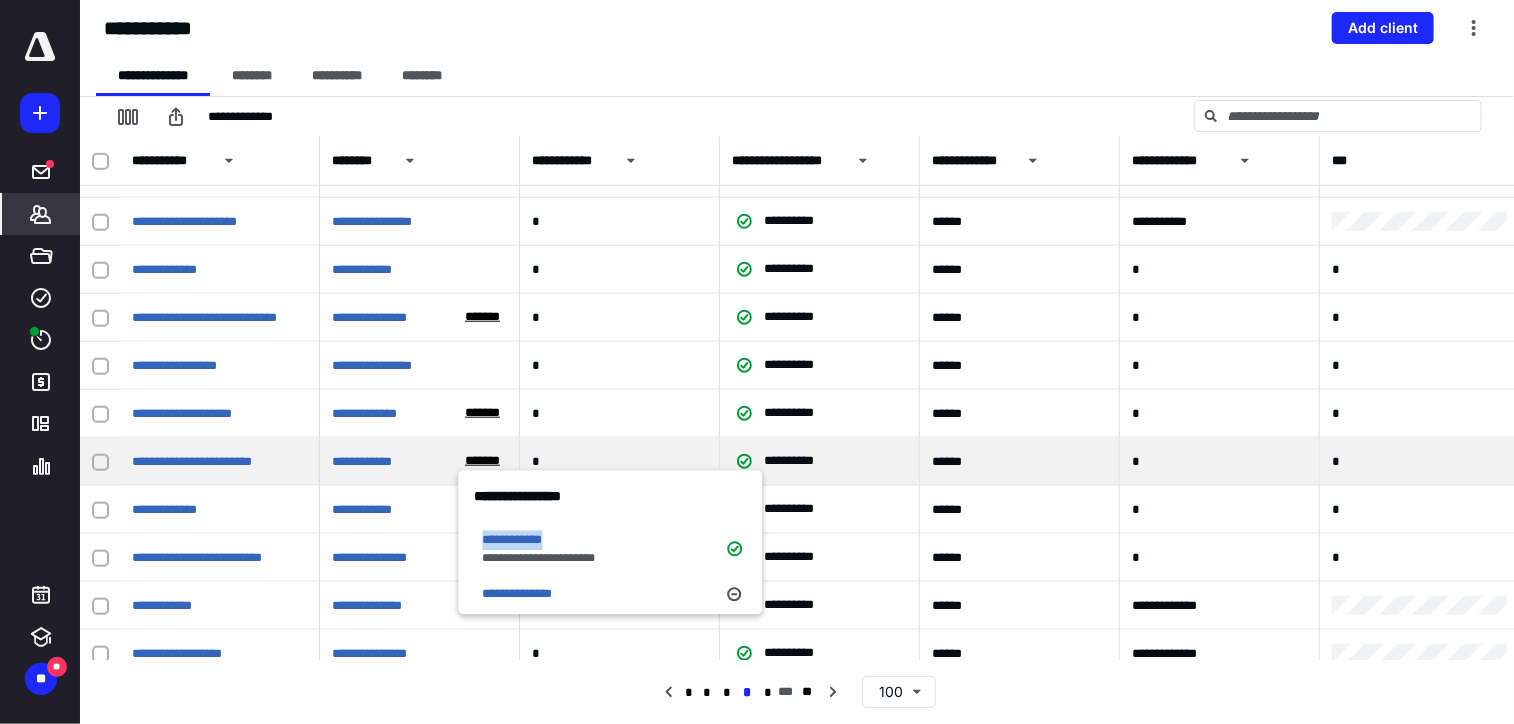 drag, startPoint x: 573, startPoint y: 542, endPoint x: 465, endPoint y: 543, distance: 108.00463 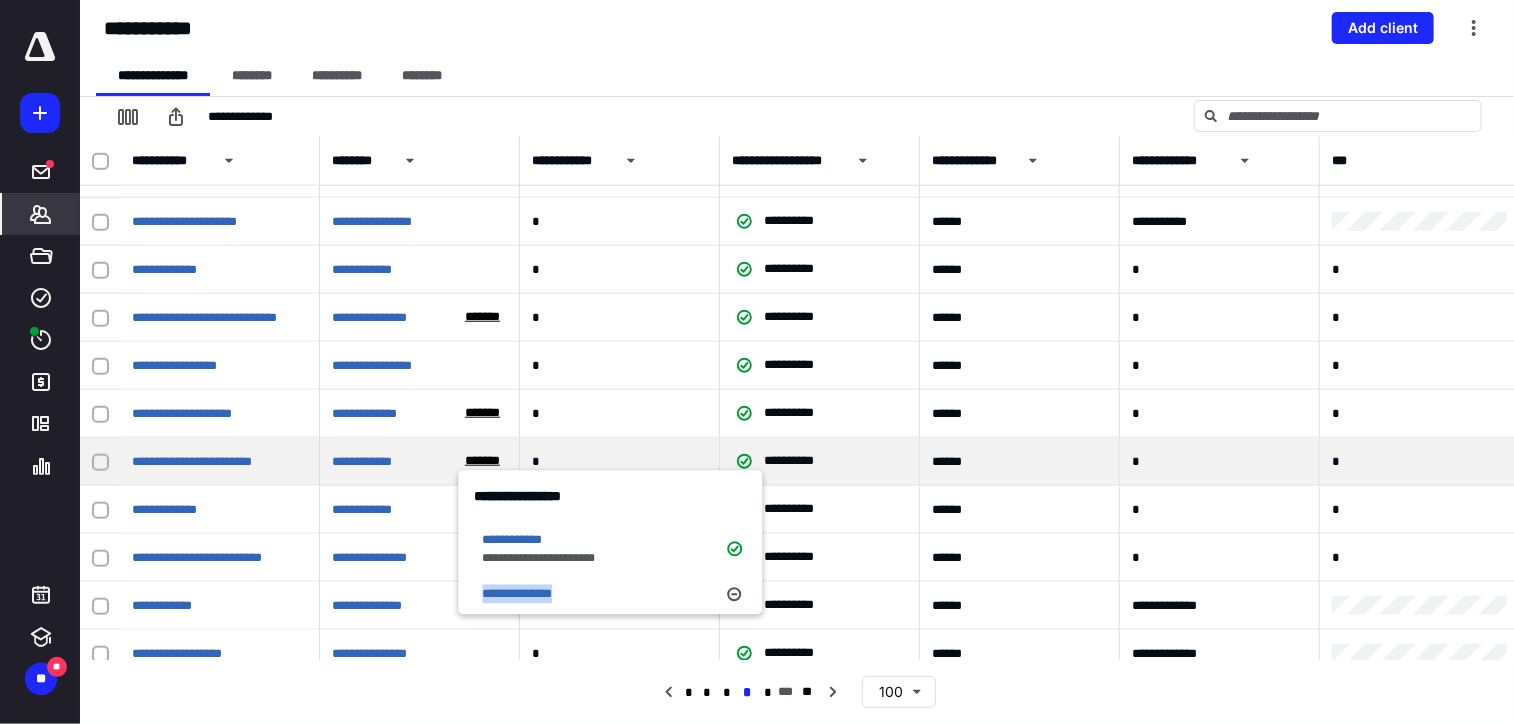 drag, startPoint x: 586, startPoint y: 592, endPoint x: 470, endPoint y: 592, distance: 116 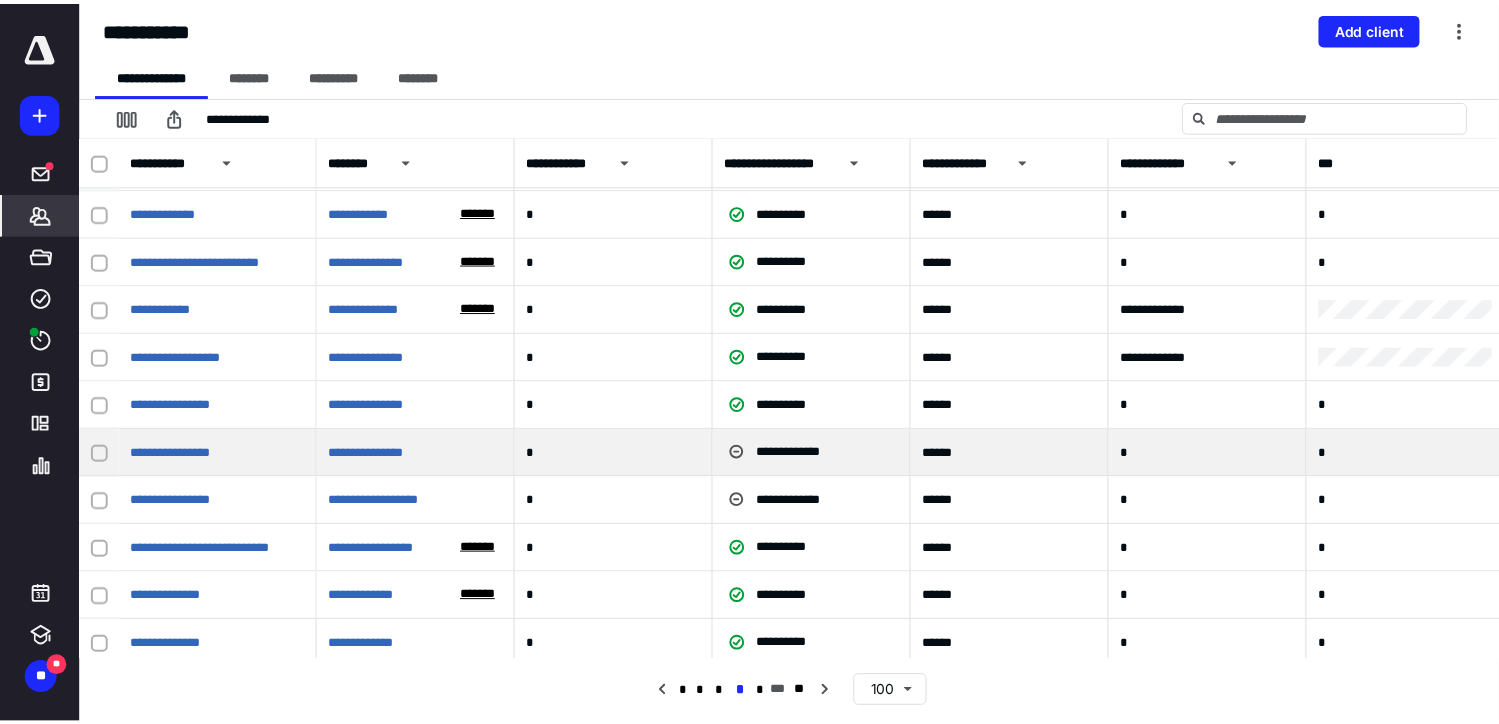 scroll, scrollTop: 1200, scrollLeft: 0, axis: vertical 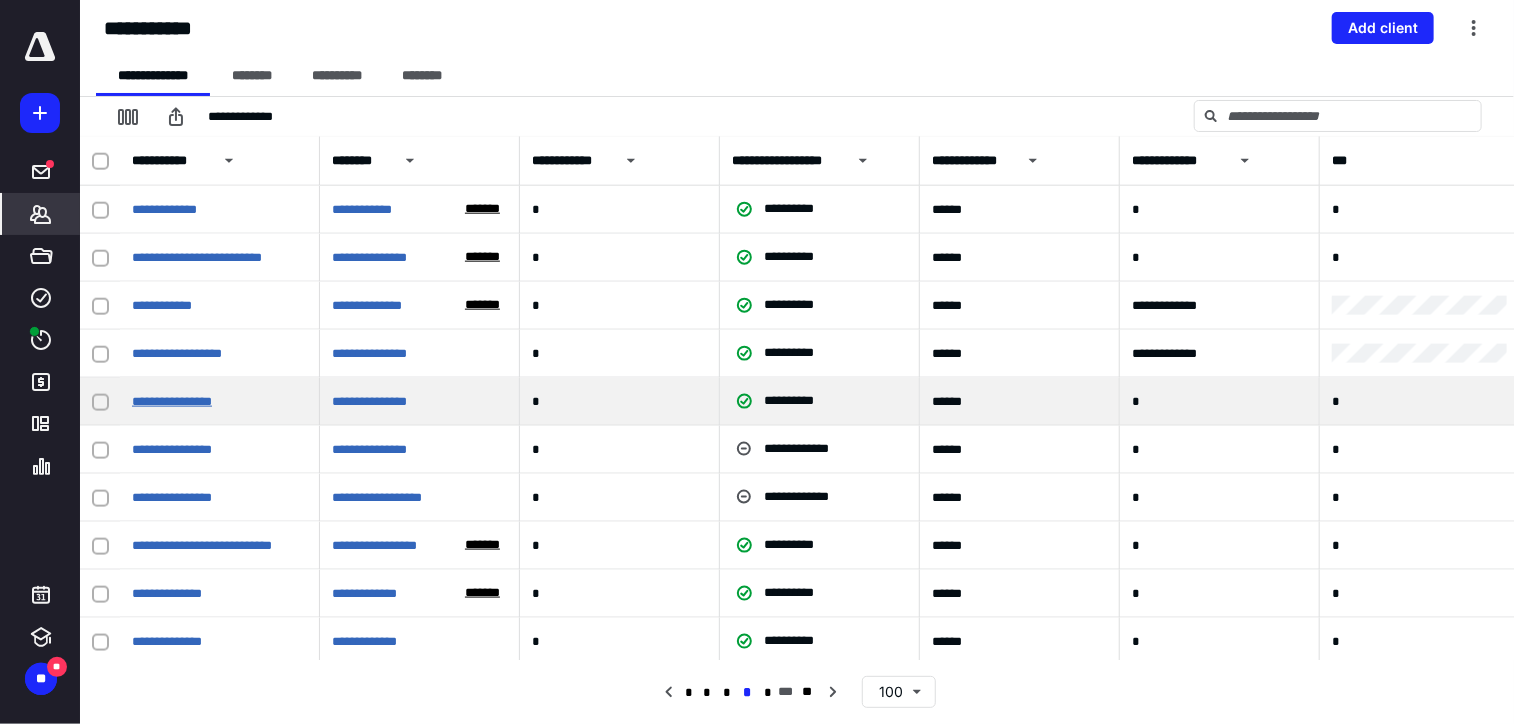 click on "**********" at bounding box center (172, 401) 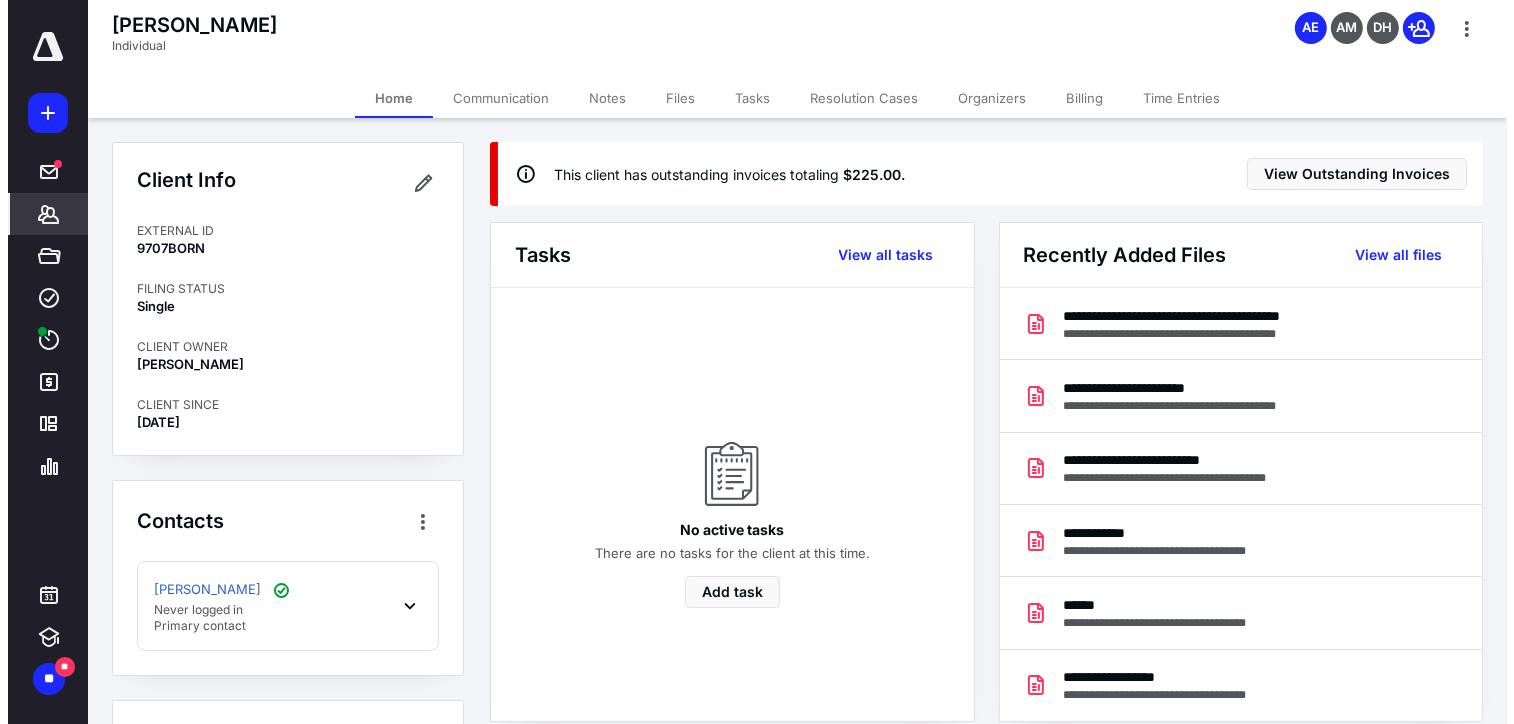 scroll, scrollTop: 0, scrollLeft: 0, axis: both 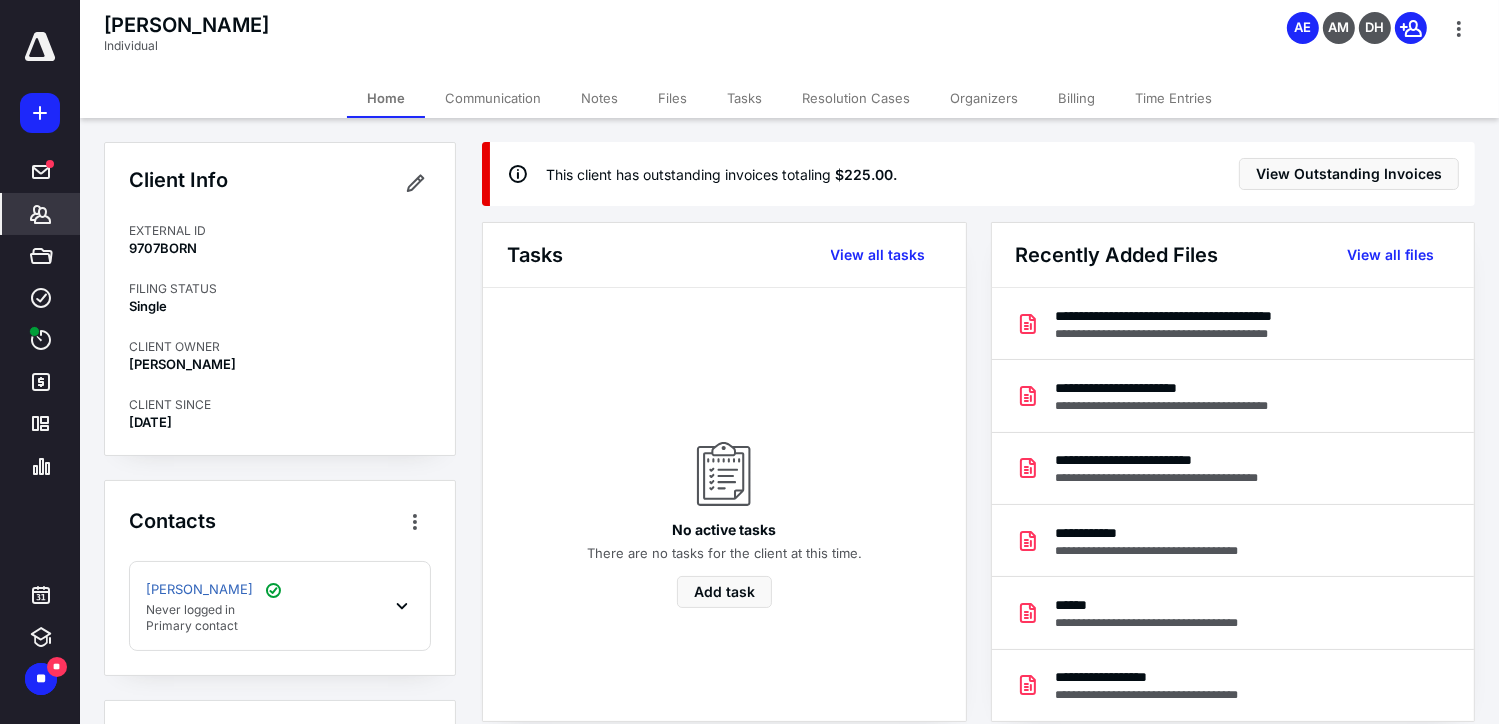 click 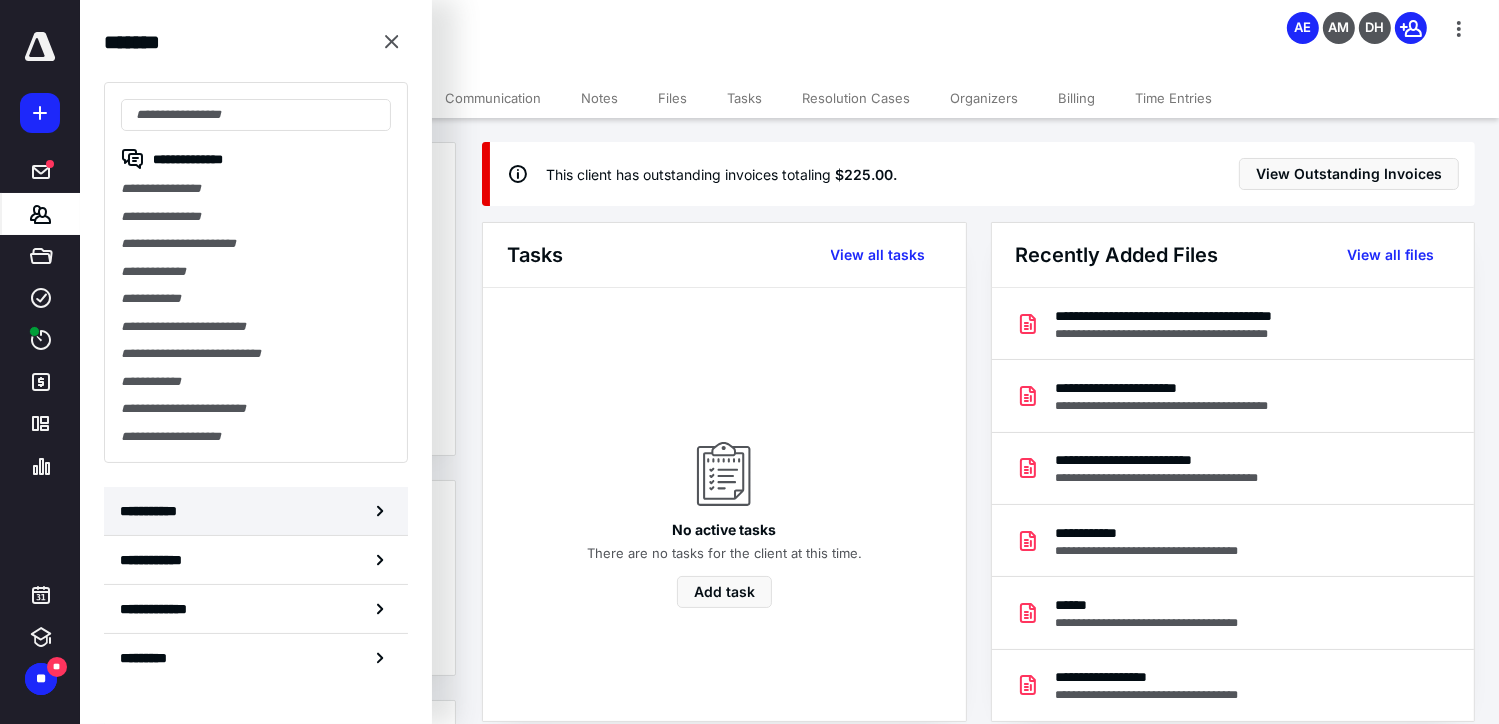 click on "**********" at bounding box center [256, 511] 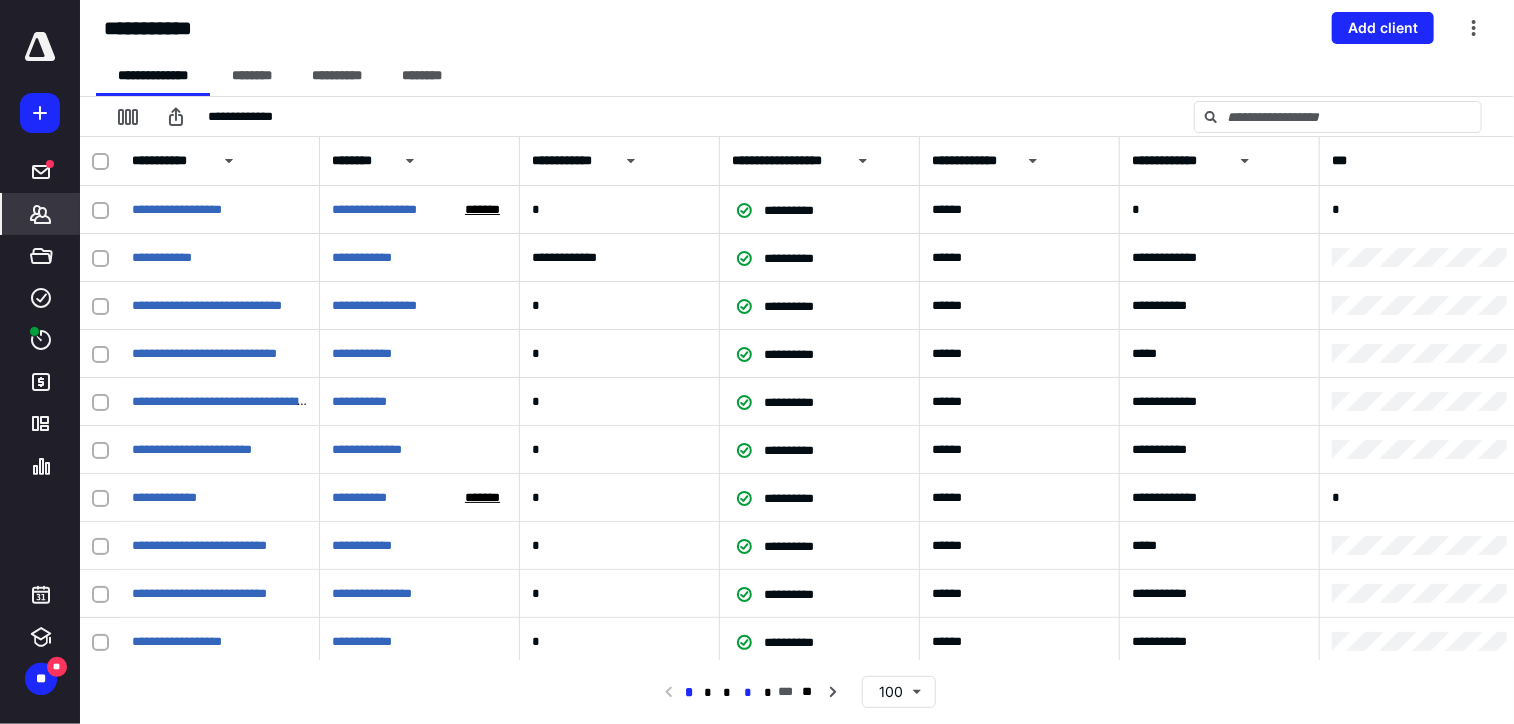 click on "*" at bounding box center [748, 693] 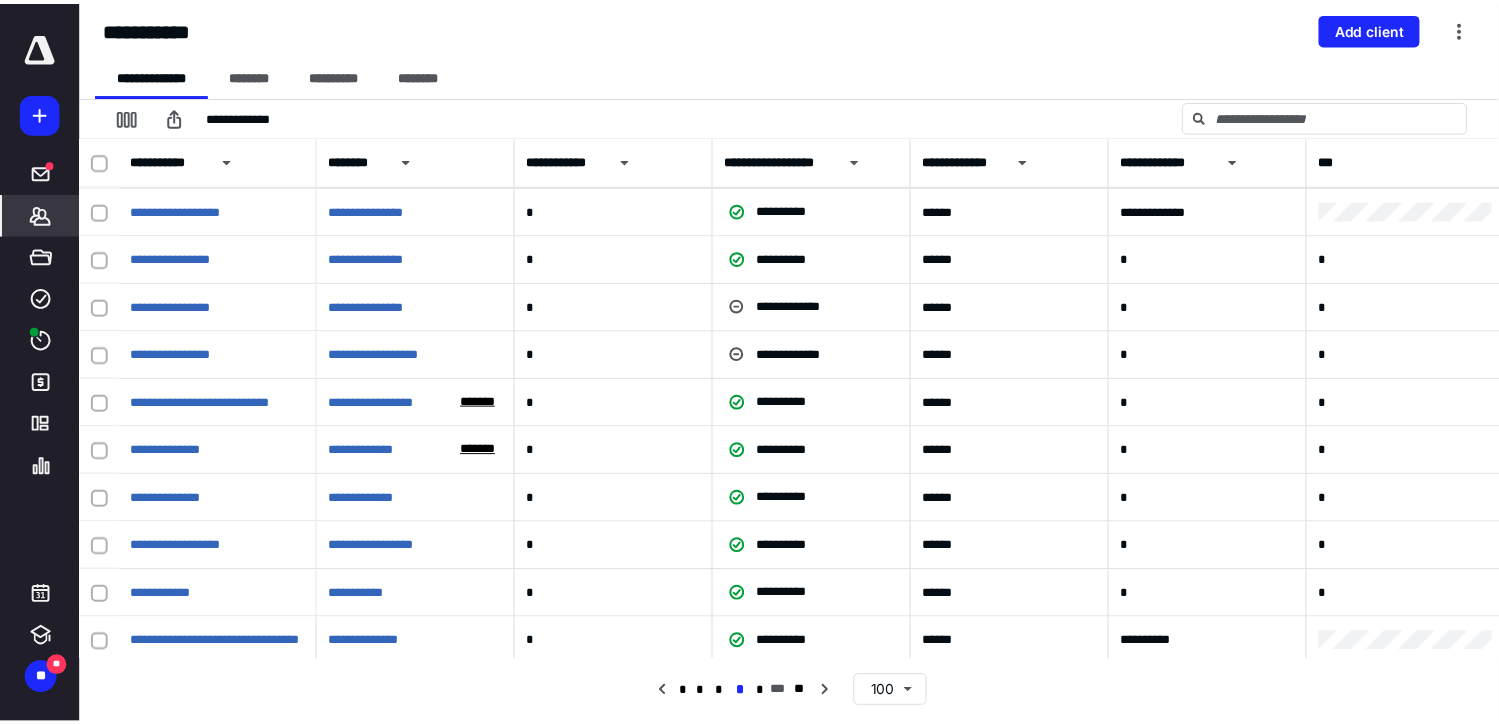 scroll, scrollTop: 1340, scrollLeft: 0, axis: vertical 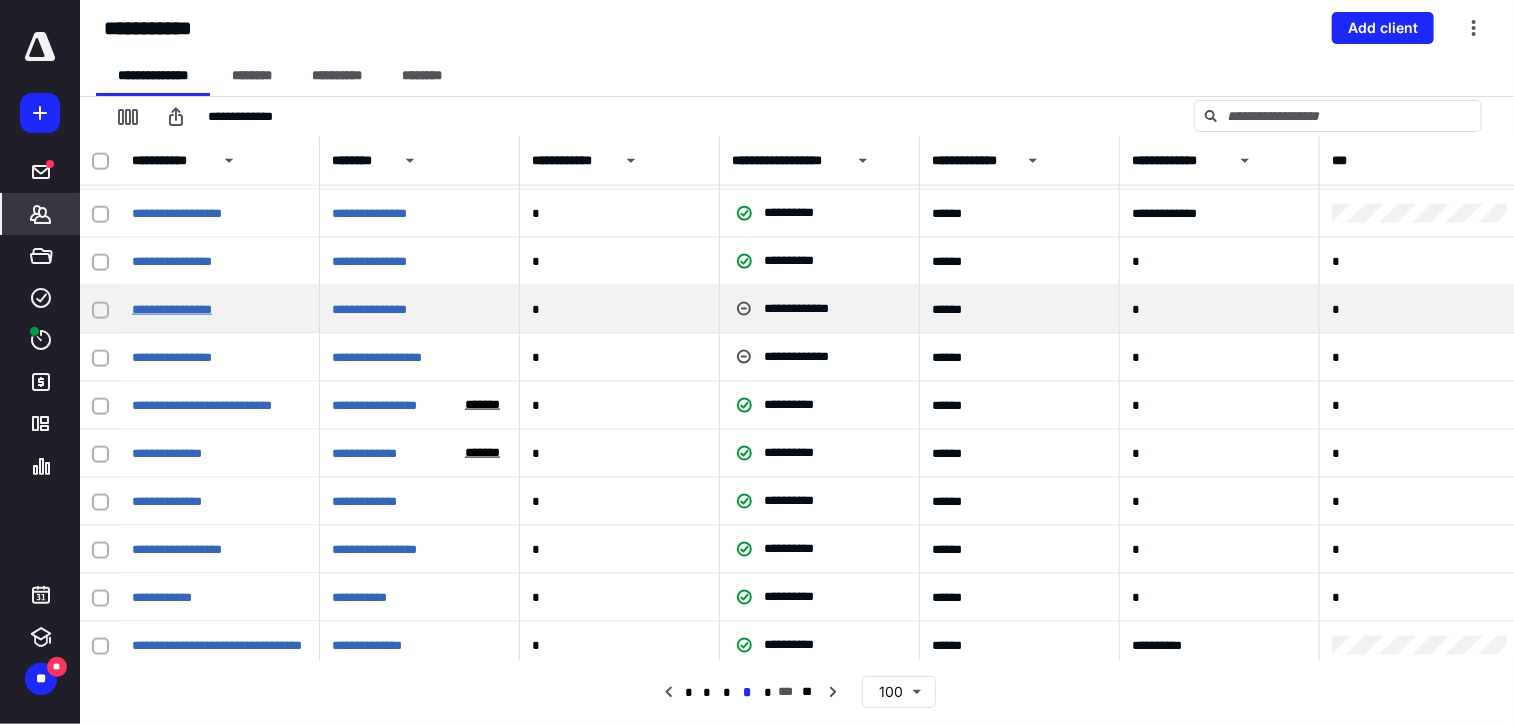 click on "**********" at bounding box center [172, 309] 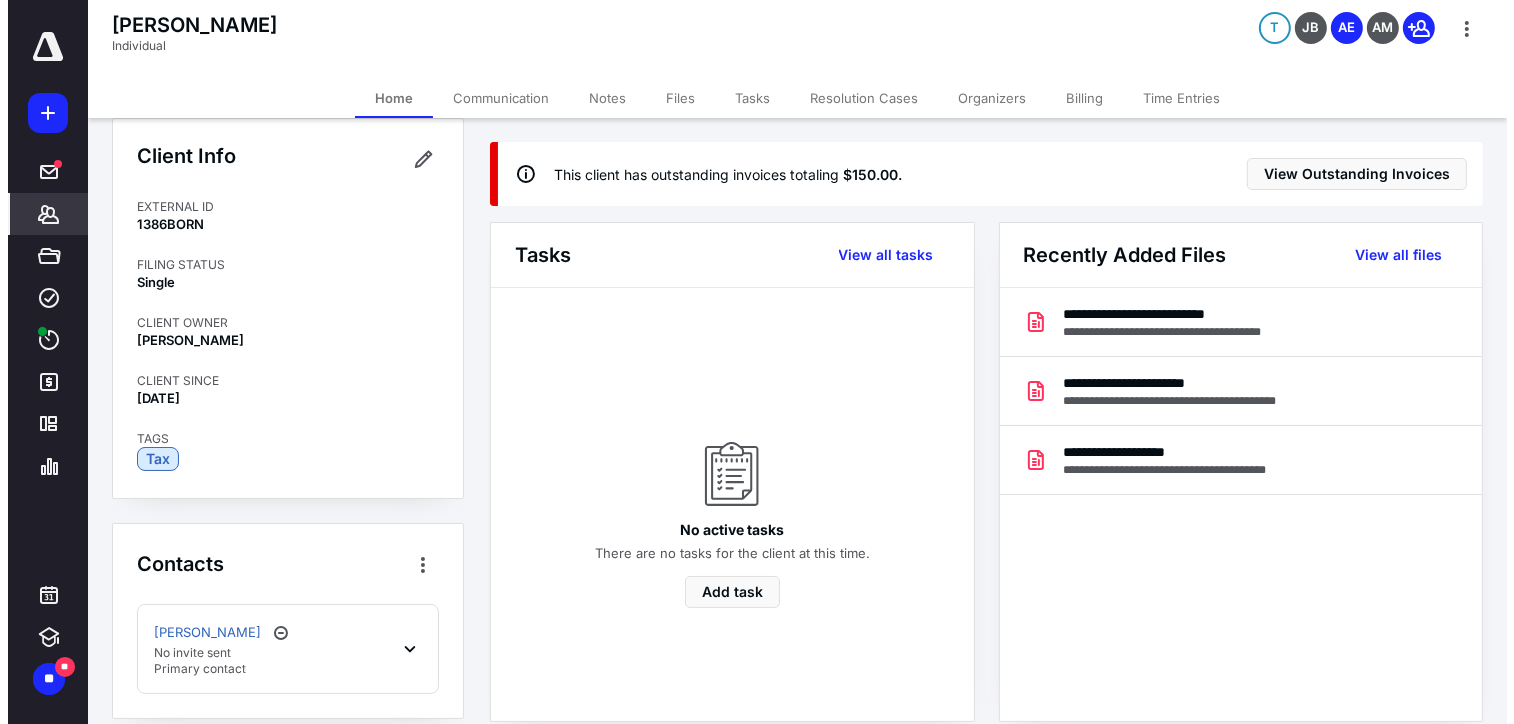 scroll, scrollTop: 0, scrollLeft: 0, axis: both 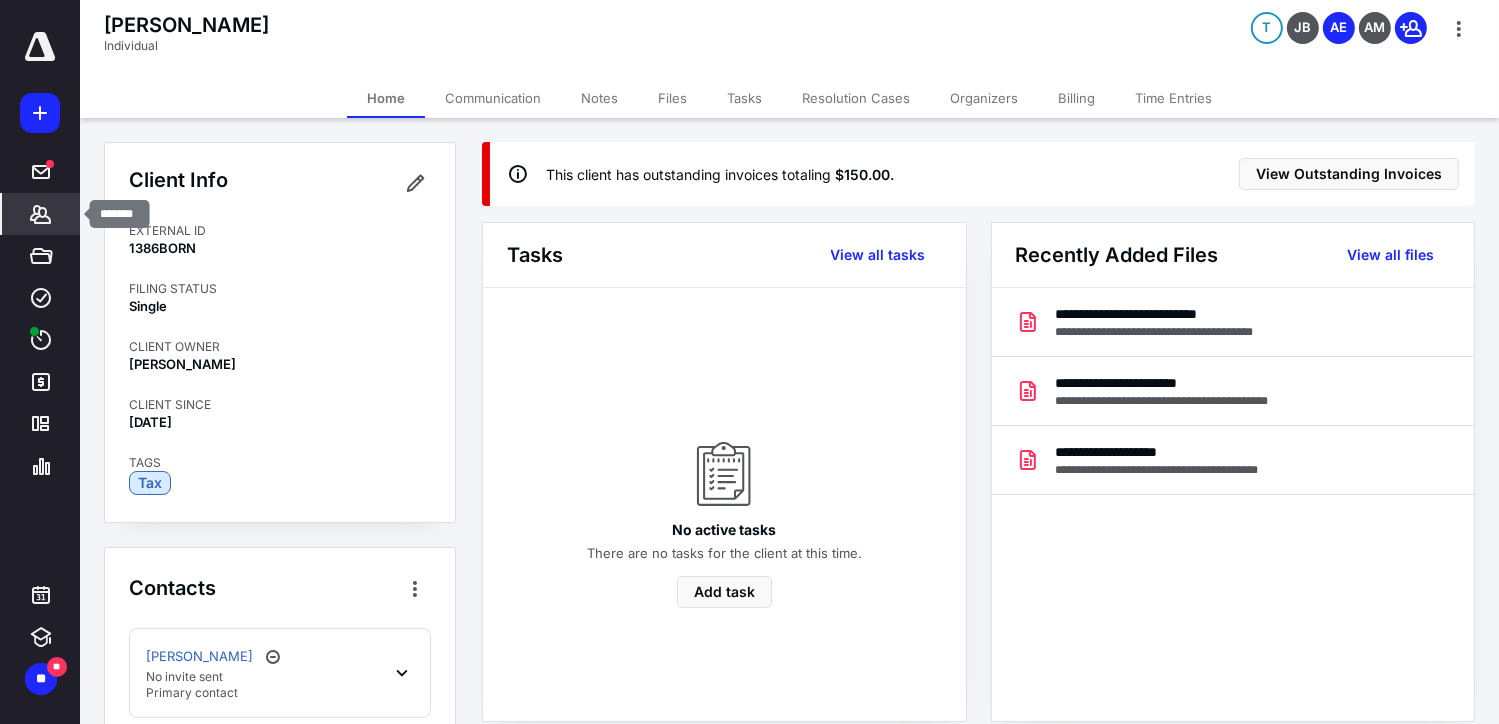 click 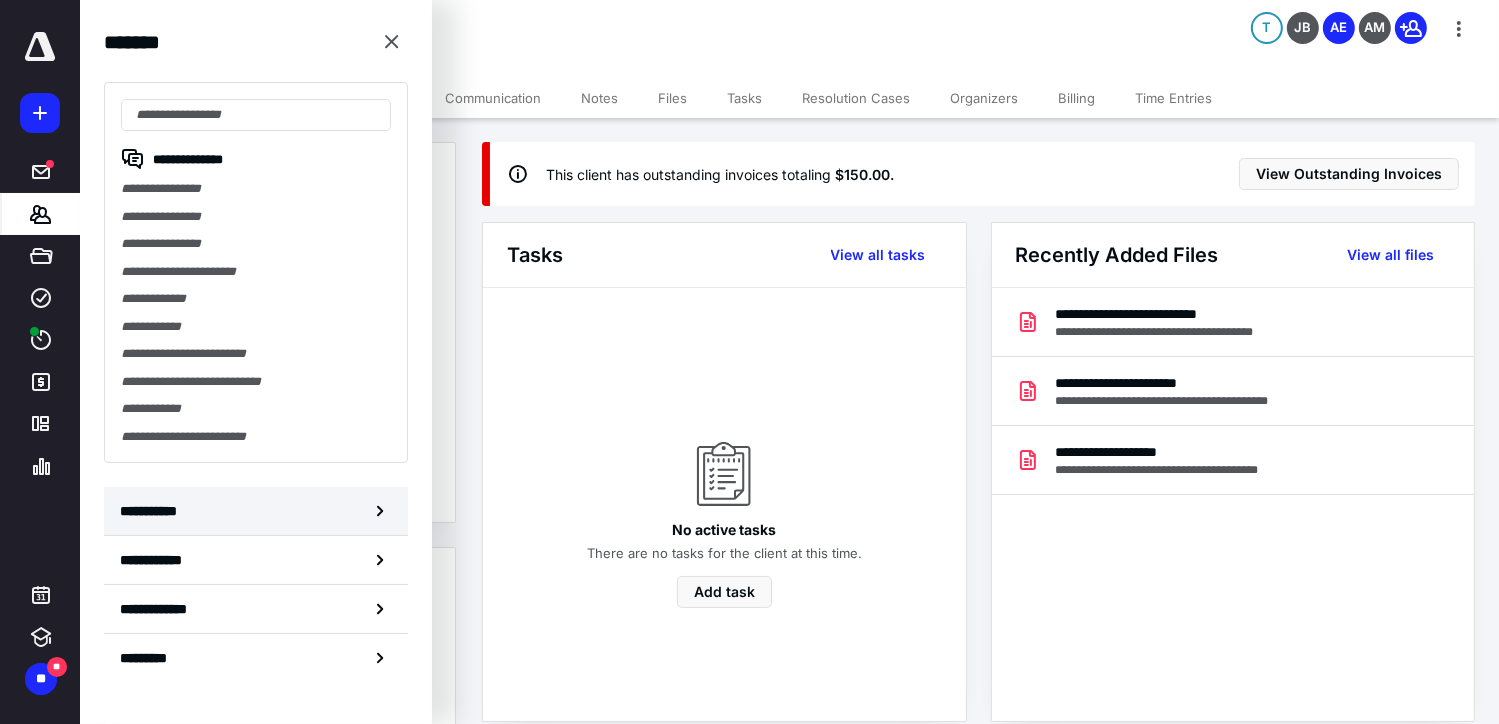 click on "**********" at bounding box center [256, 511] 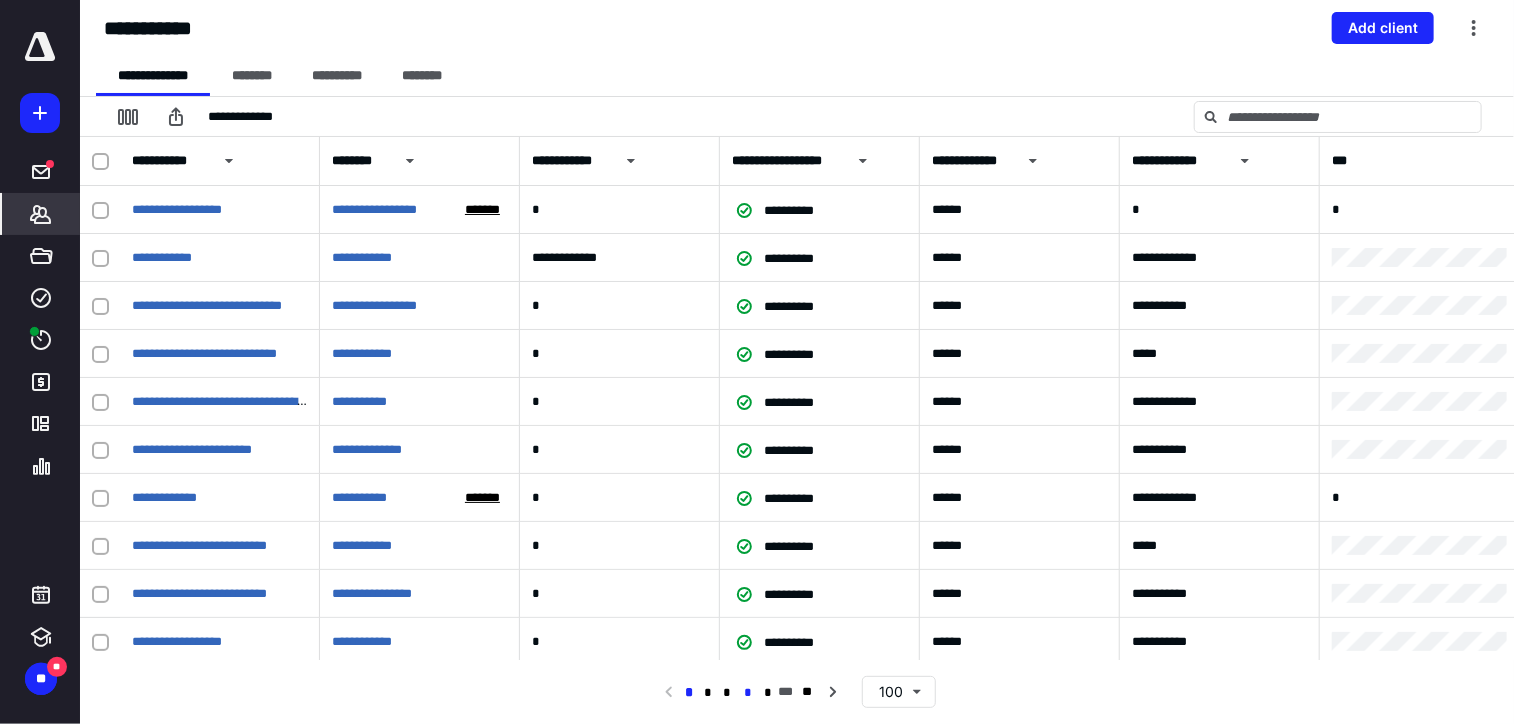 click on "*" at bounding box center [748, 693] 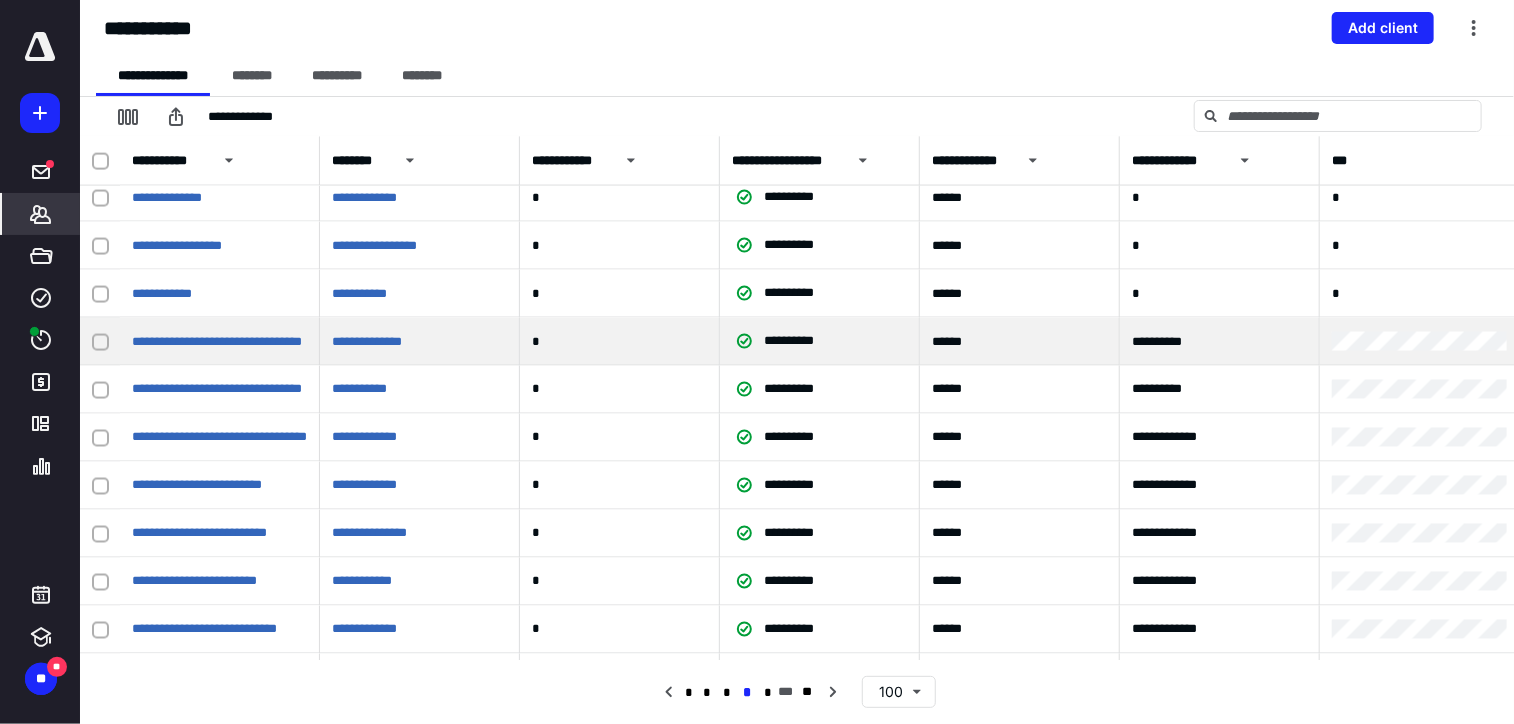 scroll, scrollTop: 1400, scrollLeft: 0, axis: vertical 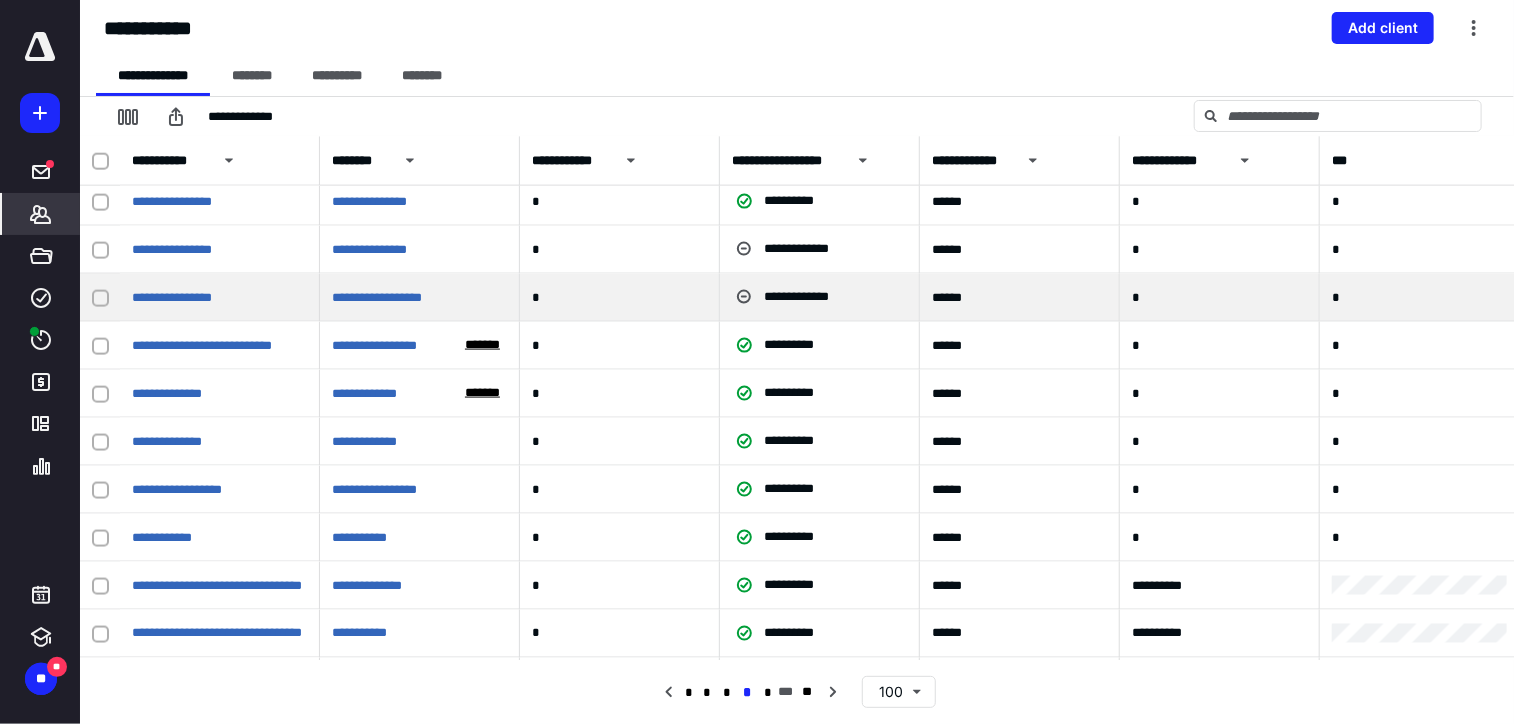 click 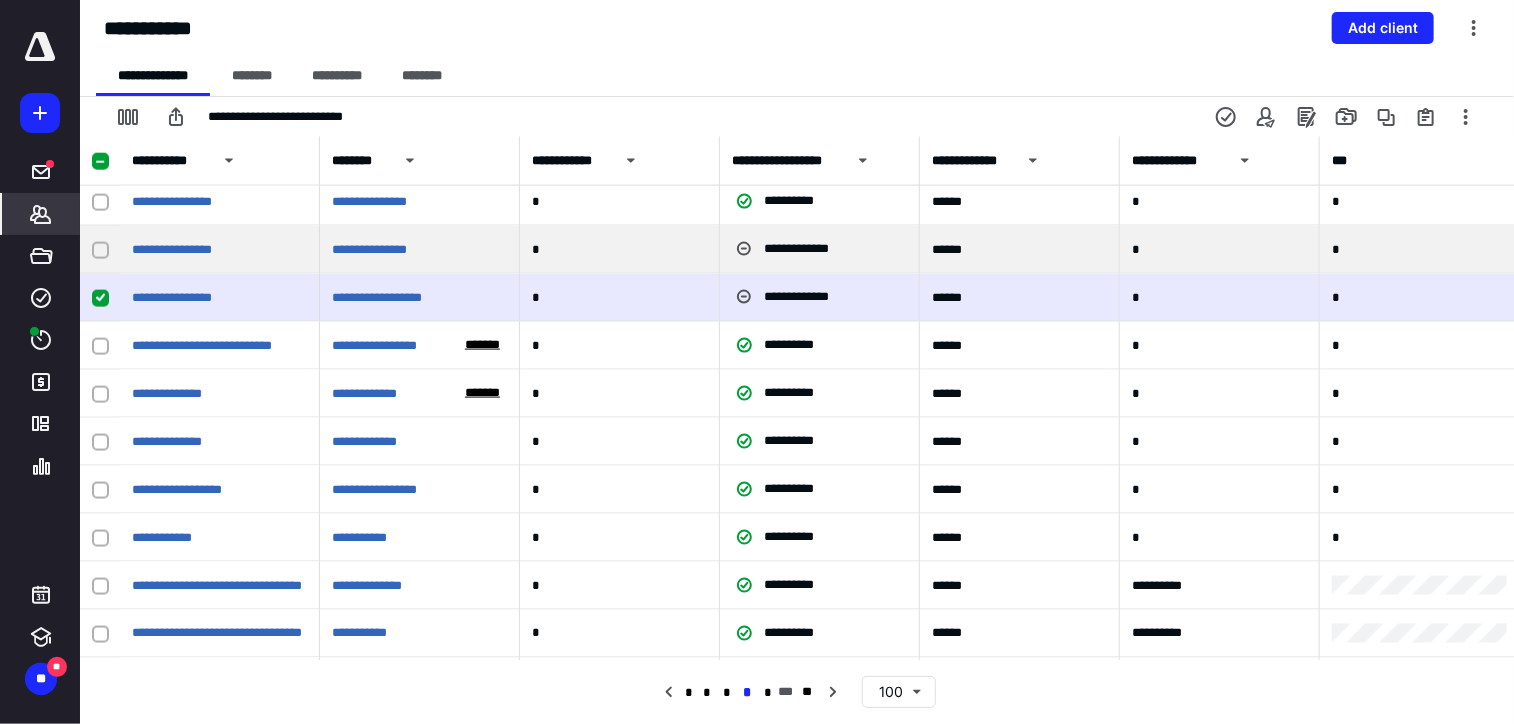 click at bounding box center [100, 250] 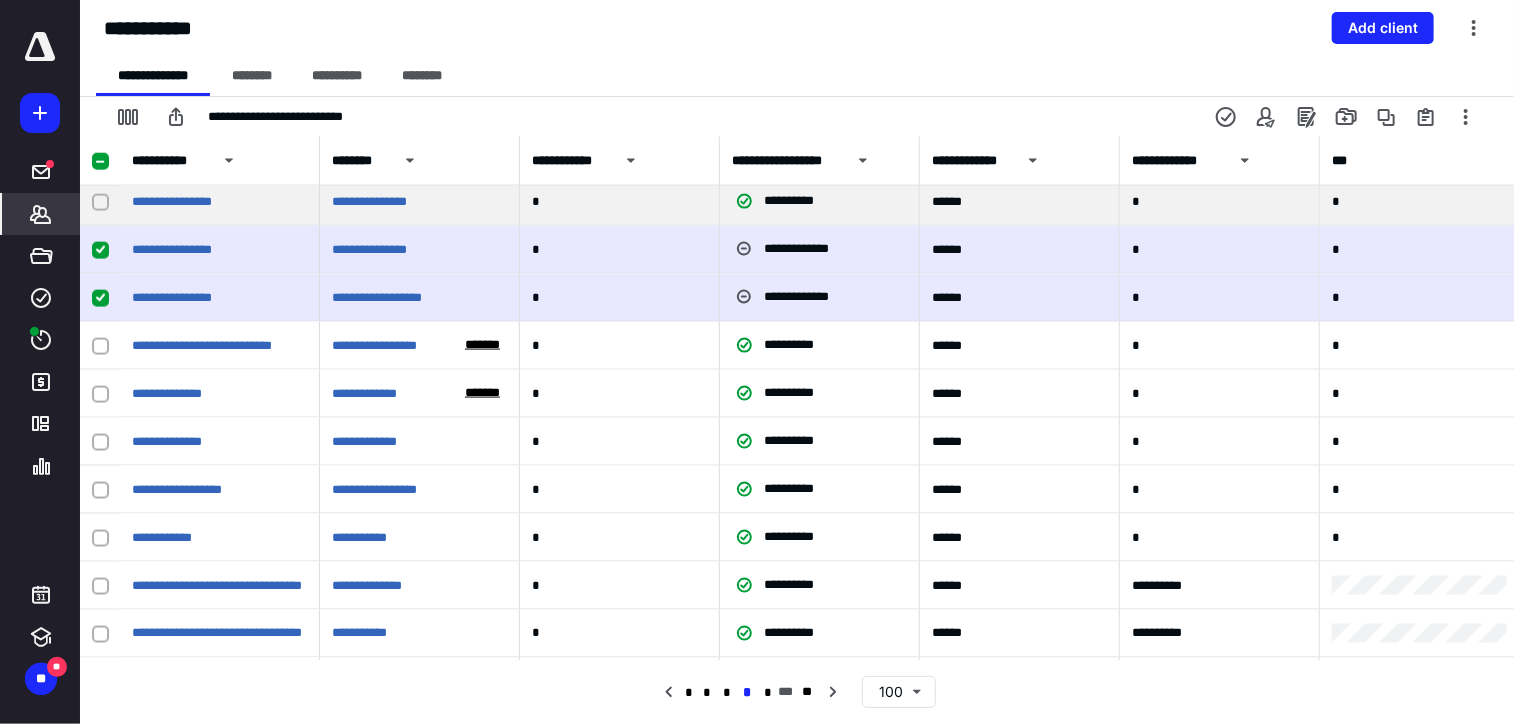 click at bounding box center (100, 202) 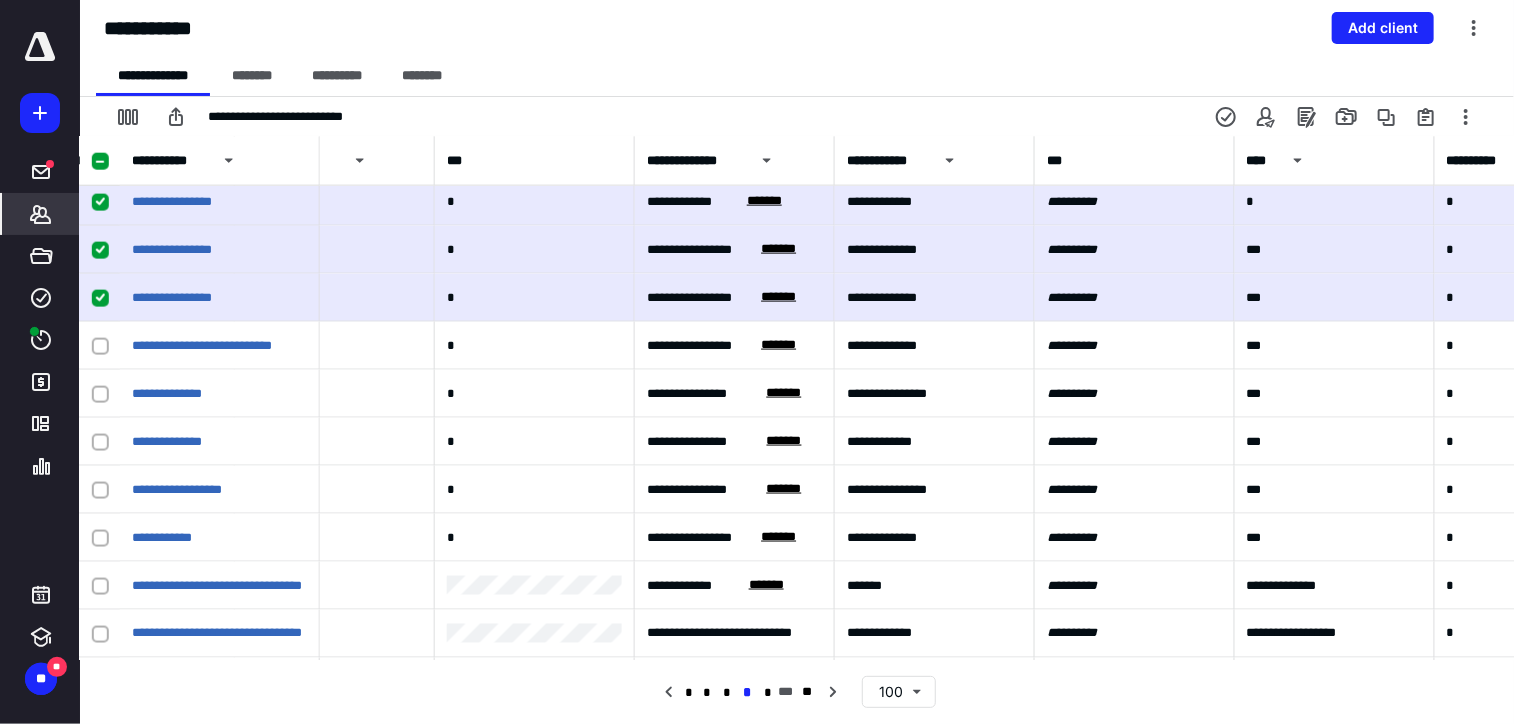 scroll, scrollTop: 1400, scrollLeft: 893, axis: both 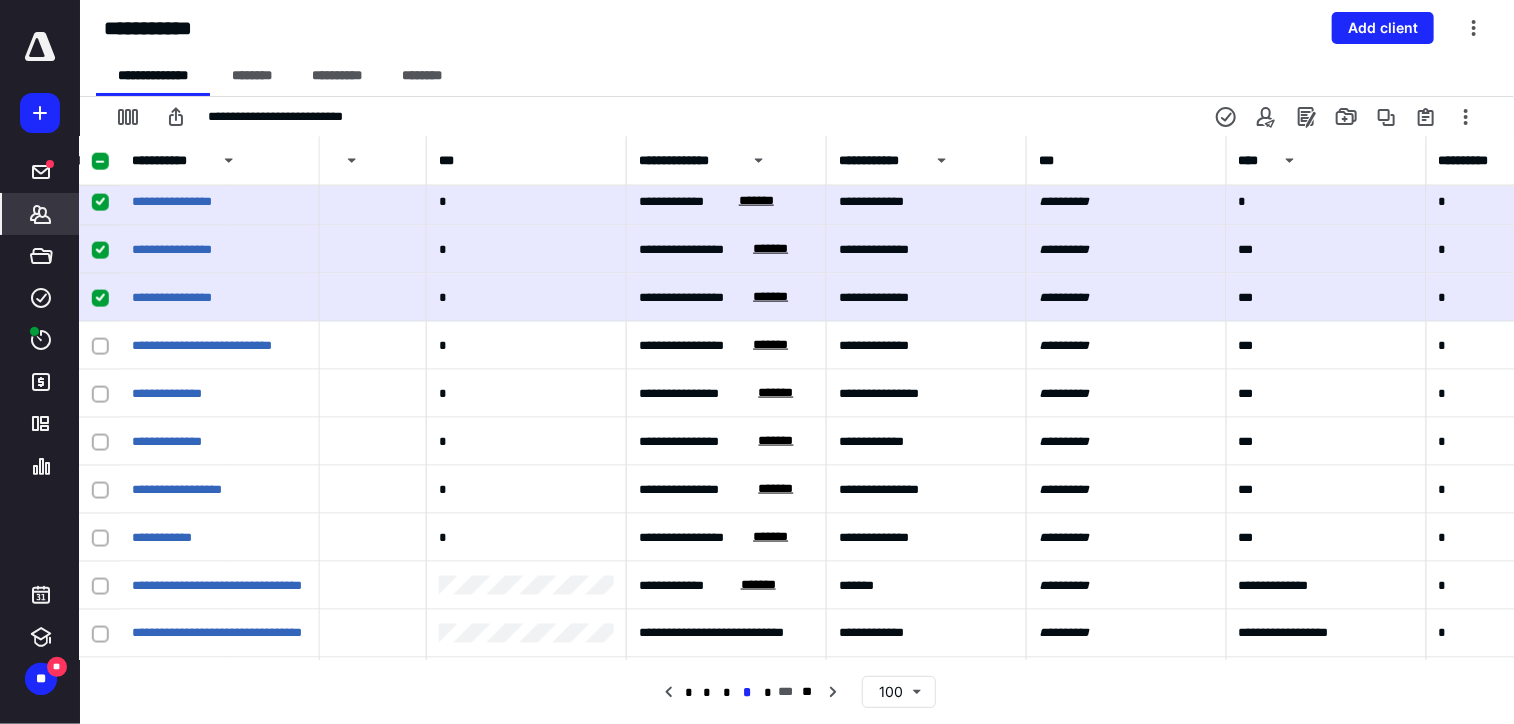 drag, startPoint x: 803, startPoint y: 659, endPoint x: 1268, endPoint y: 722, distance: 469.24832 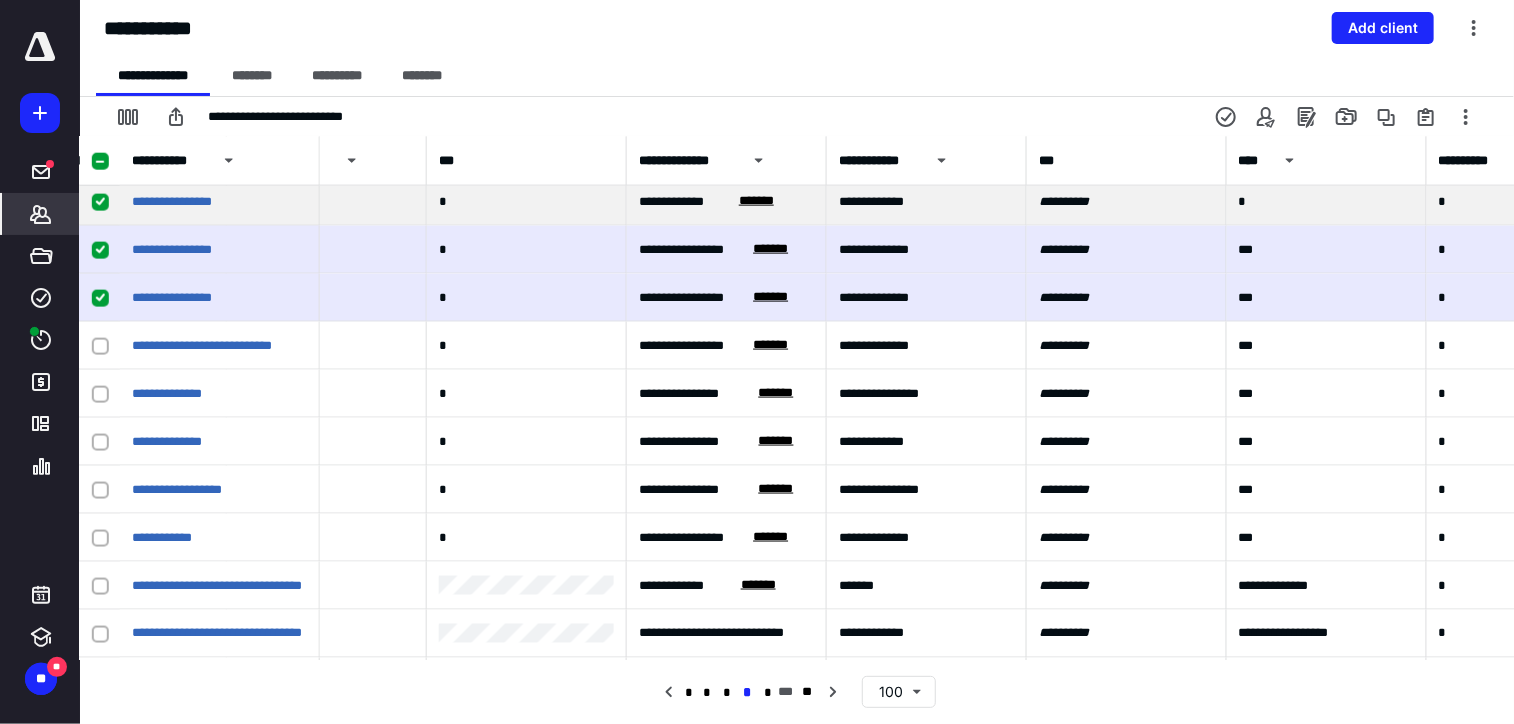 click on "*******" at bounding box center (756, 202) 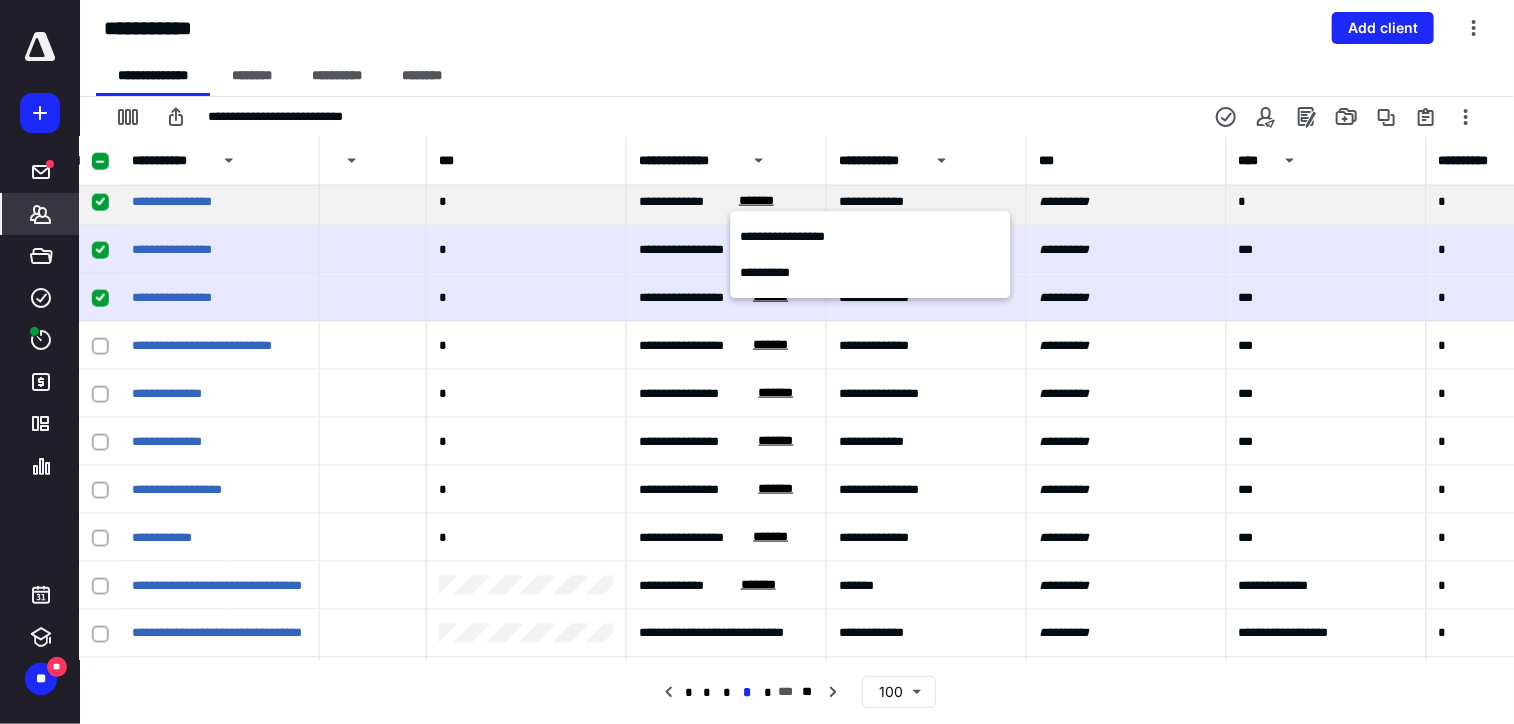click on "*******" at bounding box center (756, 202) 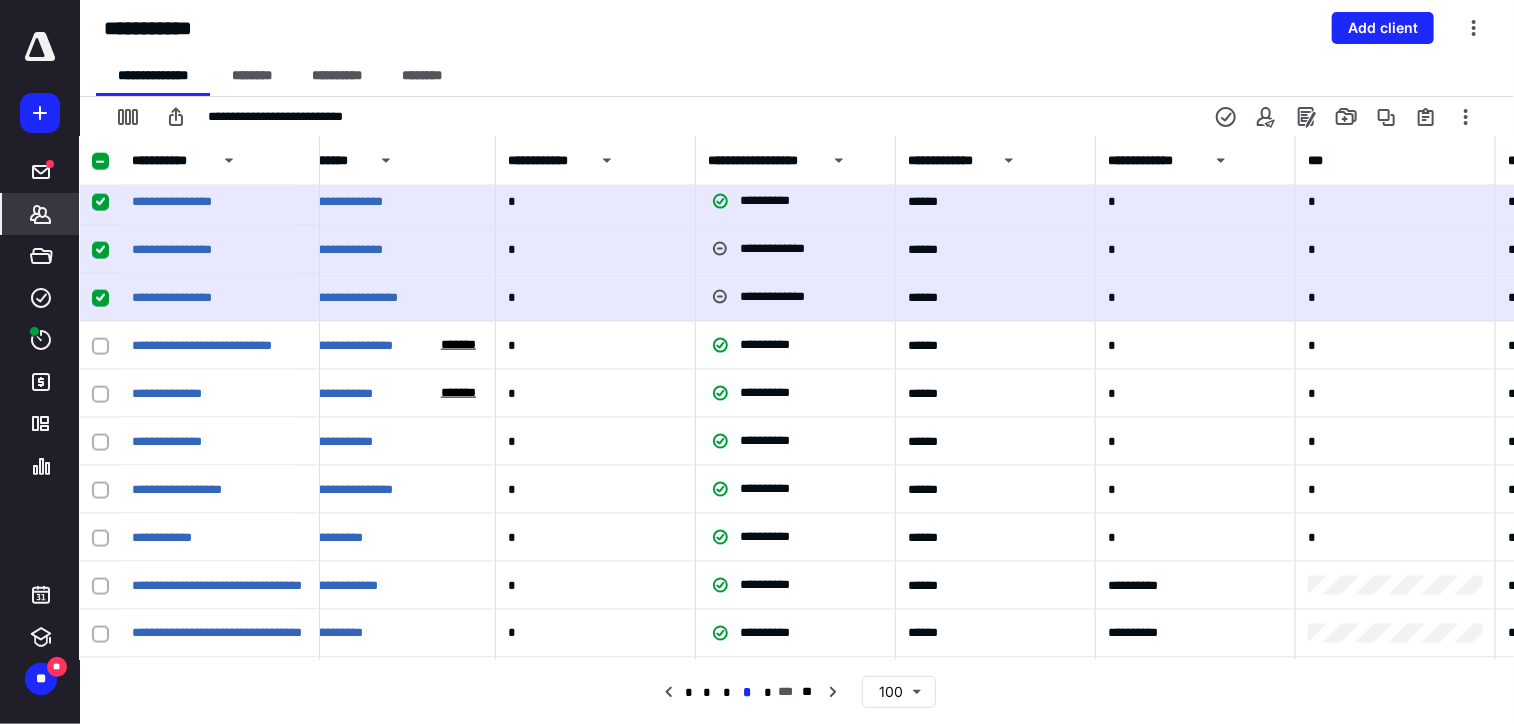 scroll, scrollTop: 1400, scrollLeft: 0, axis: vertical 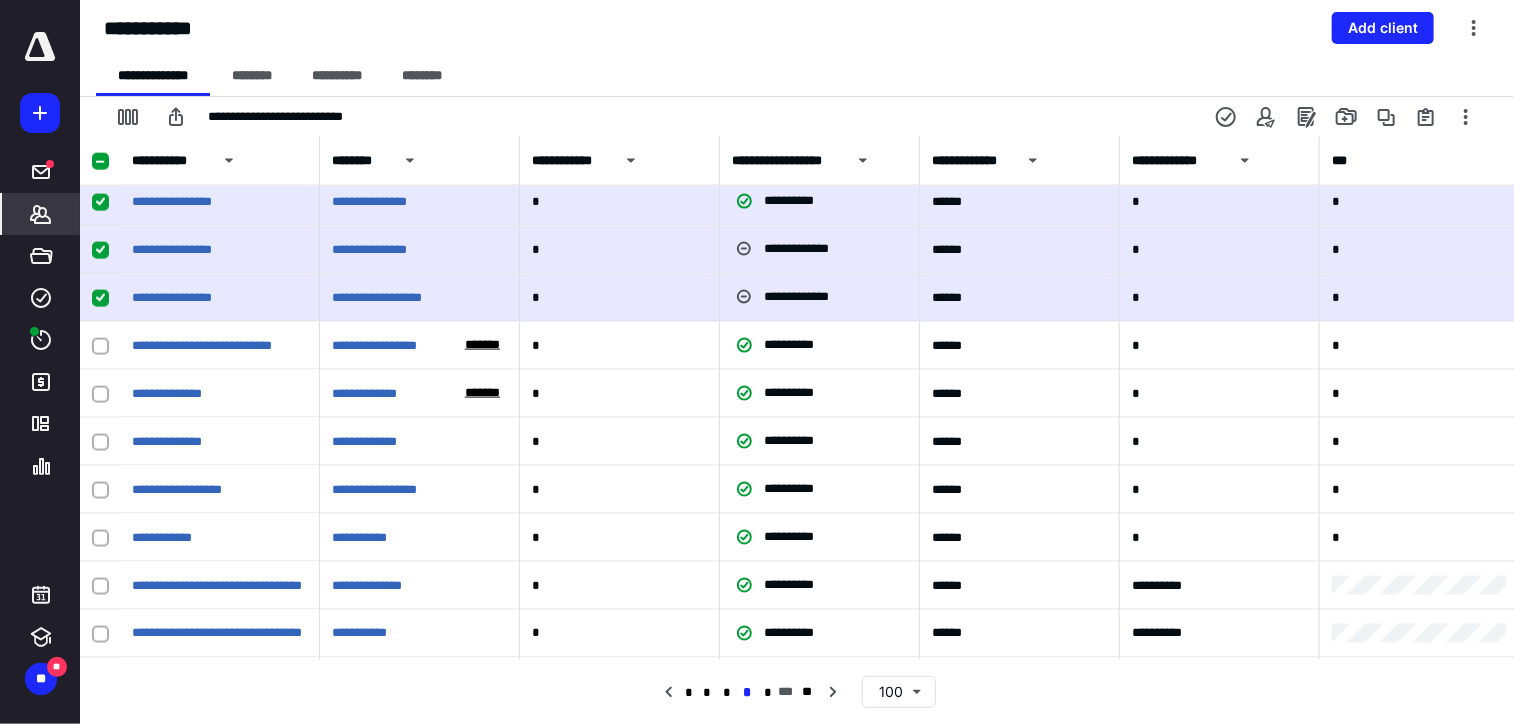 click 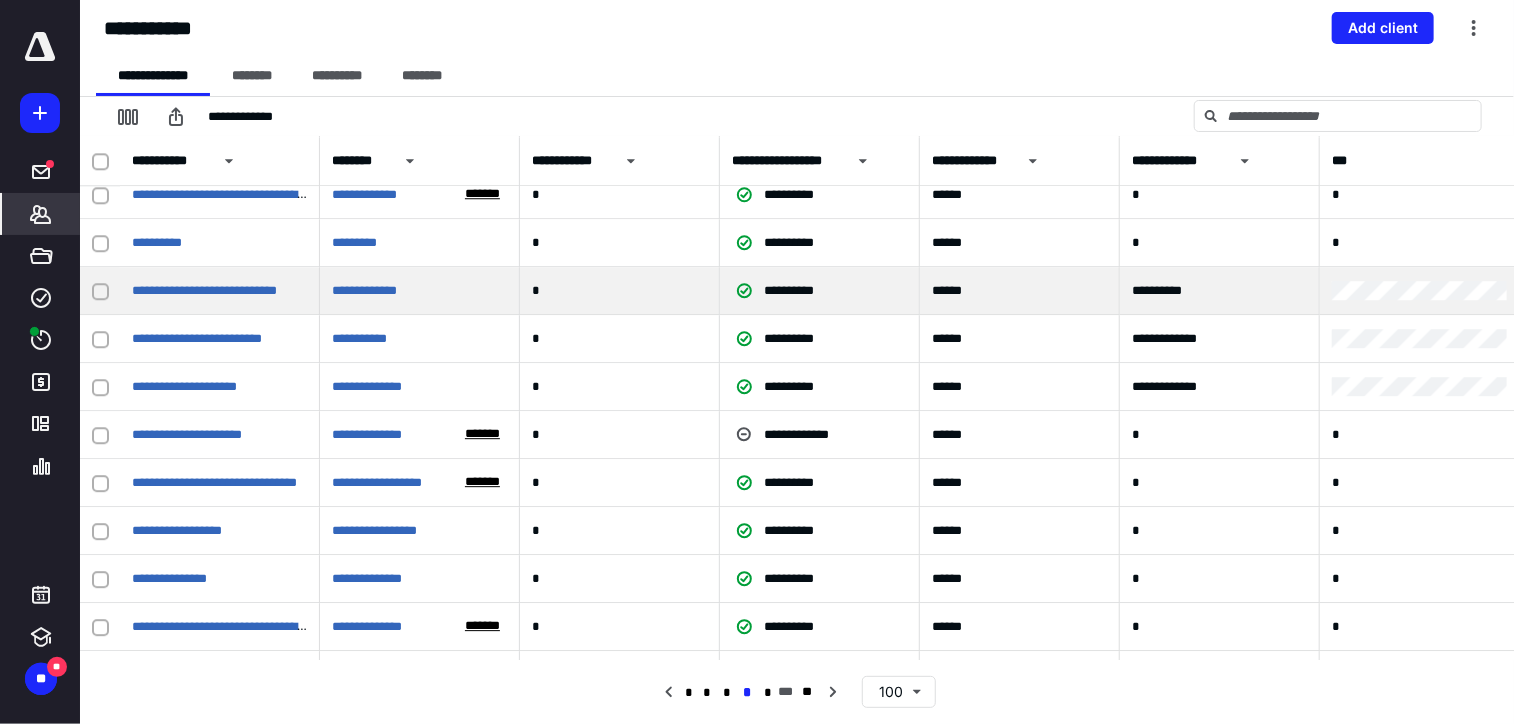 scroll, scrollTop: 2800, scrollLeft: 0, axis: vertical 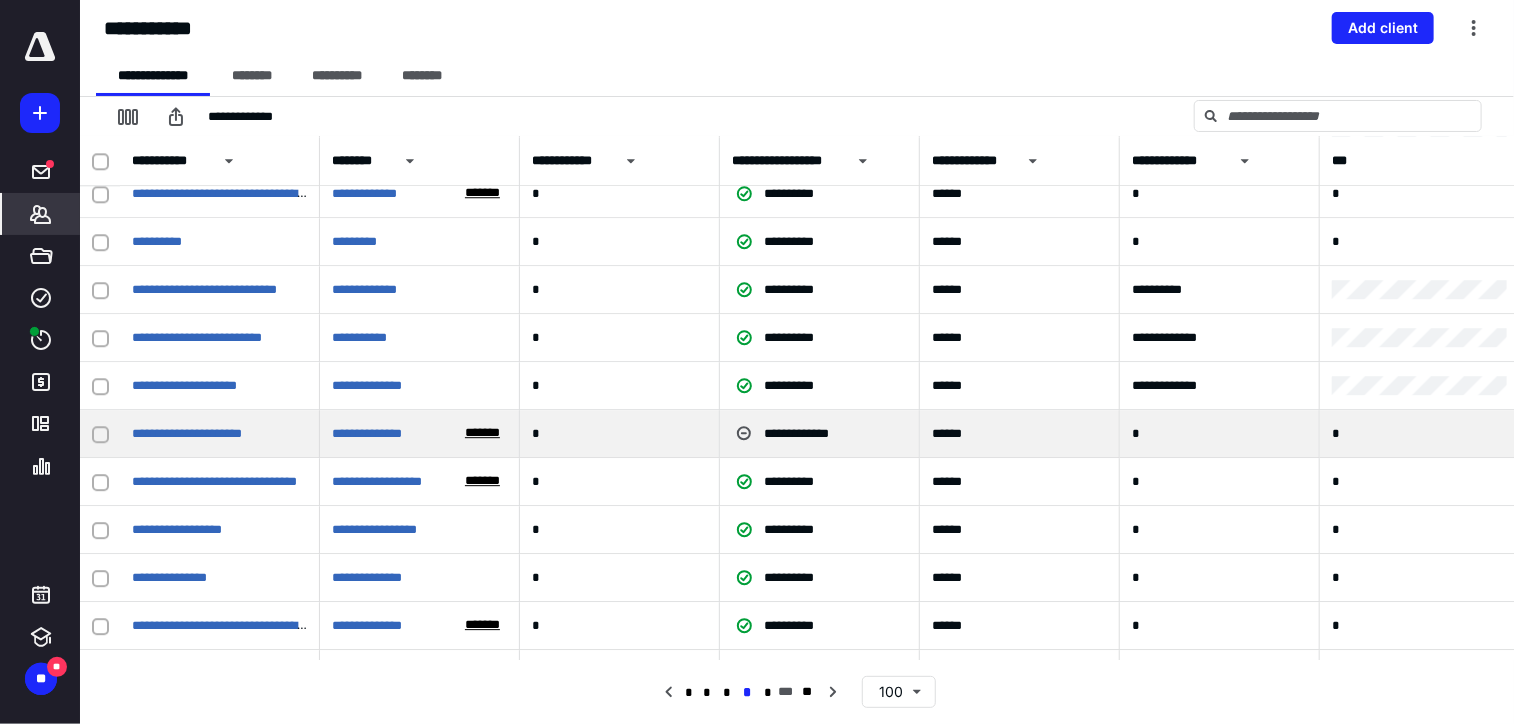 click on "*******" at bounding box center (482, 433) 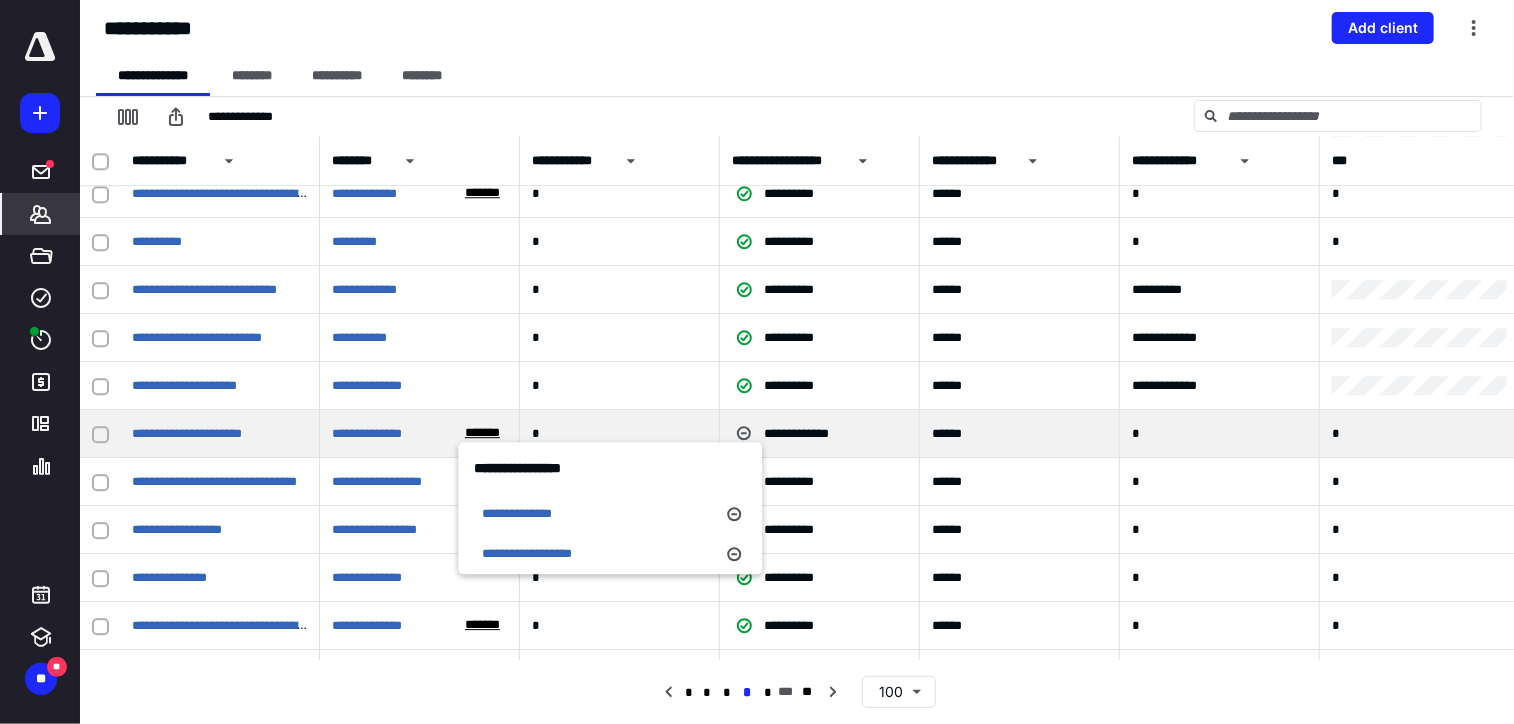 click on "*******" at bounding box center [482, 433] 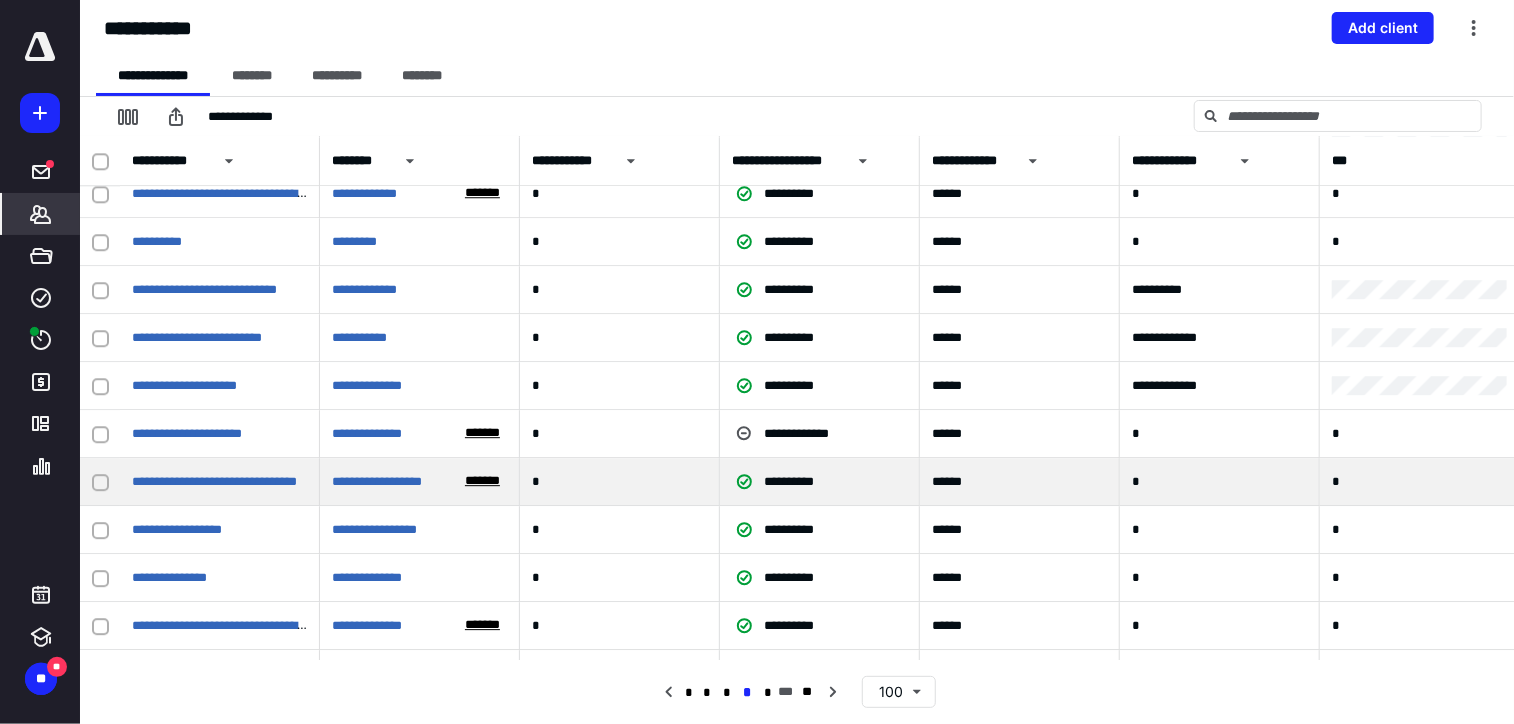 click on "*******" at bounding box center [482, 481] 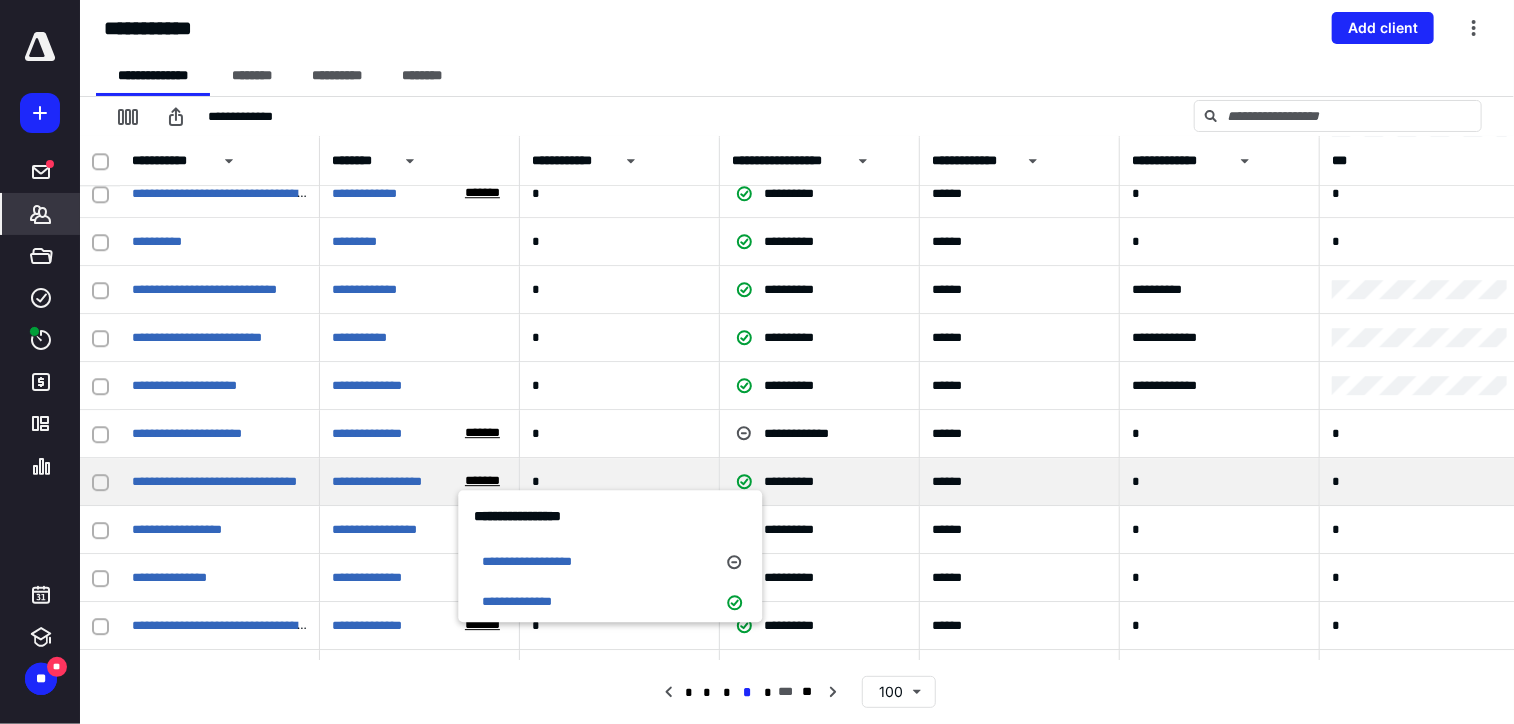 click on "*******" at bounding box center [482, 481] 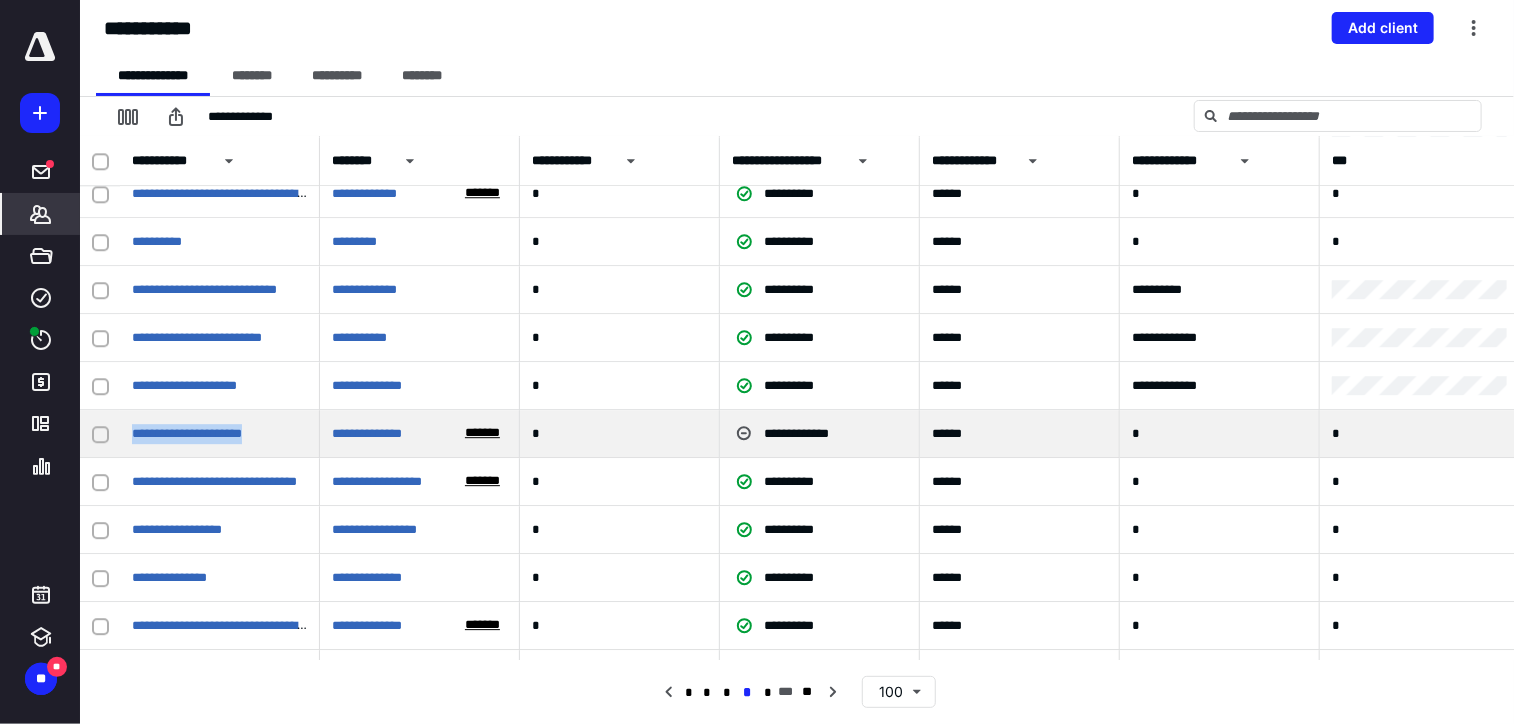 drag, startPoint x: 279, startPoint y: 431, endPoint x: 121, endPoint y: 440, distance: 158.25612 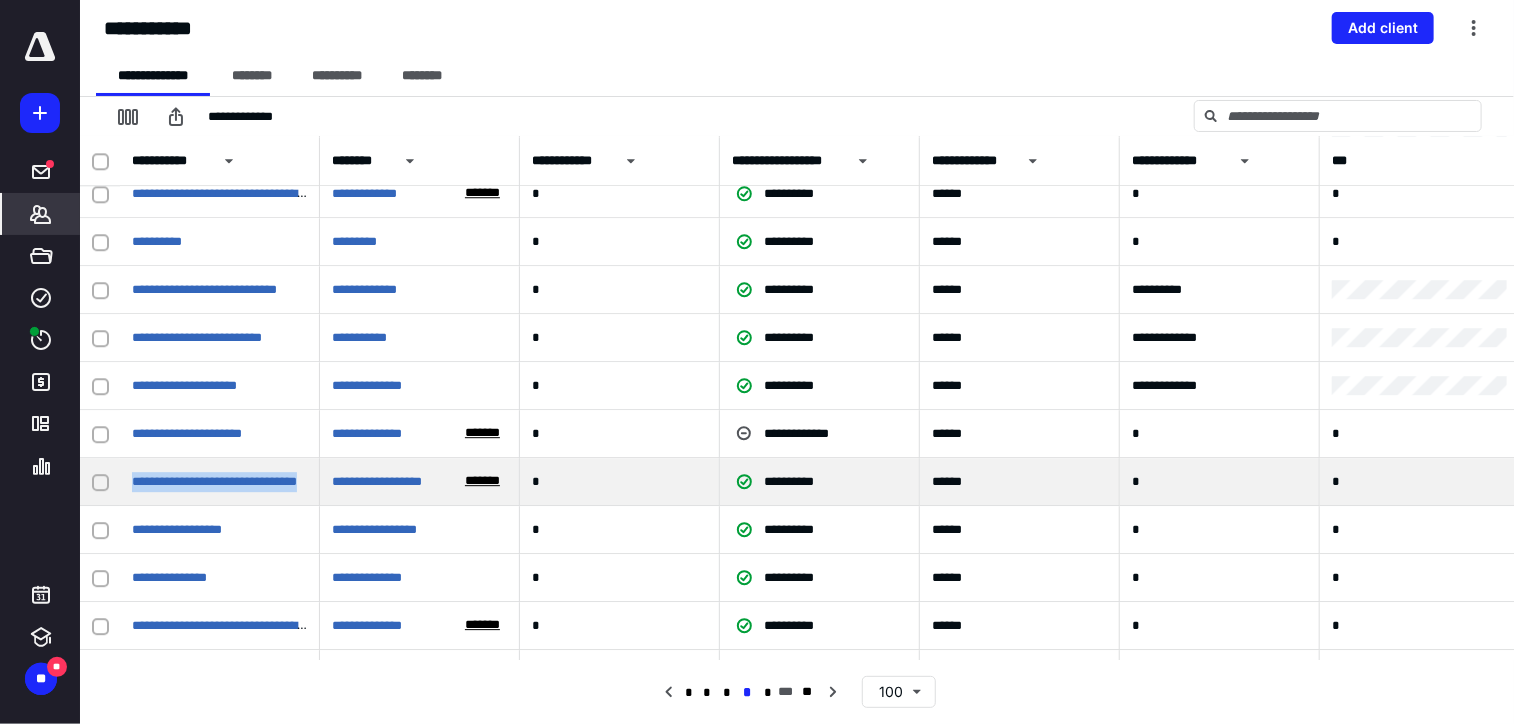 drag, startPoint x: 126, startPoint y: 476, endPoint x: 323, endPoint y: 482, distance: 197.09135 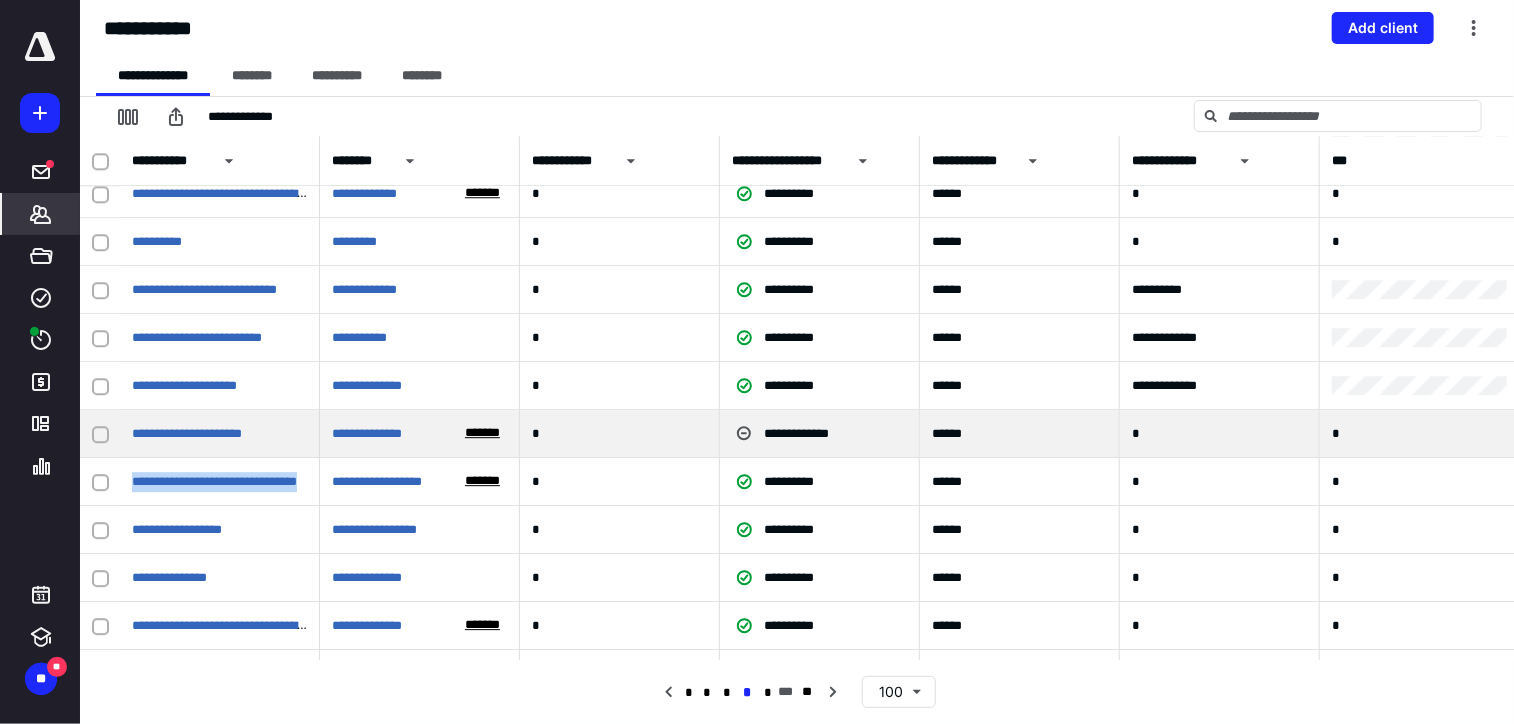click on "*******" at bounding box center [482, 433] 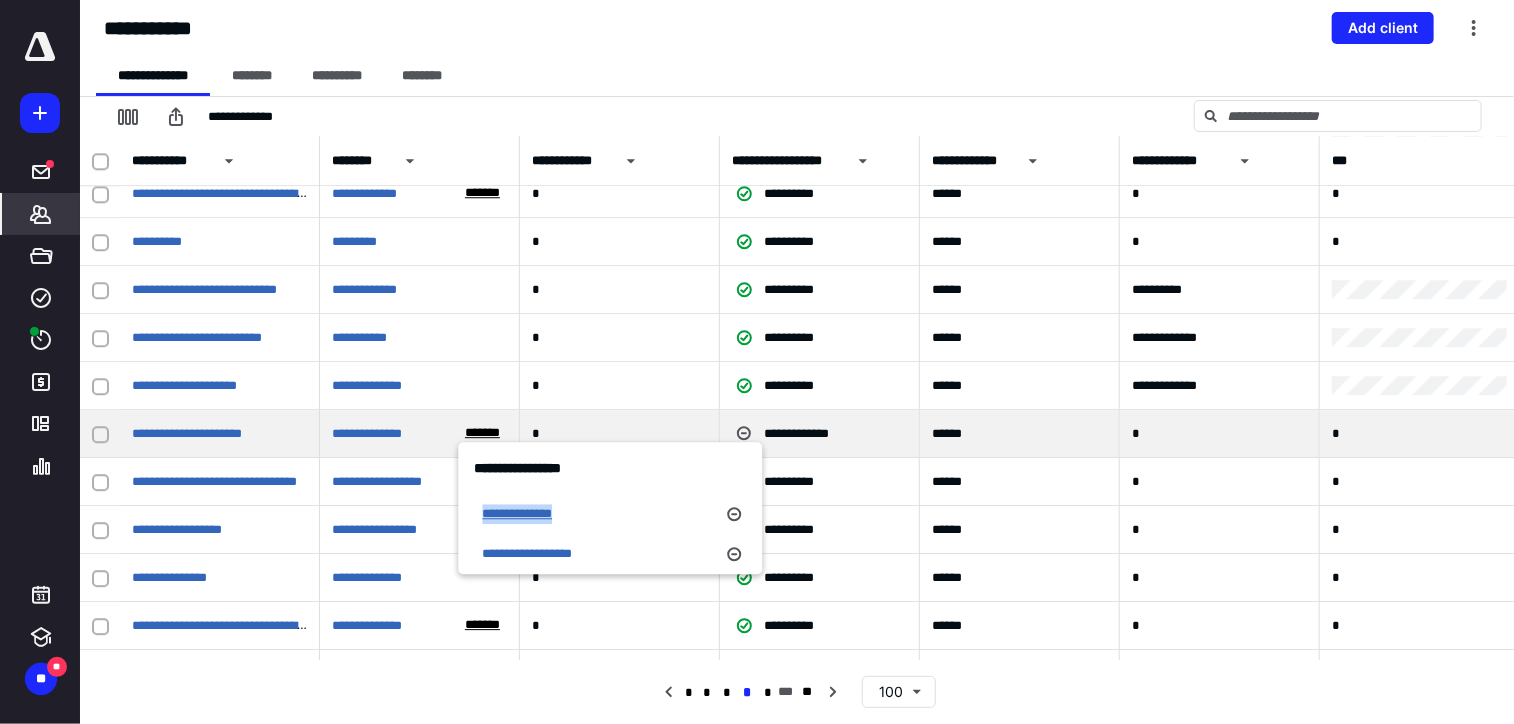 drag, startPoint x: 594, startPoint y: 513, endPoint x: 482, endPoint y: 515, distance: 112.01785 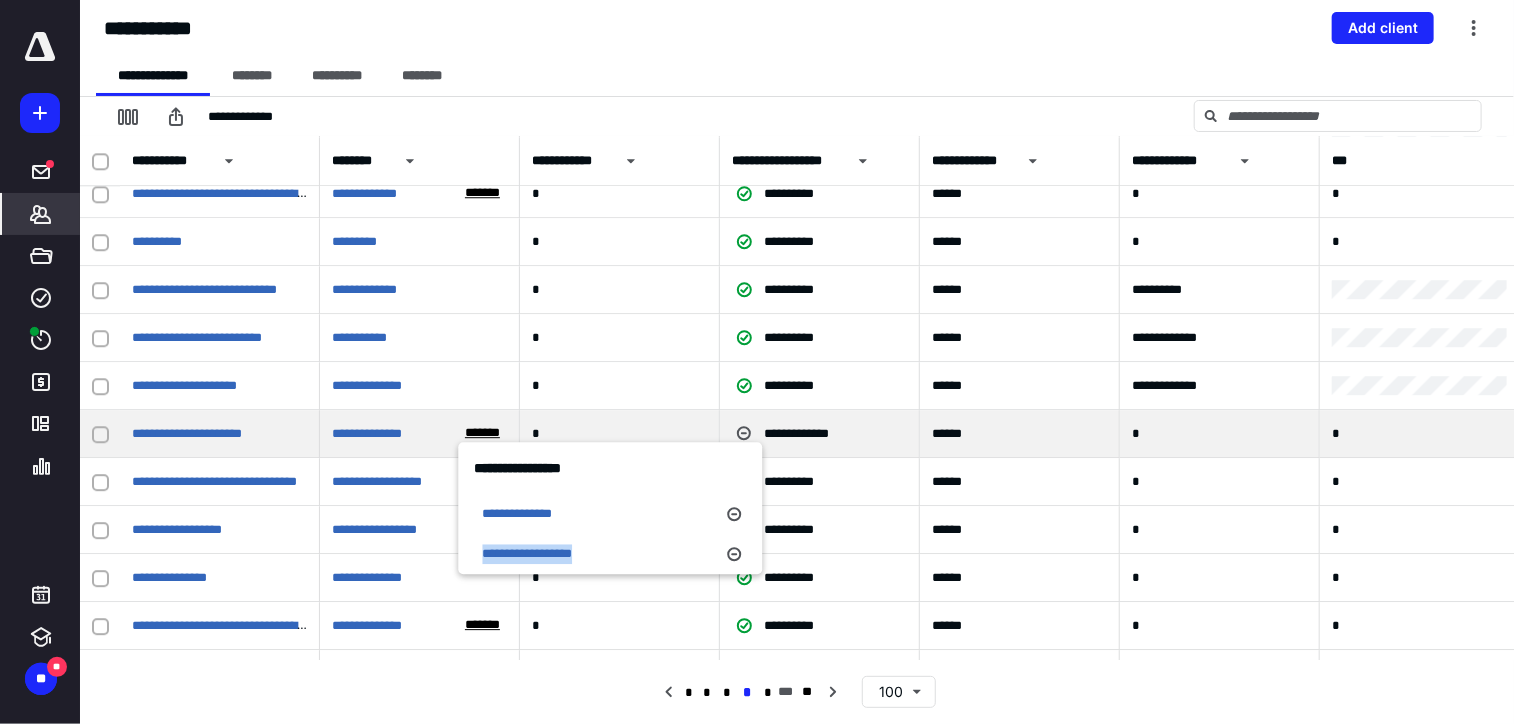 drag, startPoint x: 616, startPoint y: 552, endPoint x: 476, endPoint y: 566, distance: 140.69826 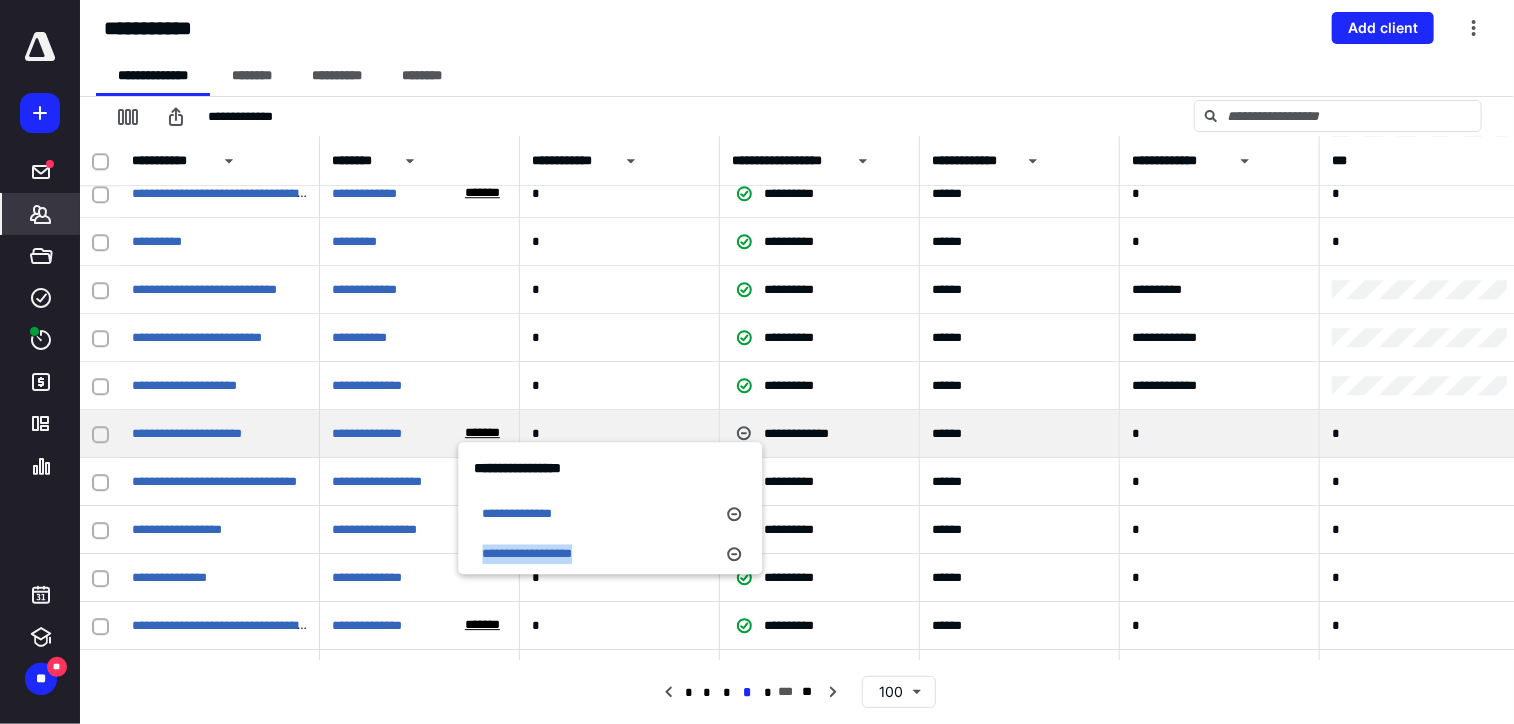 click on "*******" at bounding box center [482, 433] 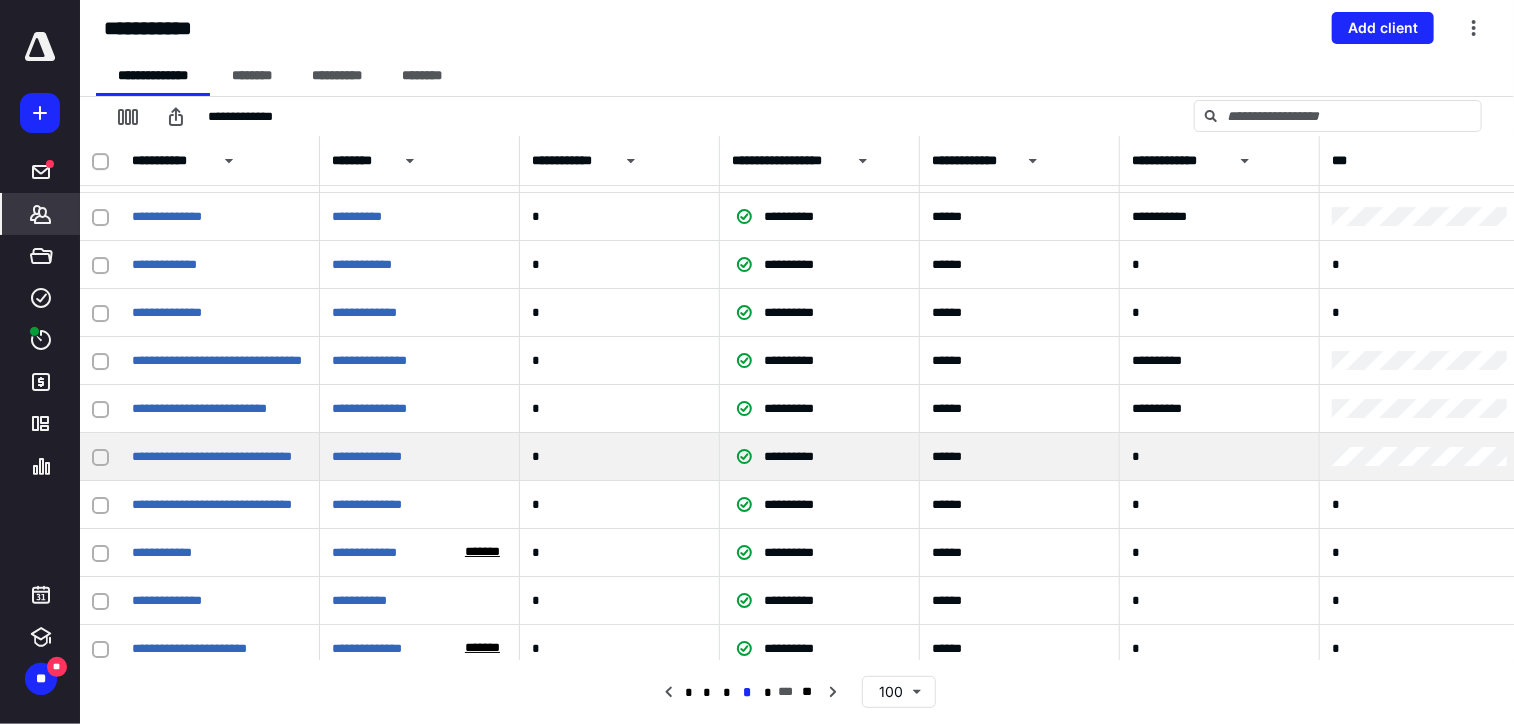 scroll, scrollTop: 3500, scrollLeft: 0, axis: vertical 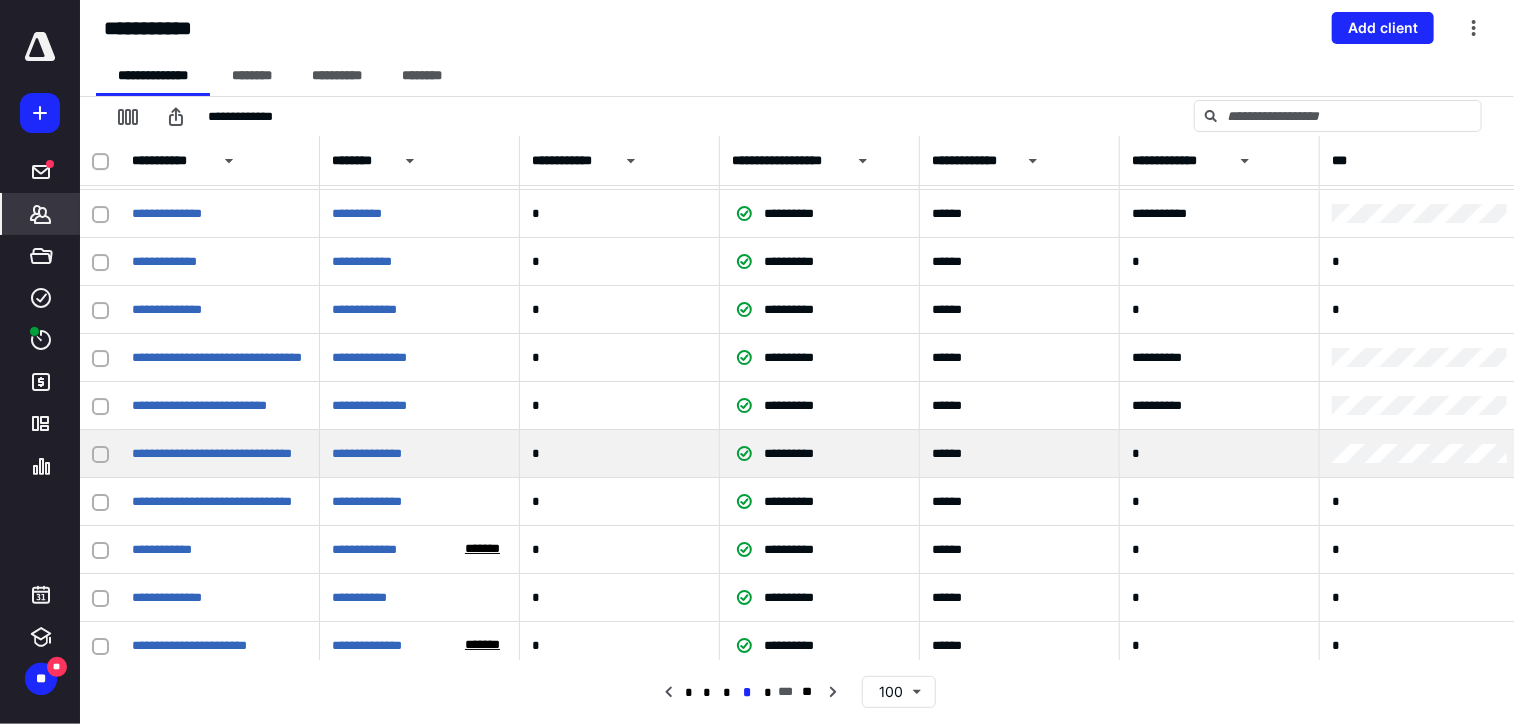 click 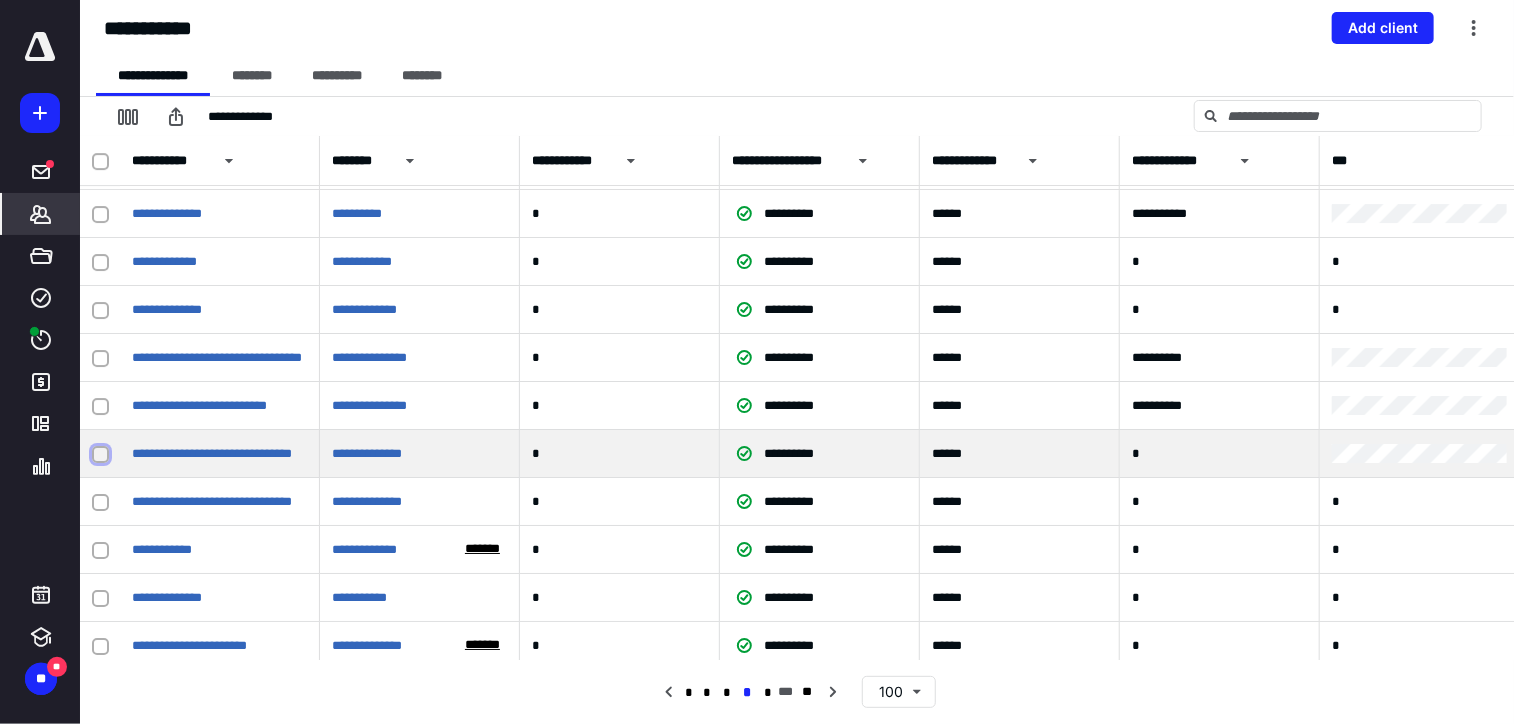 click at bounding box center (100, 454) 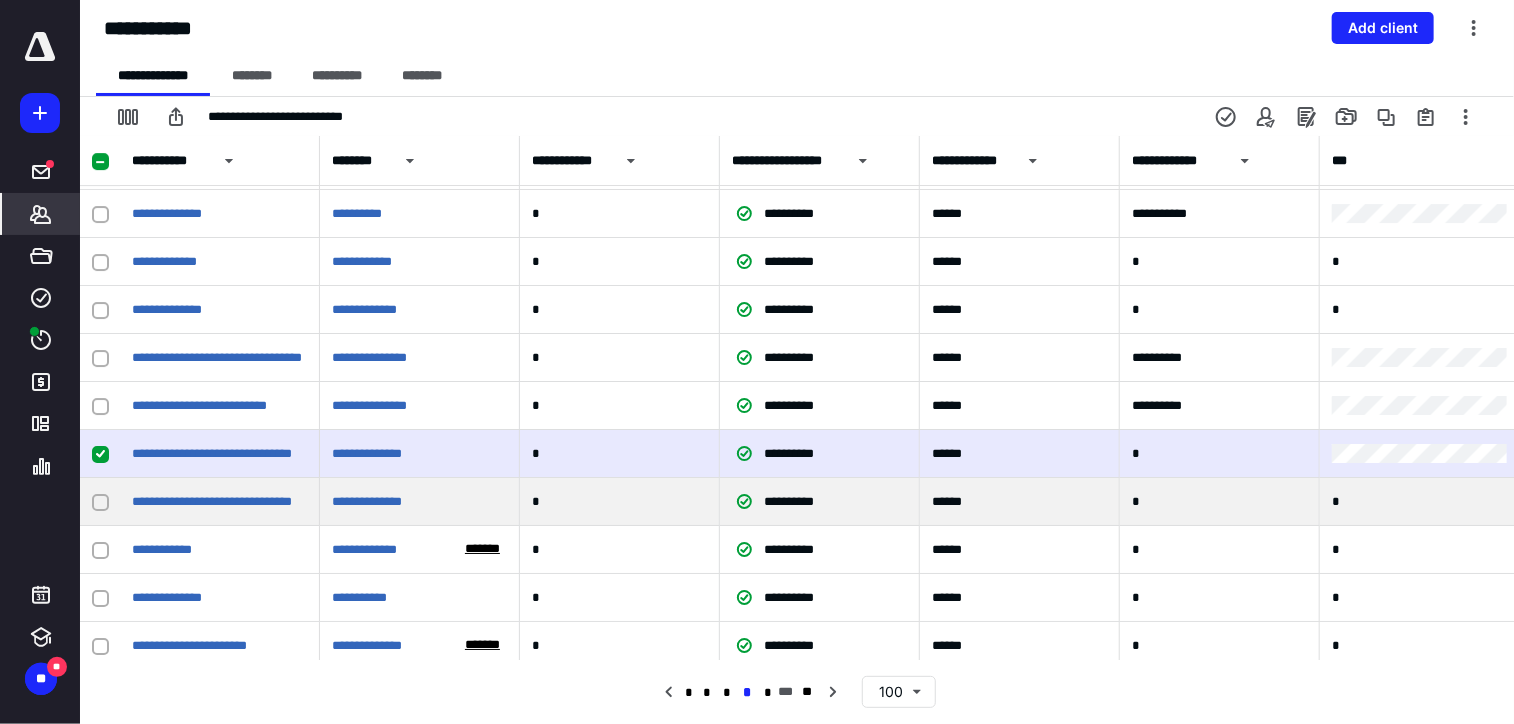 click at bounding box center [100, 502] 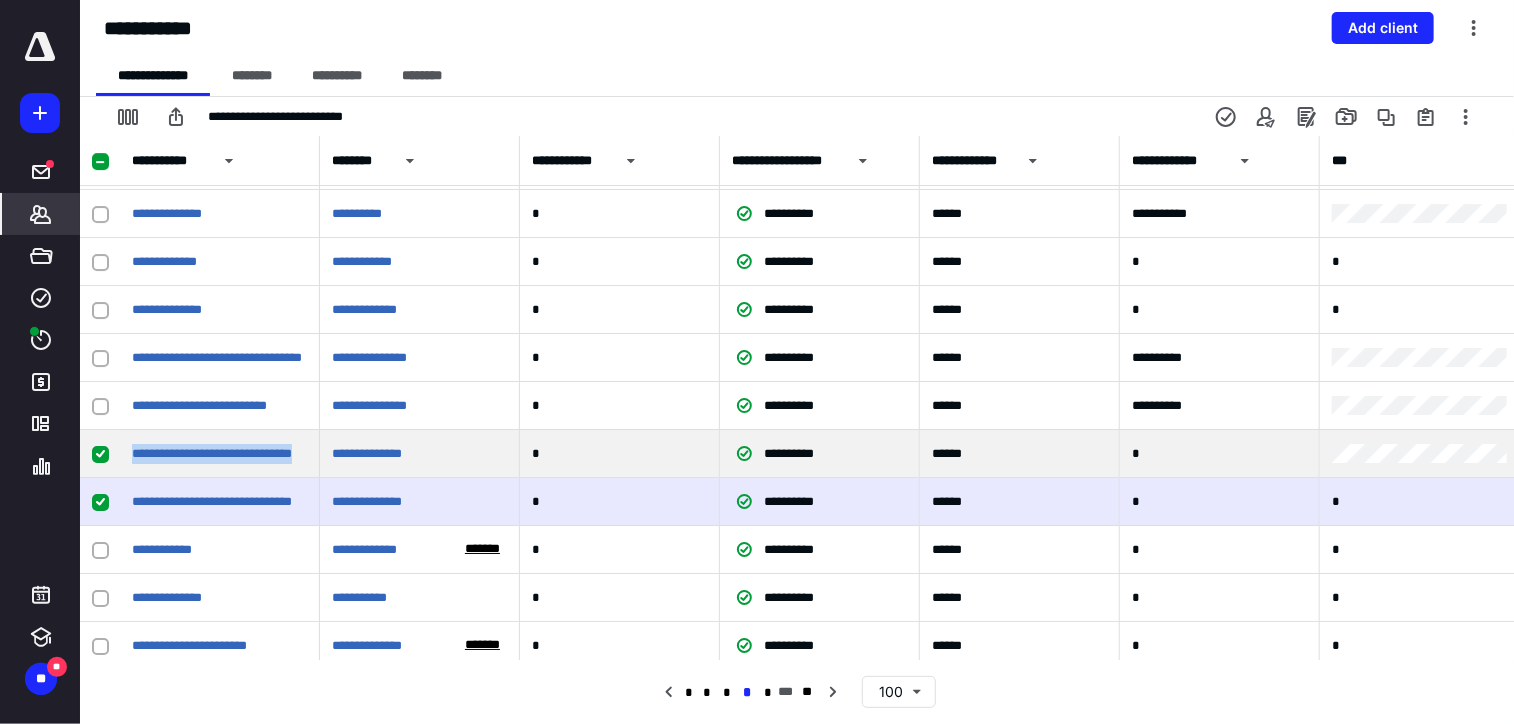 drag, startPoint x: 130, startPoint y: 457, endPoint x: 334, endPoint y: 474, distance: 204.7071 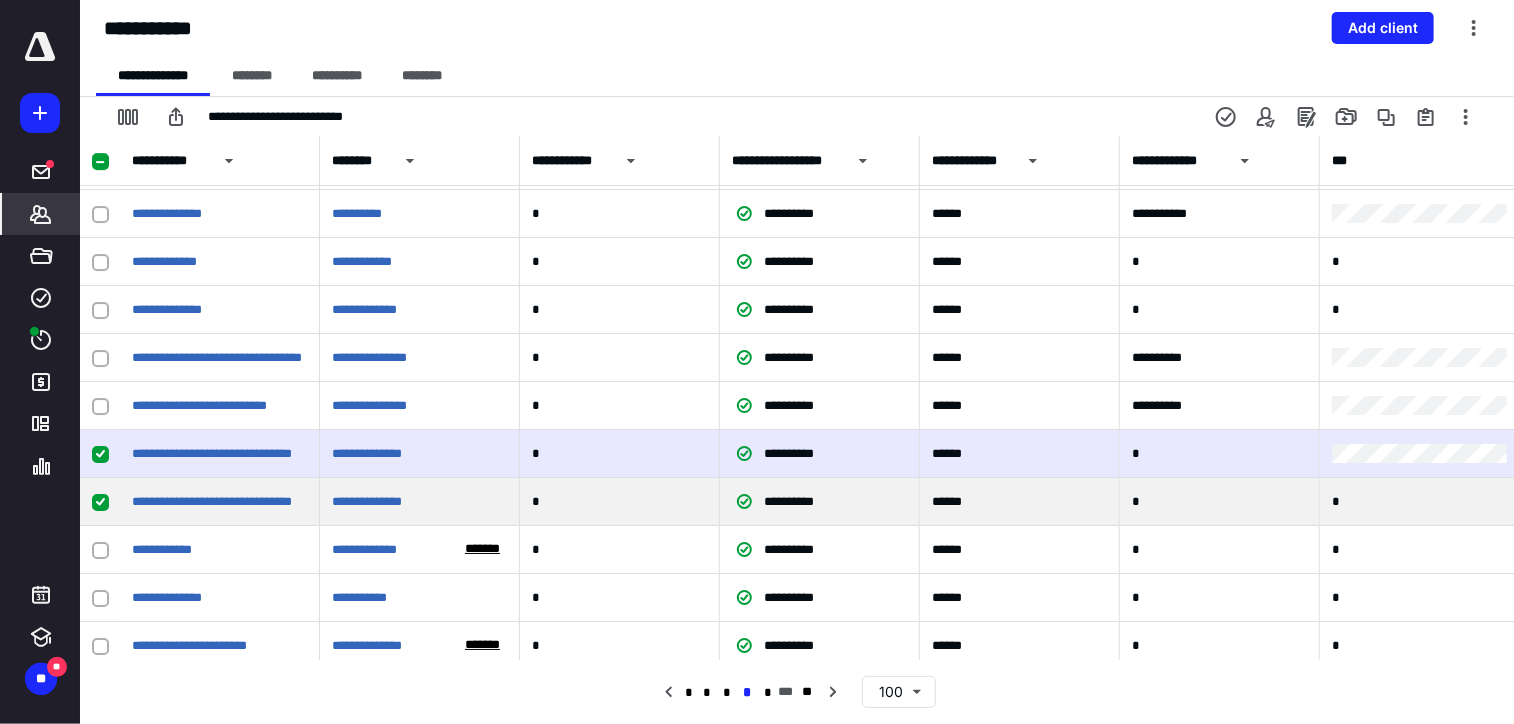 click on "**********" at bounding box center [220, 502] 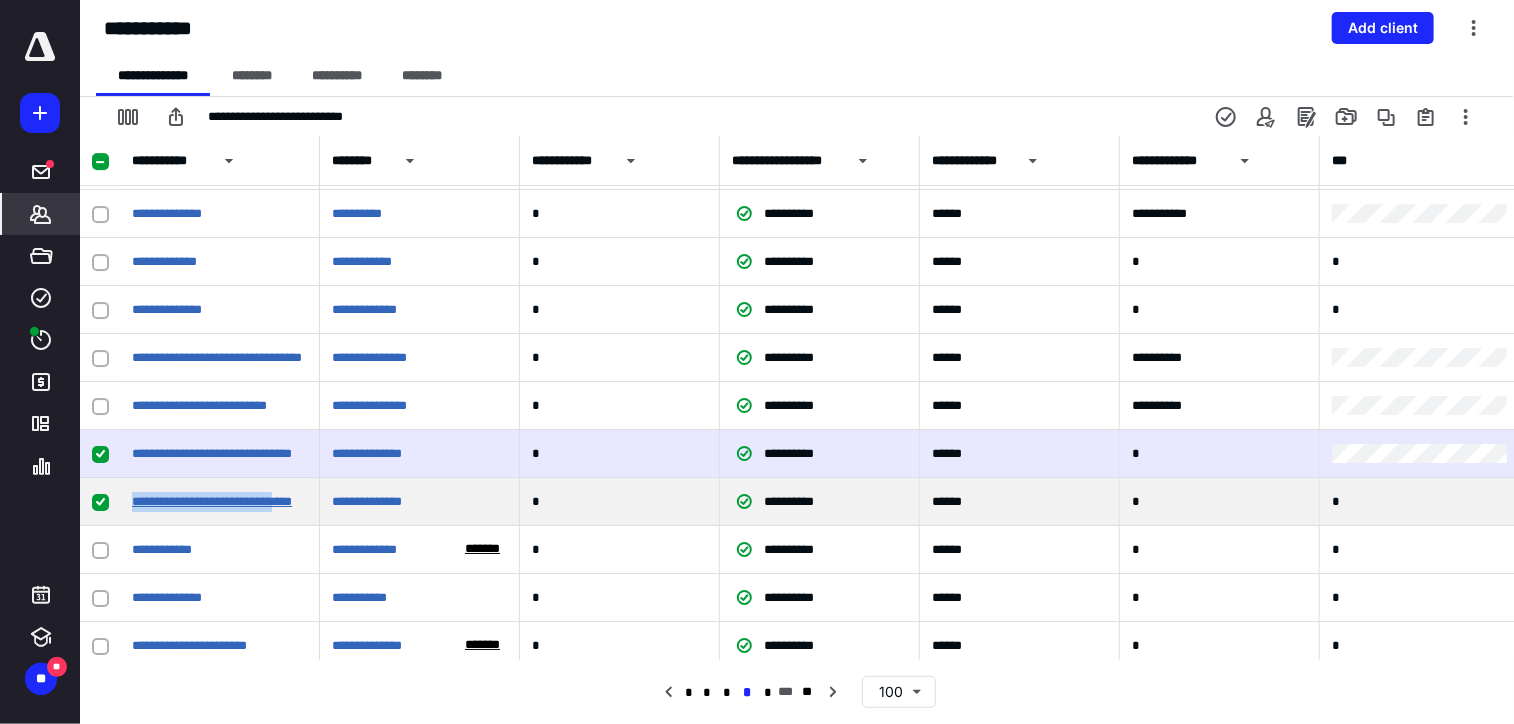 drag, startPoint x: 145, startPoint y: 507, endPoint x: 308, endPoint y: 502, distance: 163.07668 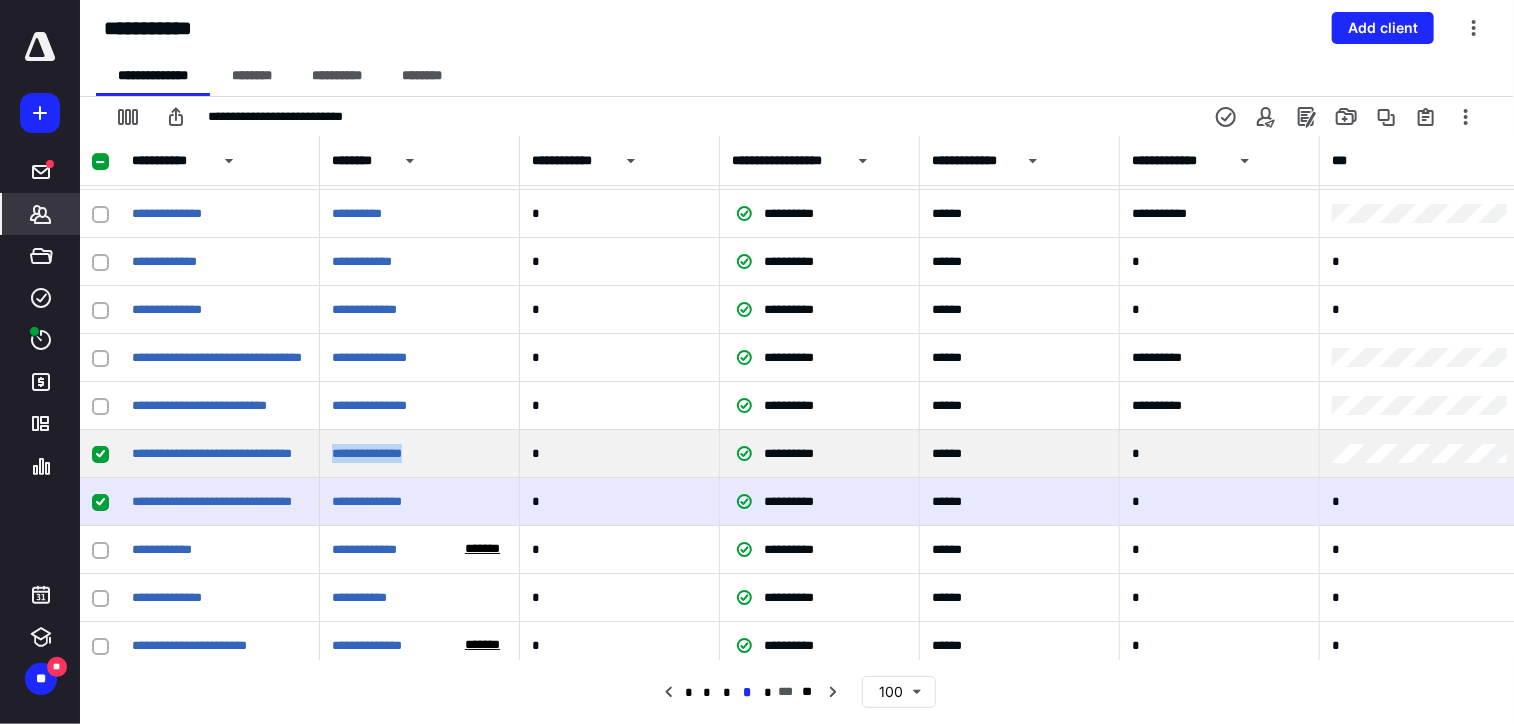 drag, startPoint x: 329, startPoint y: 459, endPoint x: 441, endPoint y: 467, distance: 112.28535 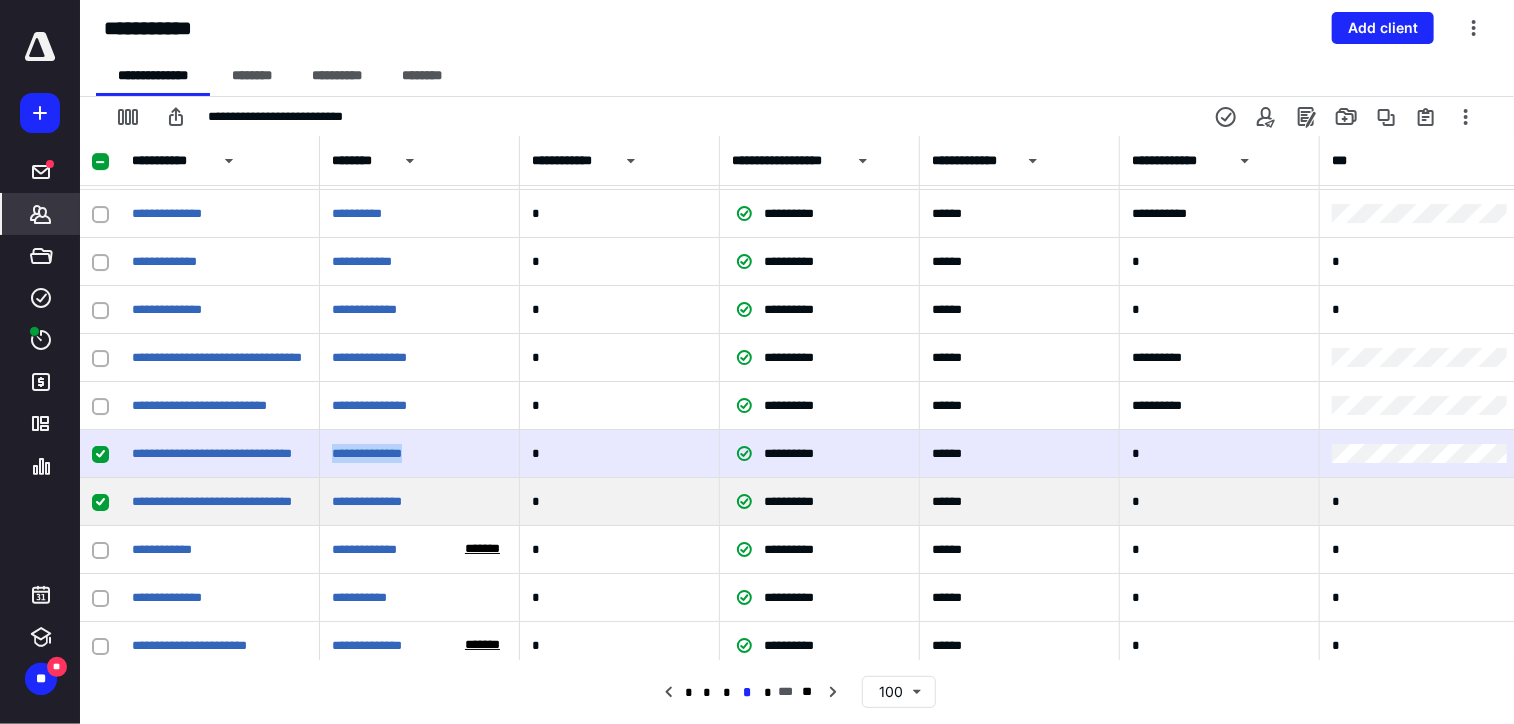 click at bounding box center [100, 501] 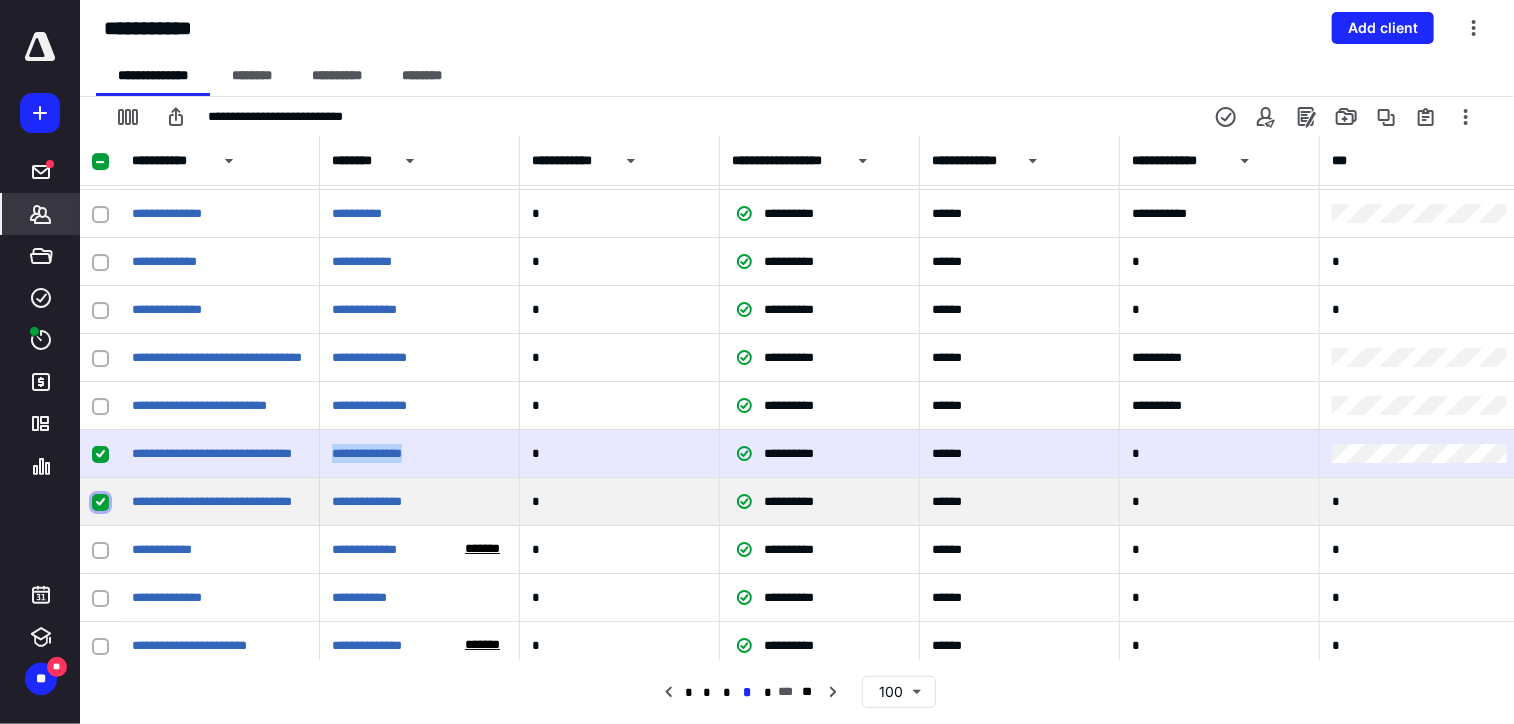 click at bounding box center [100, 502] 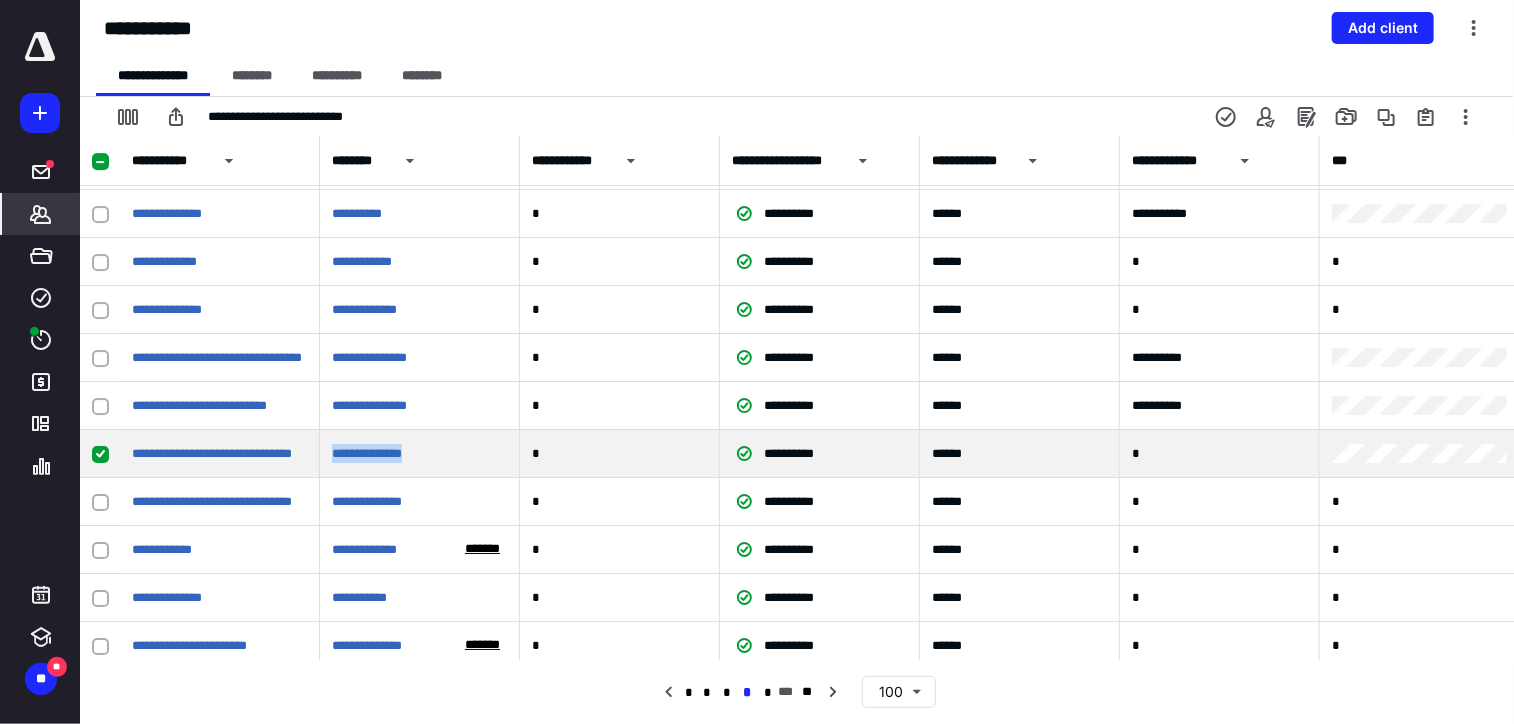 click 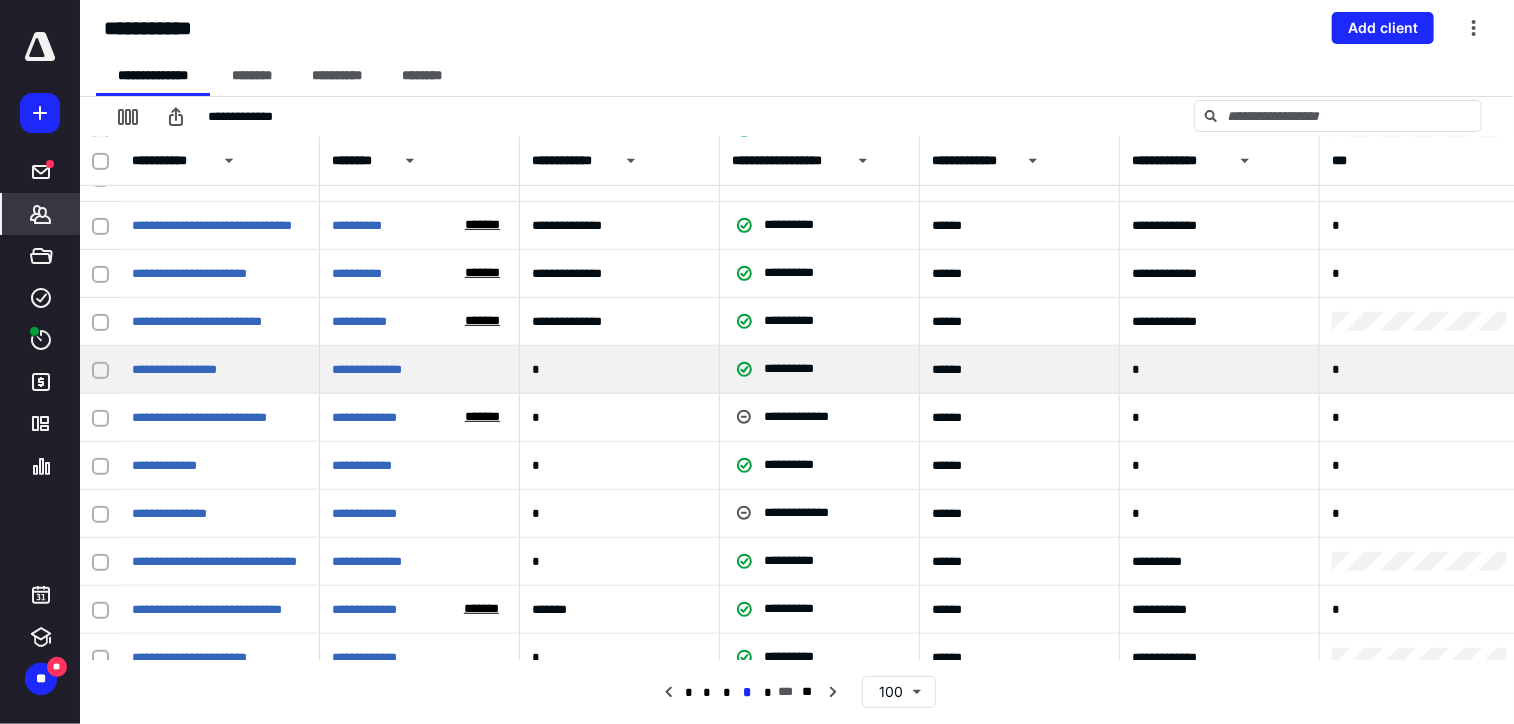 scroll, scrollTop: 4340, scrollLeft: 0, axis: vertical 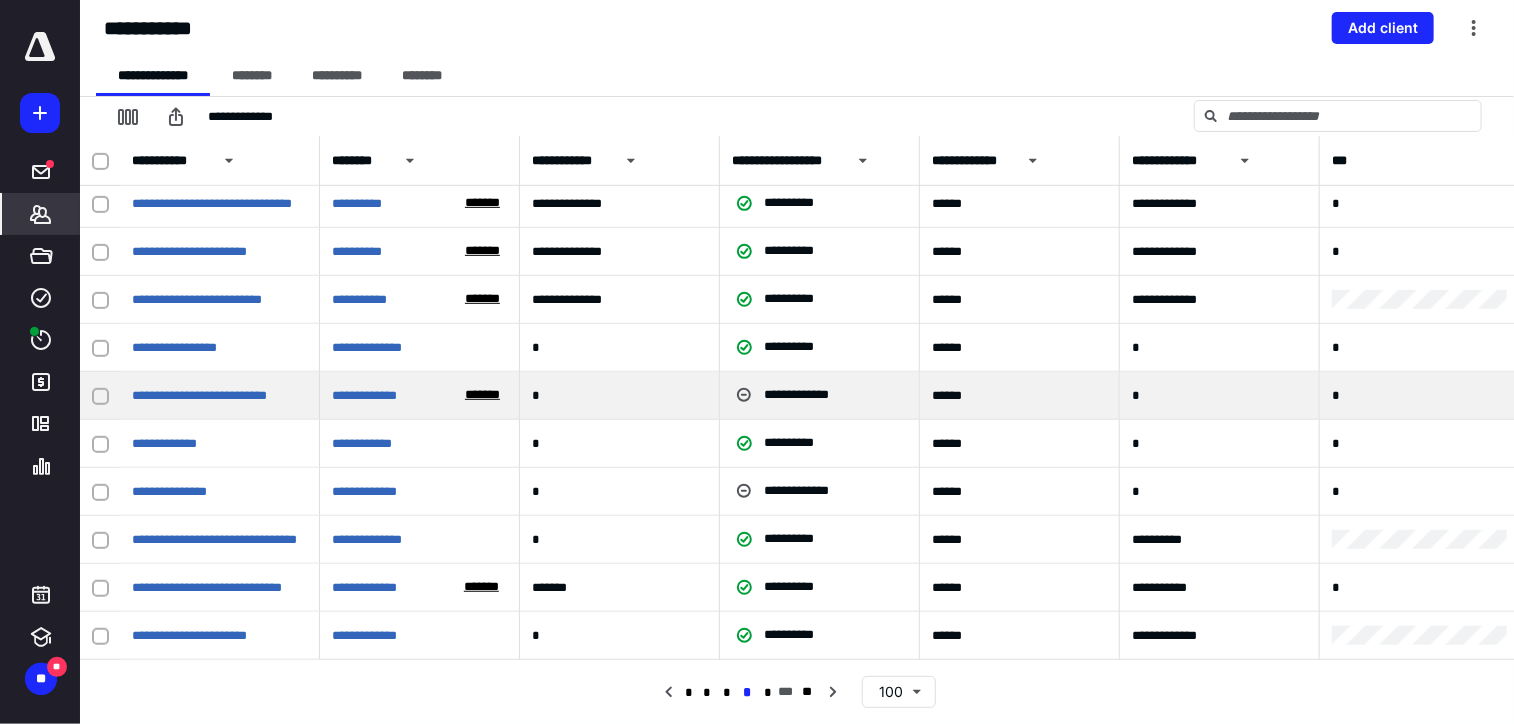 click on "*******" at bounding box center (482, 395) 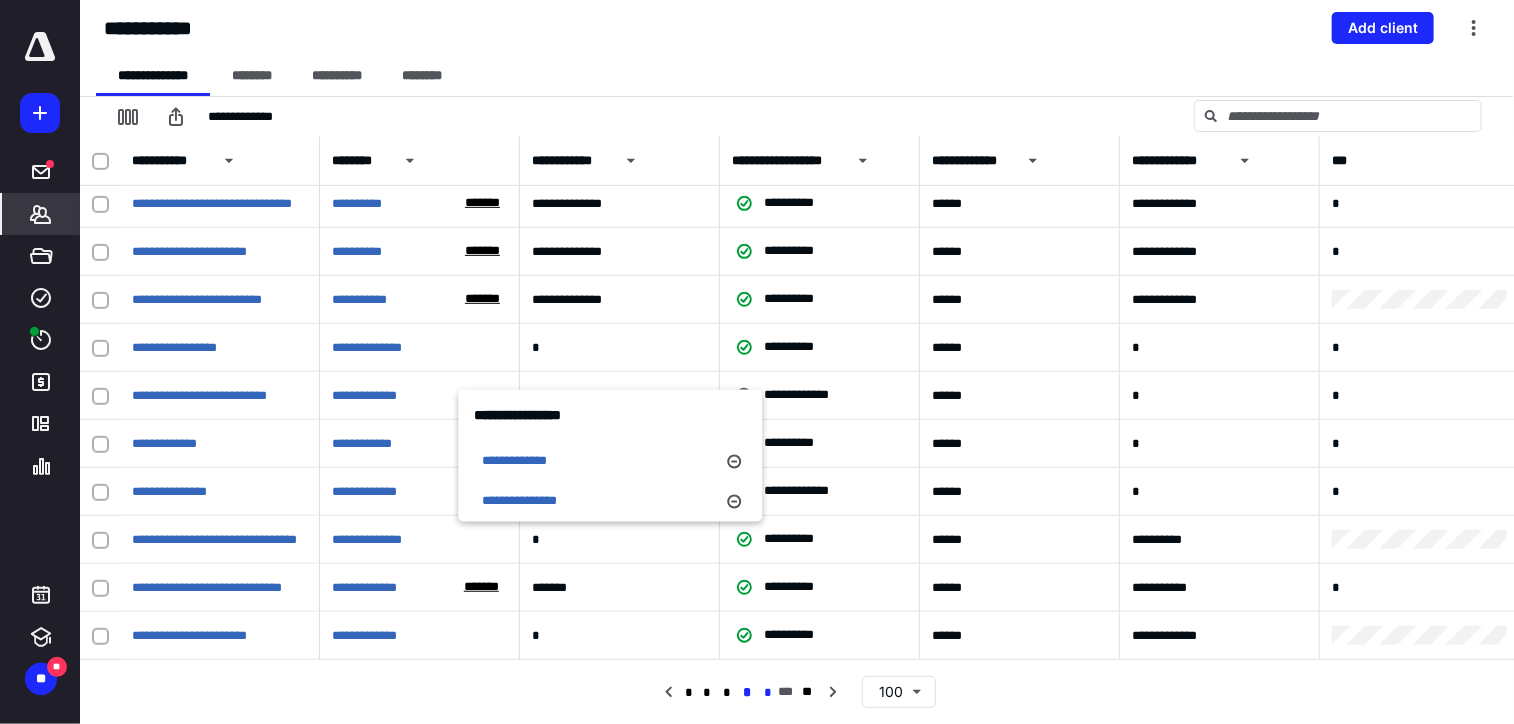 click on "*" at bounding box center (768, 693) 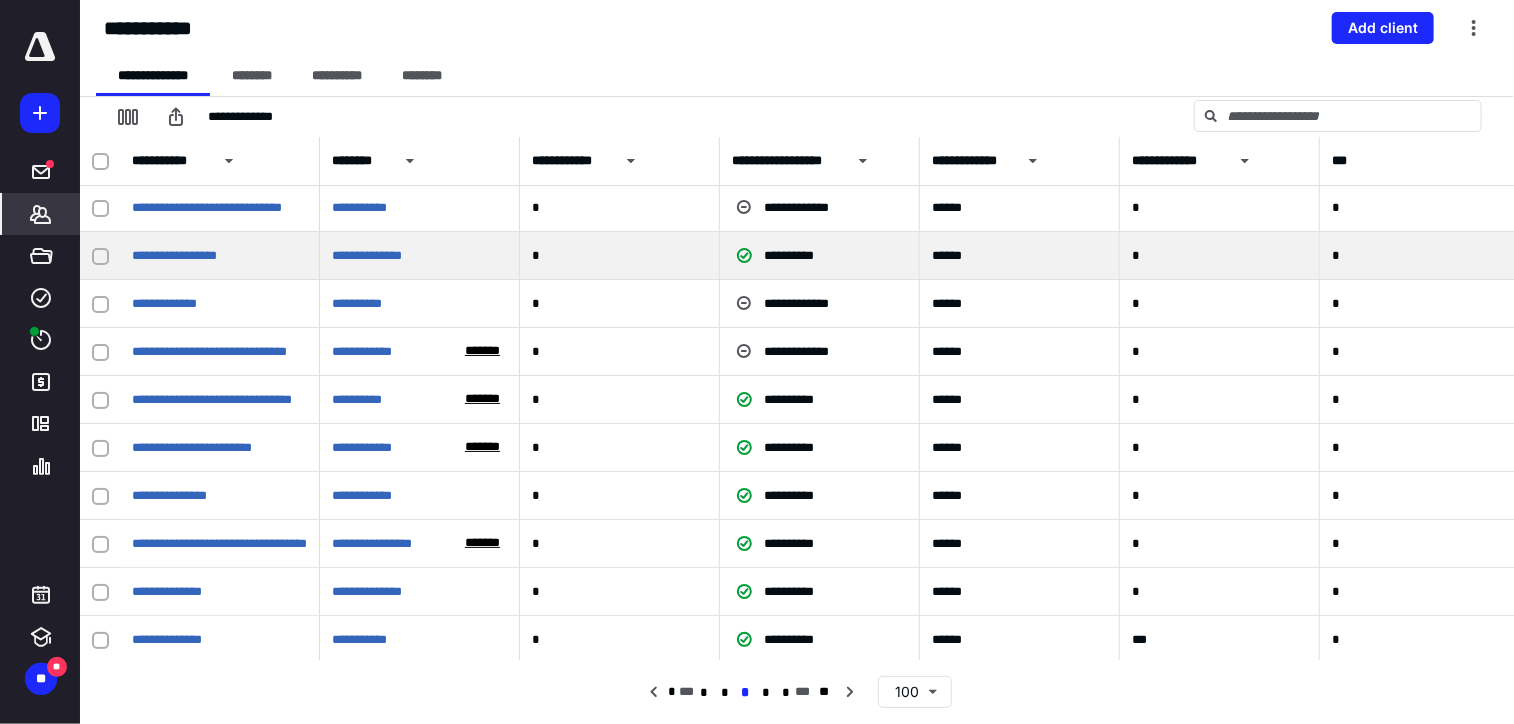 scroll, scrollTop: 0, scrollLeft: 0, axis: both 